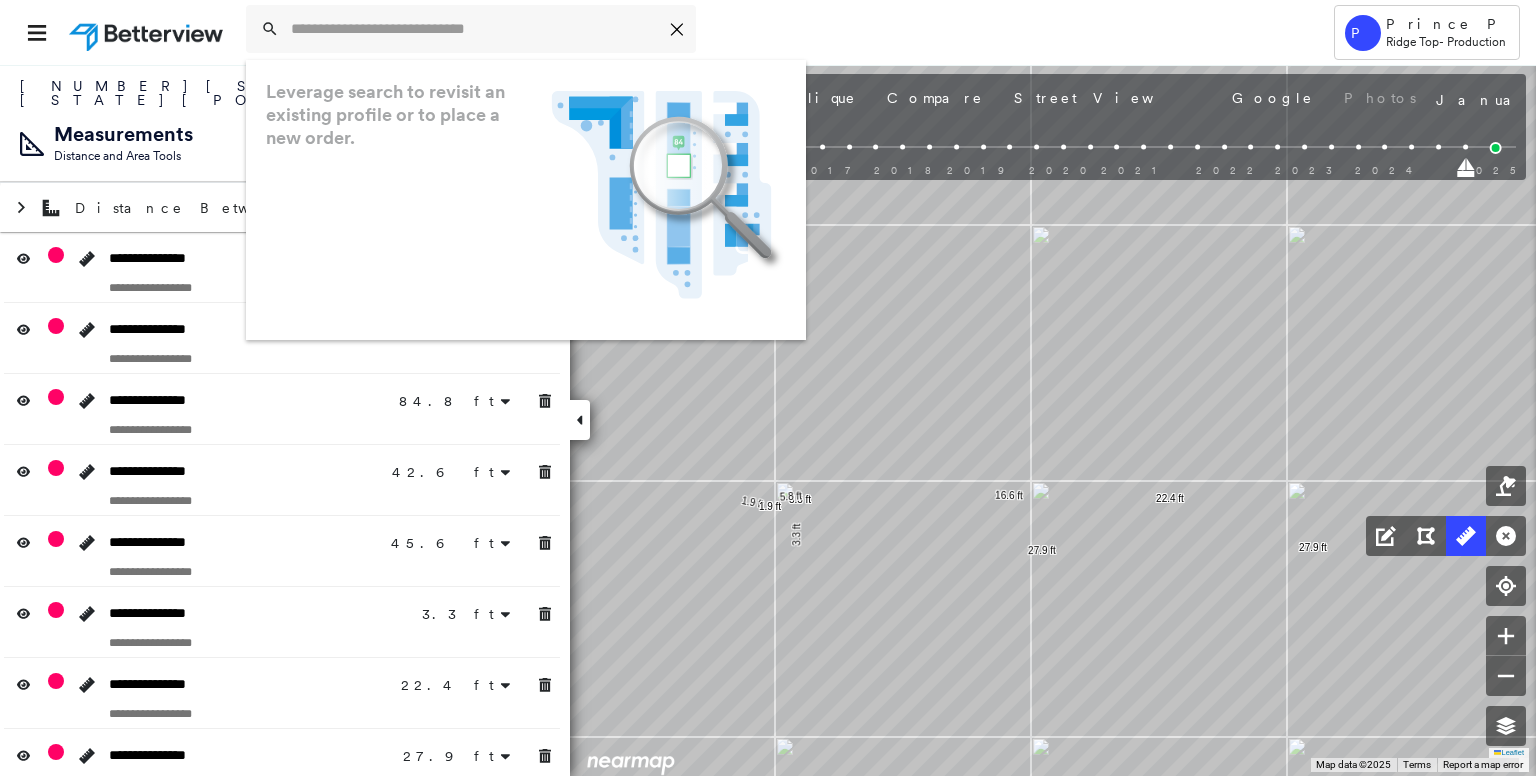 scroll, scrollTop: 0, scrollLeft: 0, axis: both 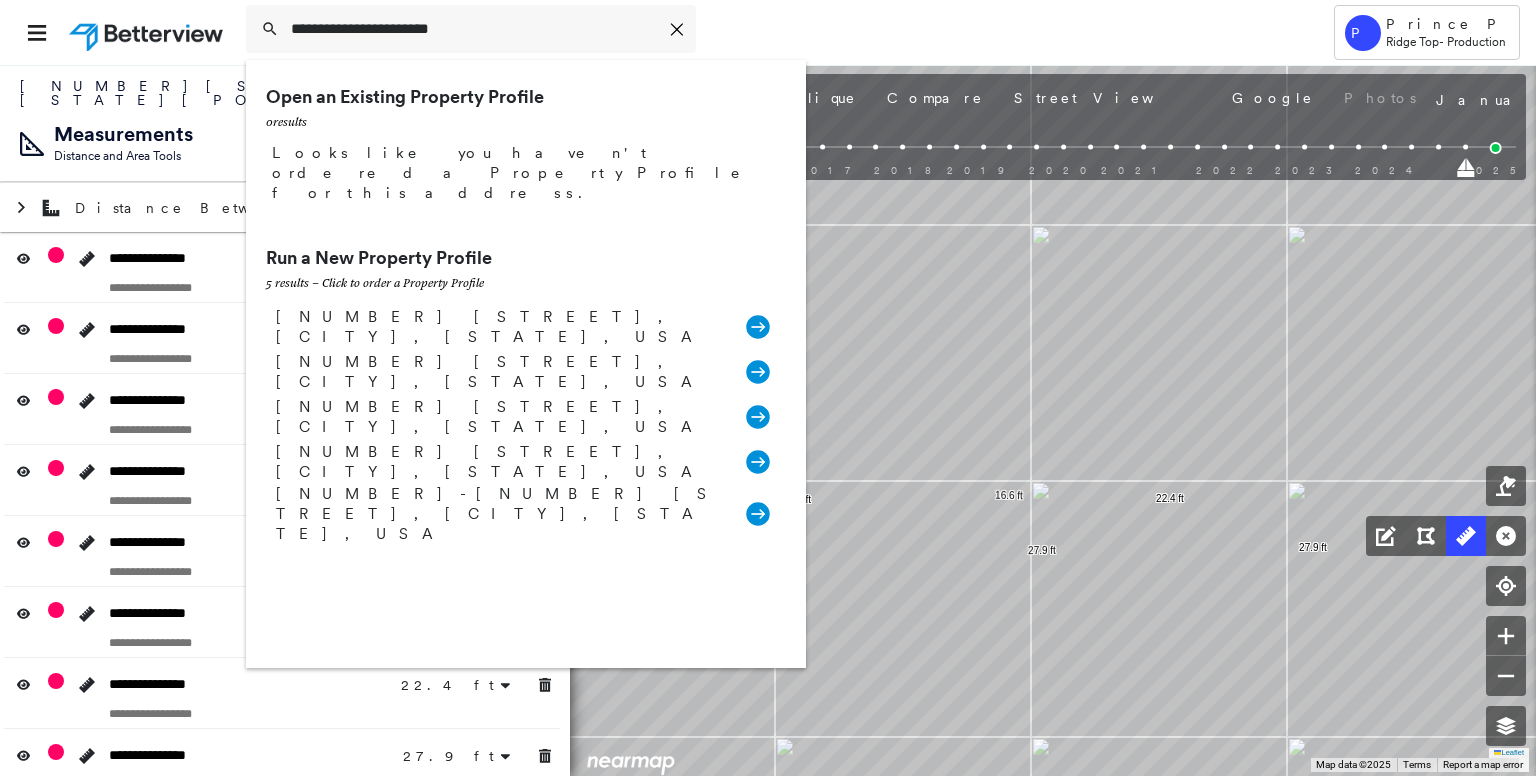 type on "**********" 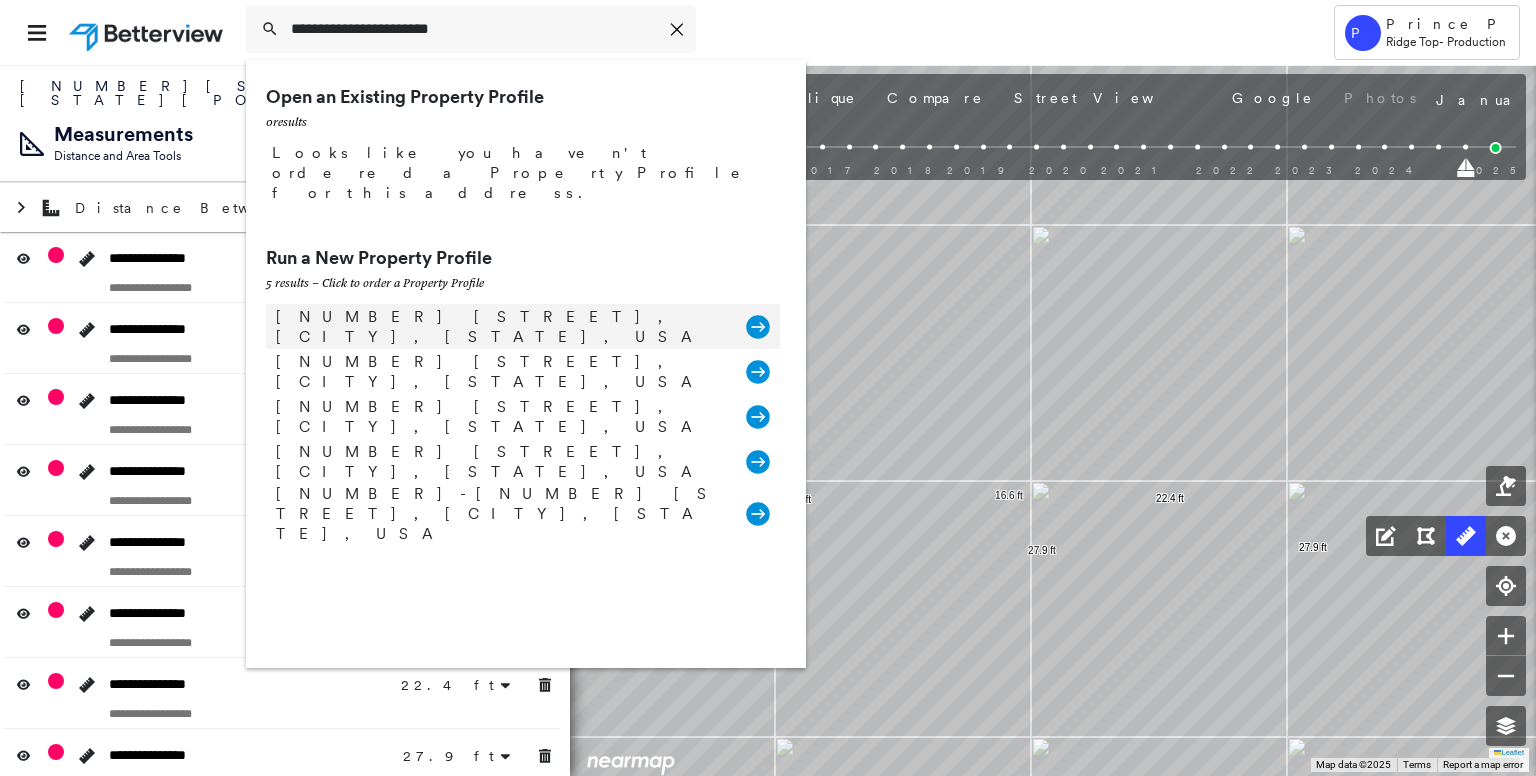 click on "[NUMBER] [STREET], [CITY], [STATE], USA" at bounding box center [501, 327] 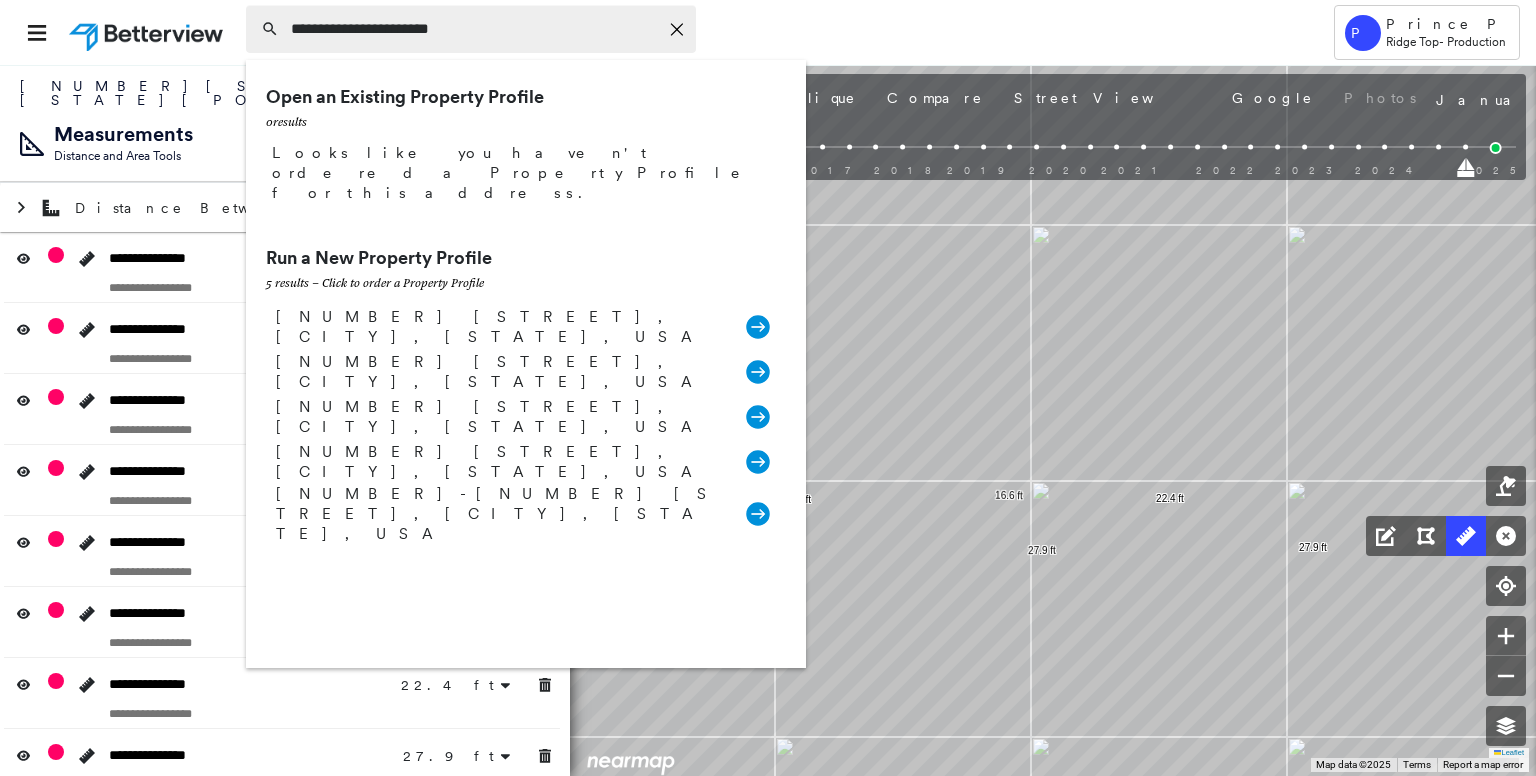 type 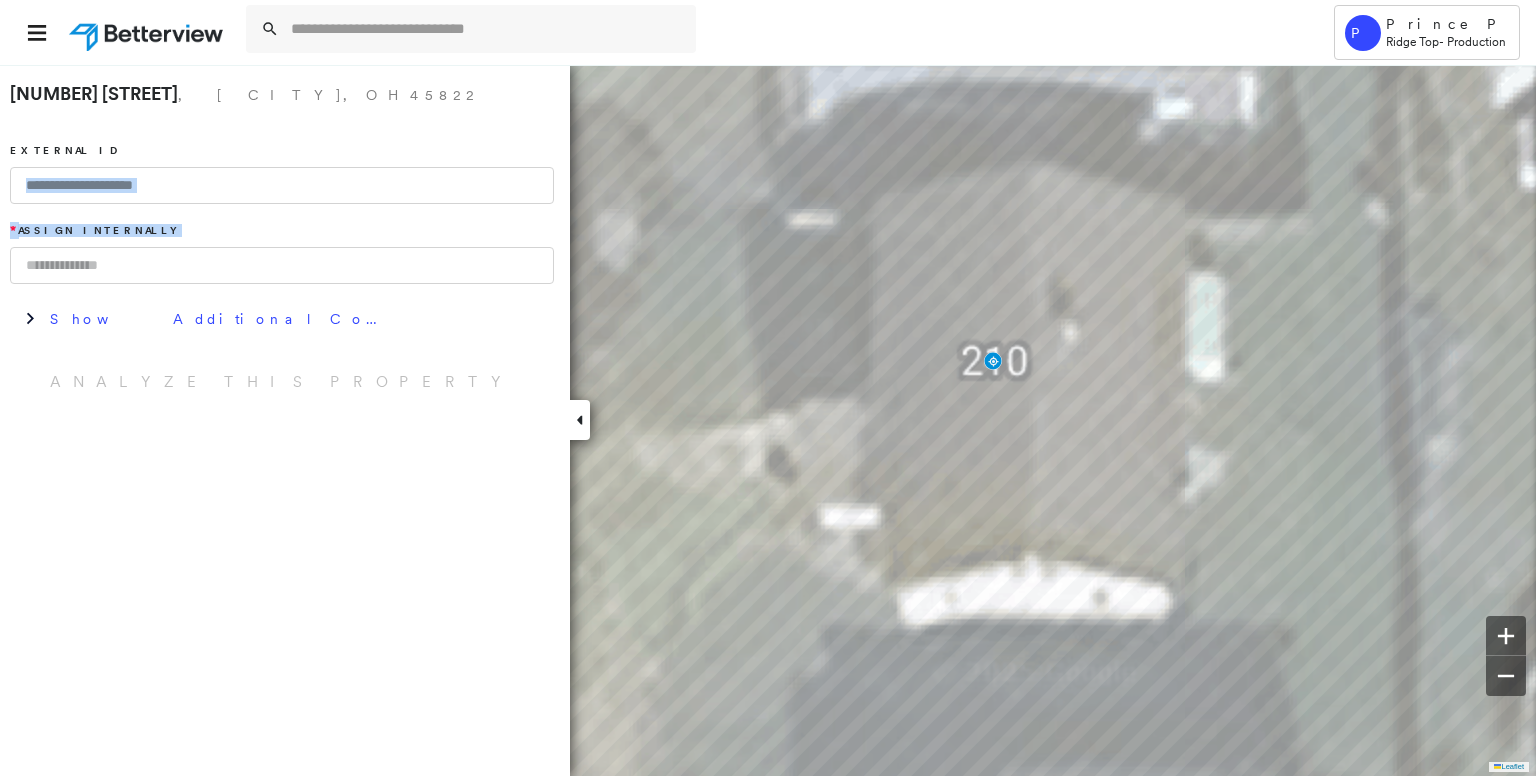 click on "[NUMBER] [STREET] , [CITY],  [STATE]  [POSTAL_CODE] External ID   * Assign Internally   Show Additional Company Data Analyze This Property" at bounding box center (282, 237) 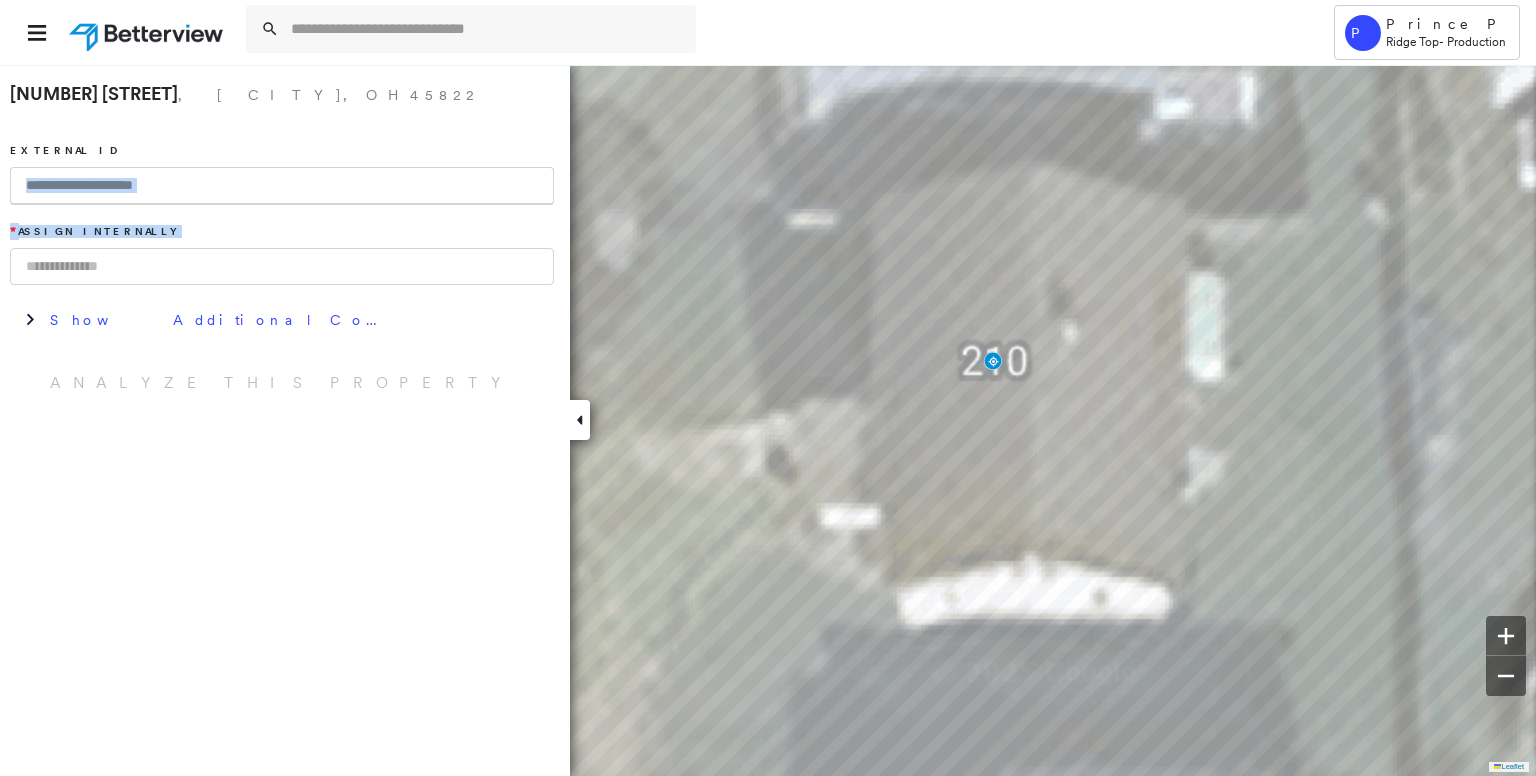 click at bounding box center [282, 186] 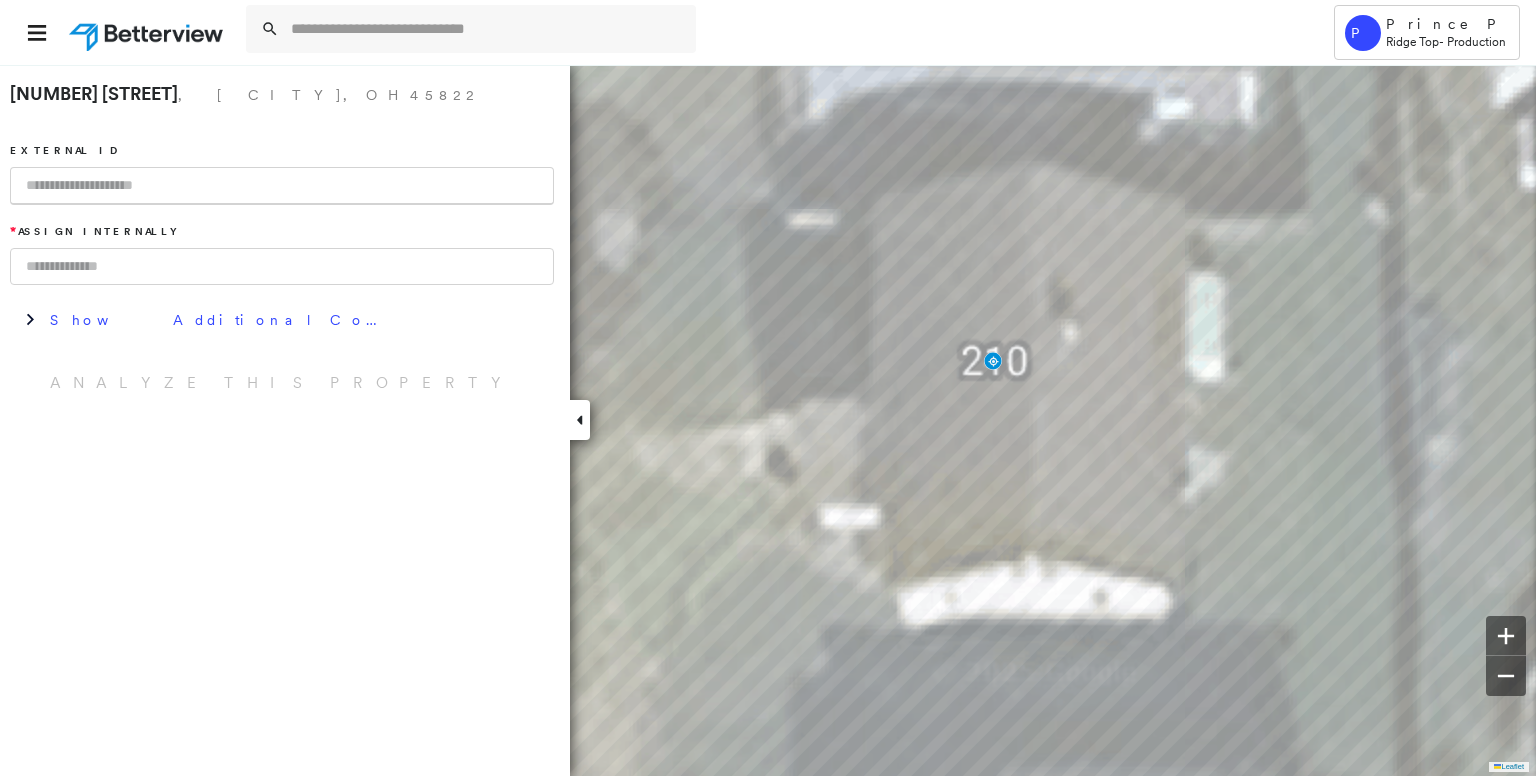 click at bounding box center (282, 186) 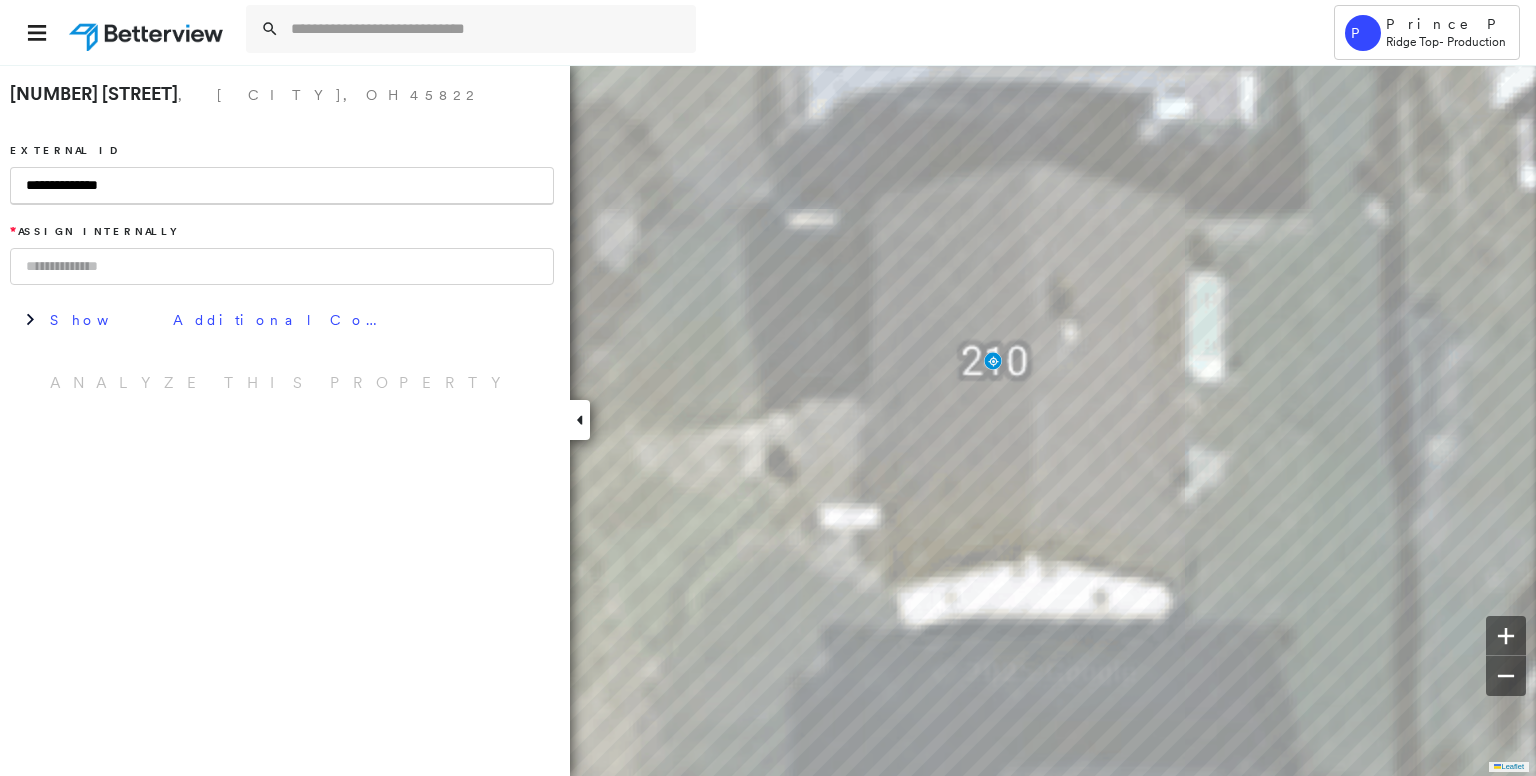 type on "**********" 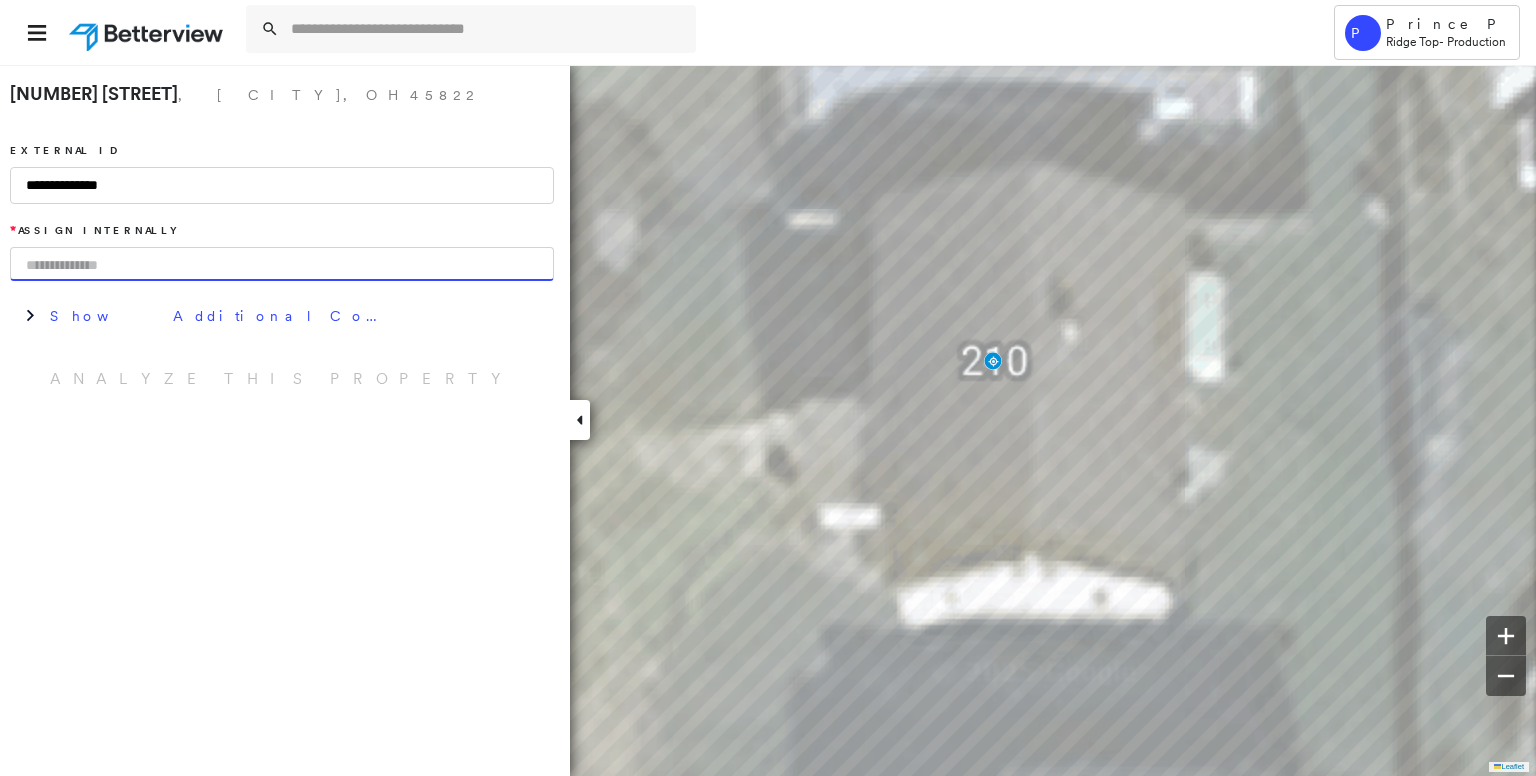 click at bounding box center (282, 264) 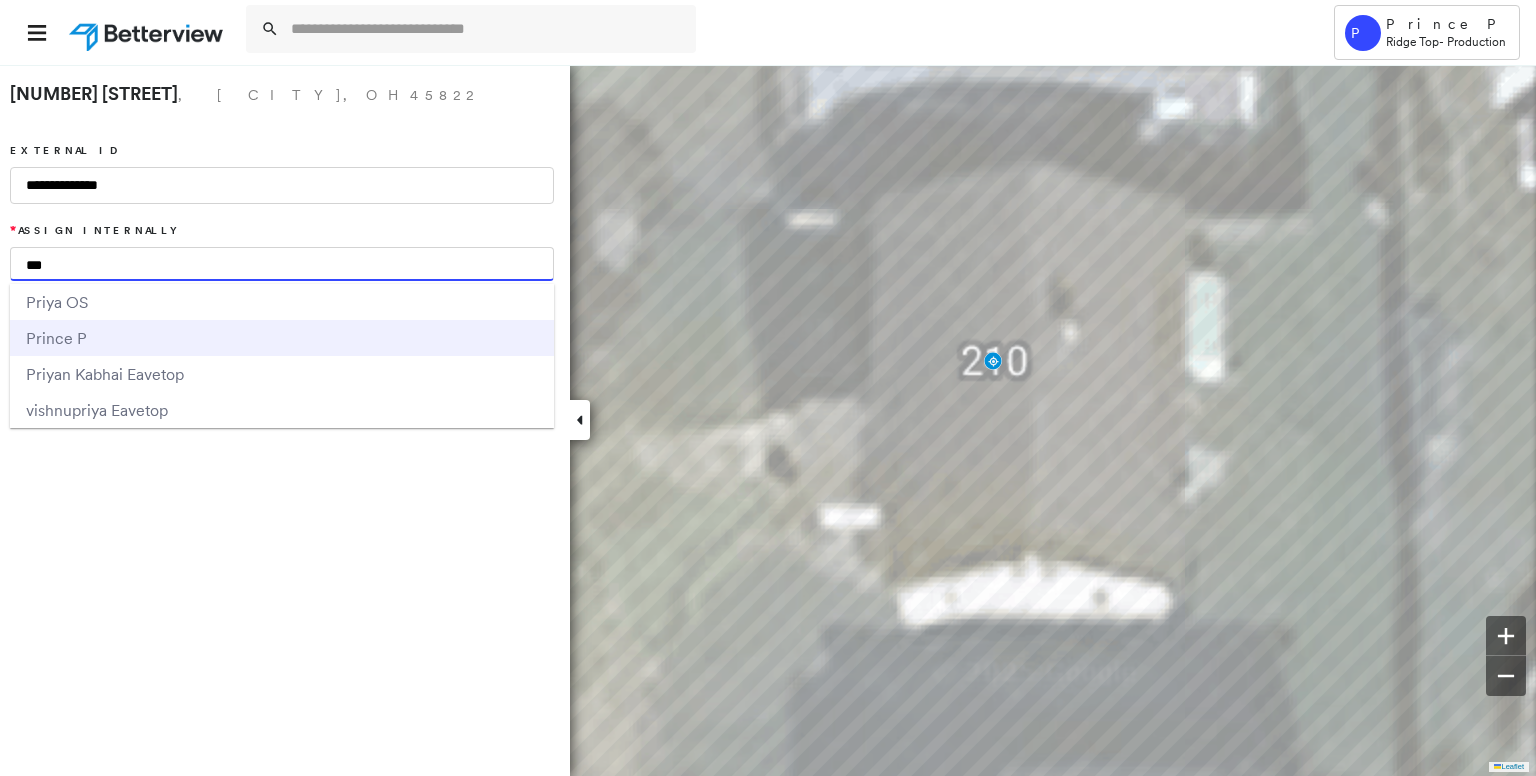 type on "***" 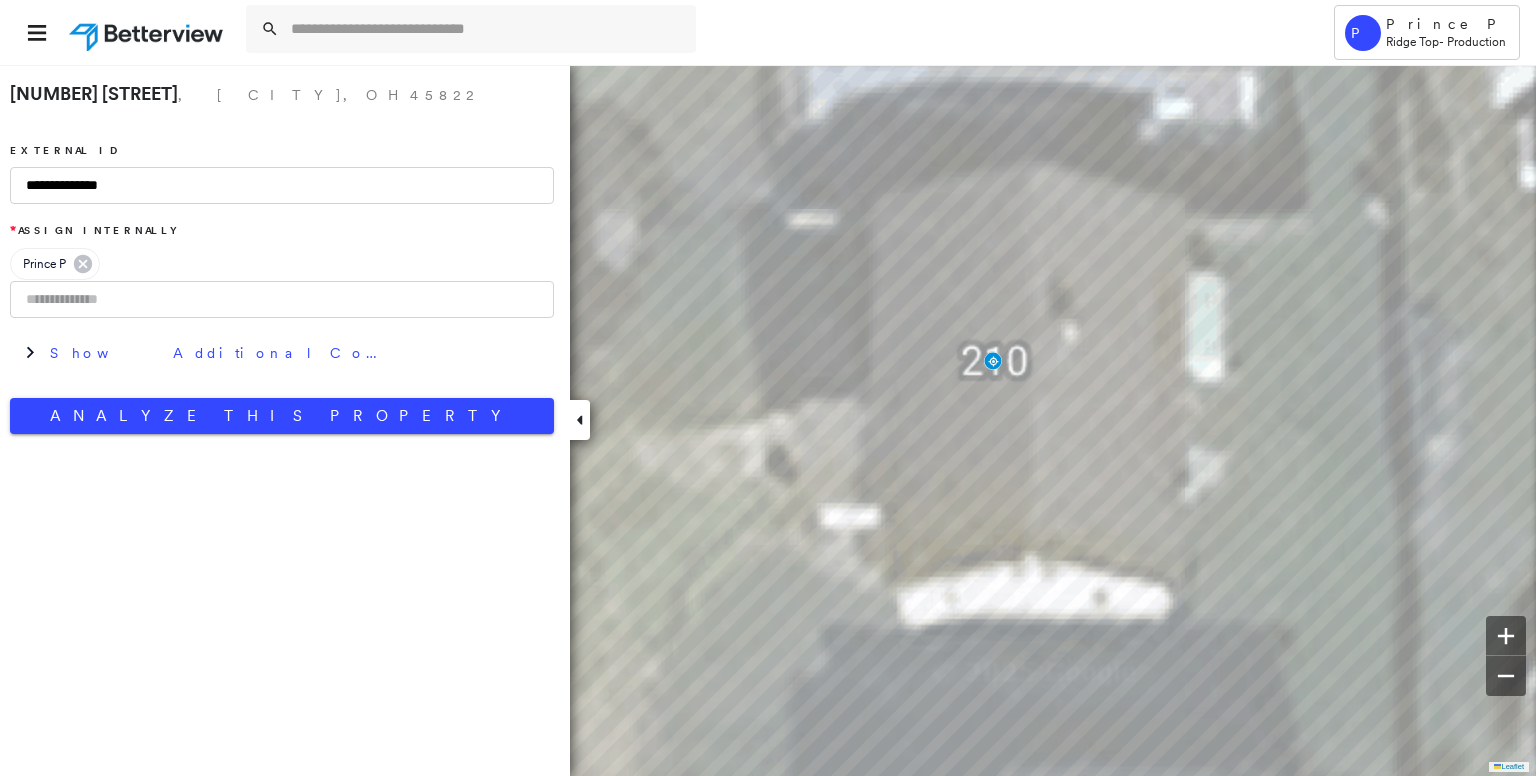 click on "**********" at bounding box center (282, 254) 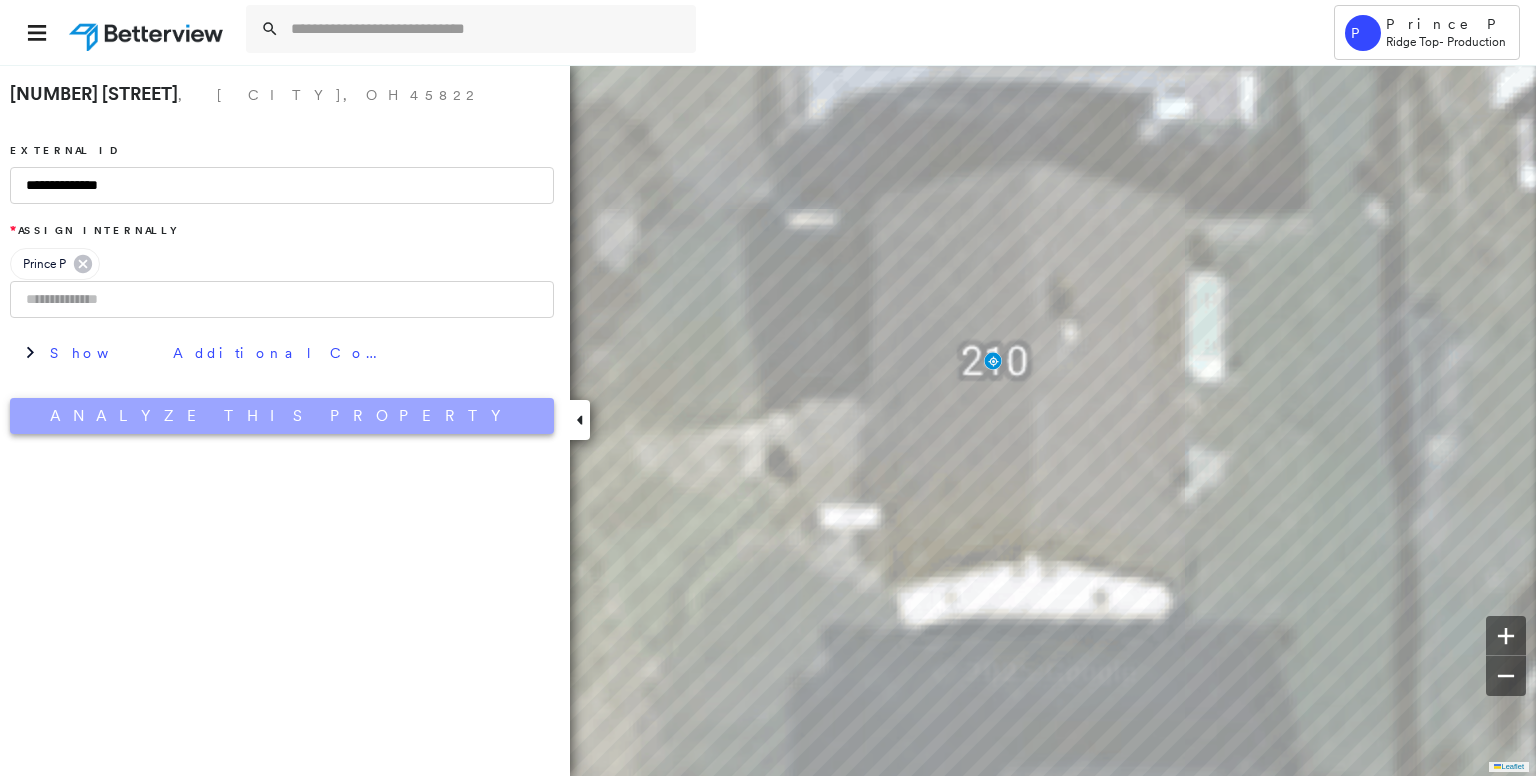click on "Analyze This Property" at bounding box center [282, 416] 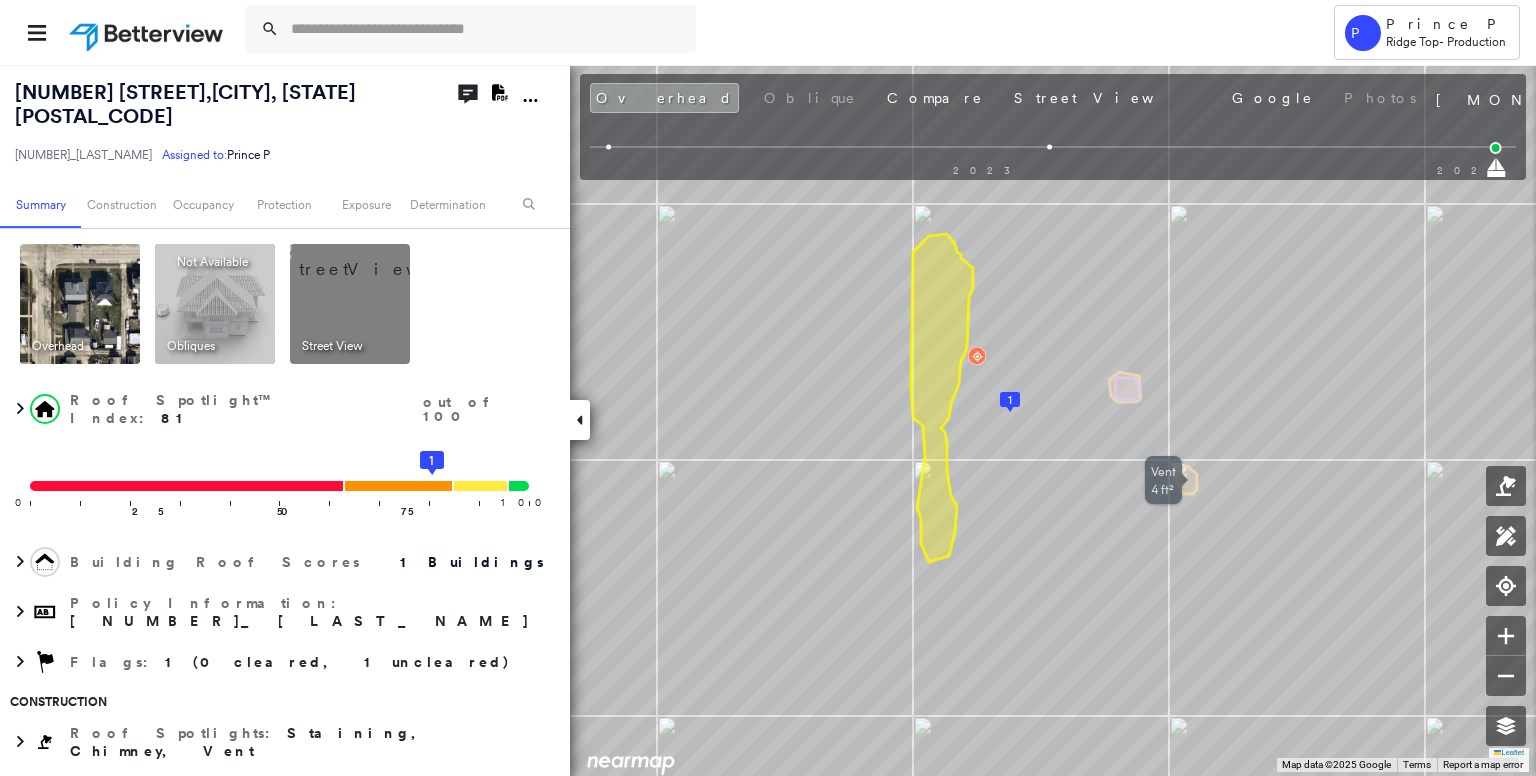 drag, startPoint x: 1209, startPoint y: 505, endPoint x: 1196, endPoint y: 491, distance: 19.104973 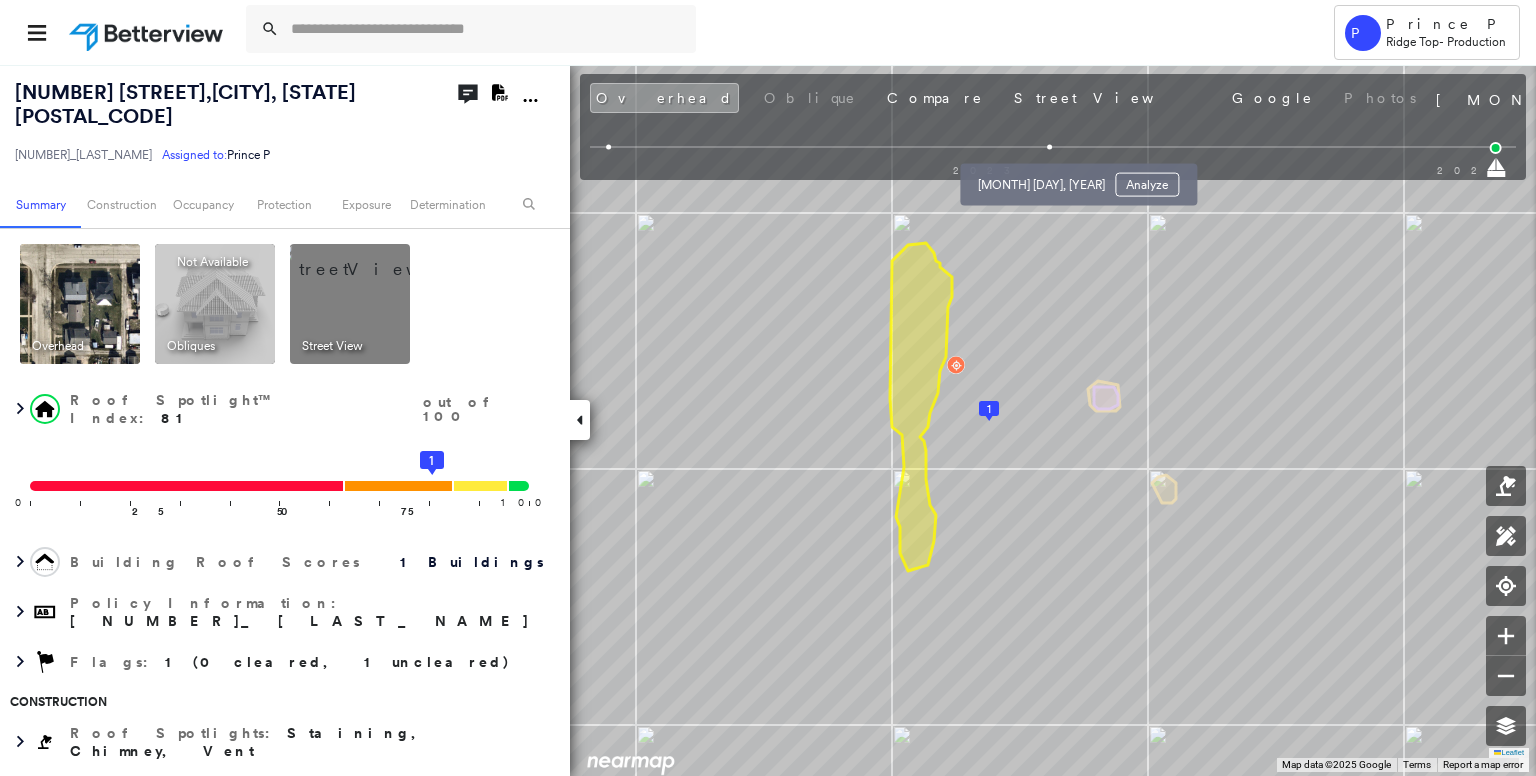 click at bounding box center (1050, 147) 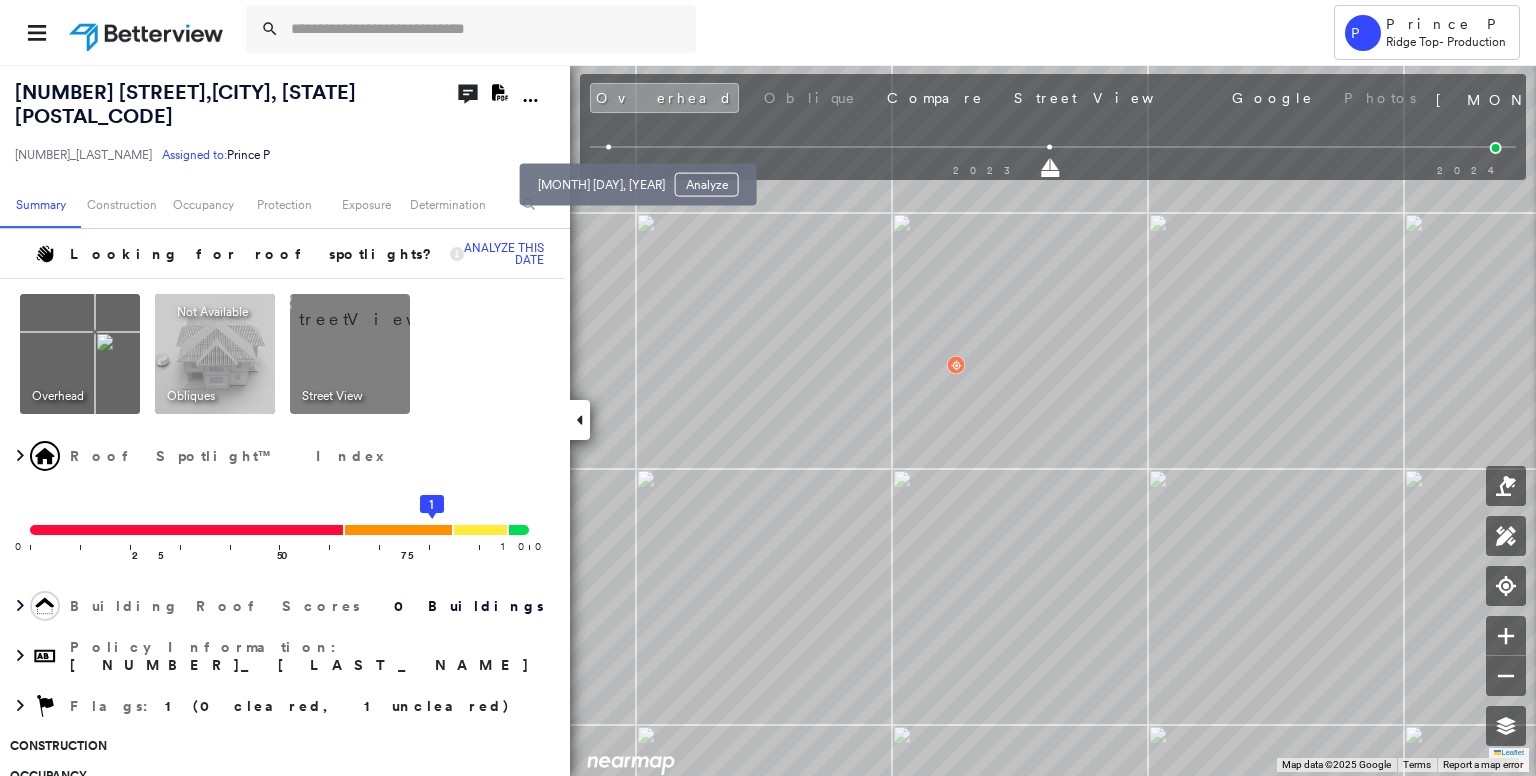 click at bounding box center [608, 147] 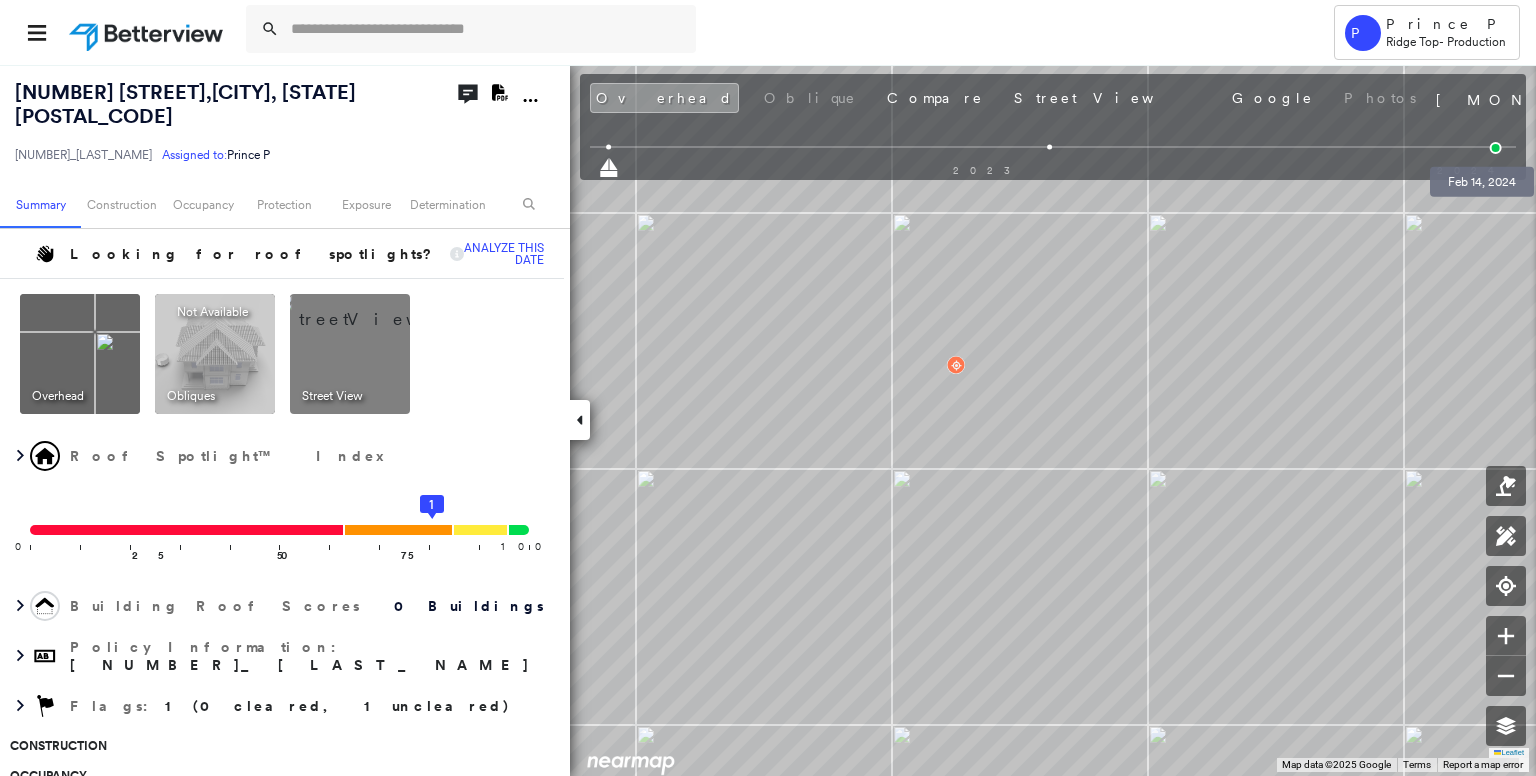 click at bounding box center (1496, 148) 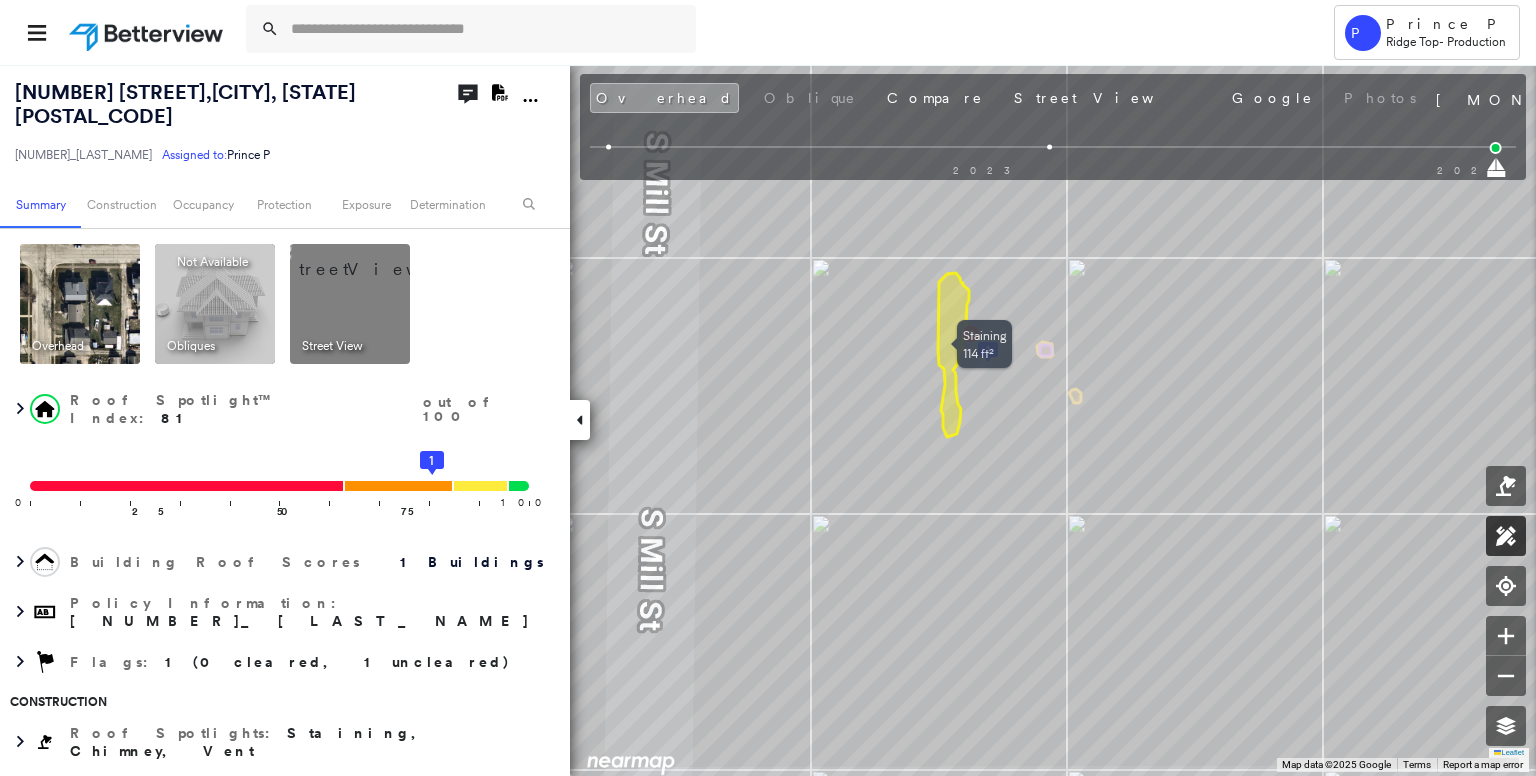 click 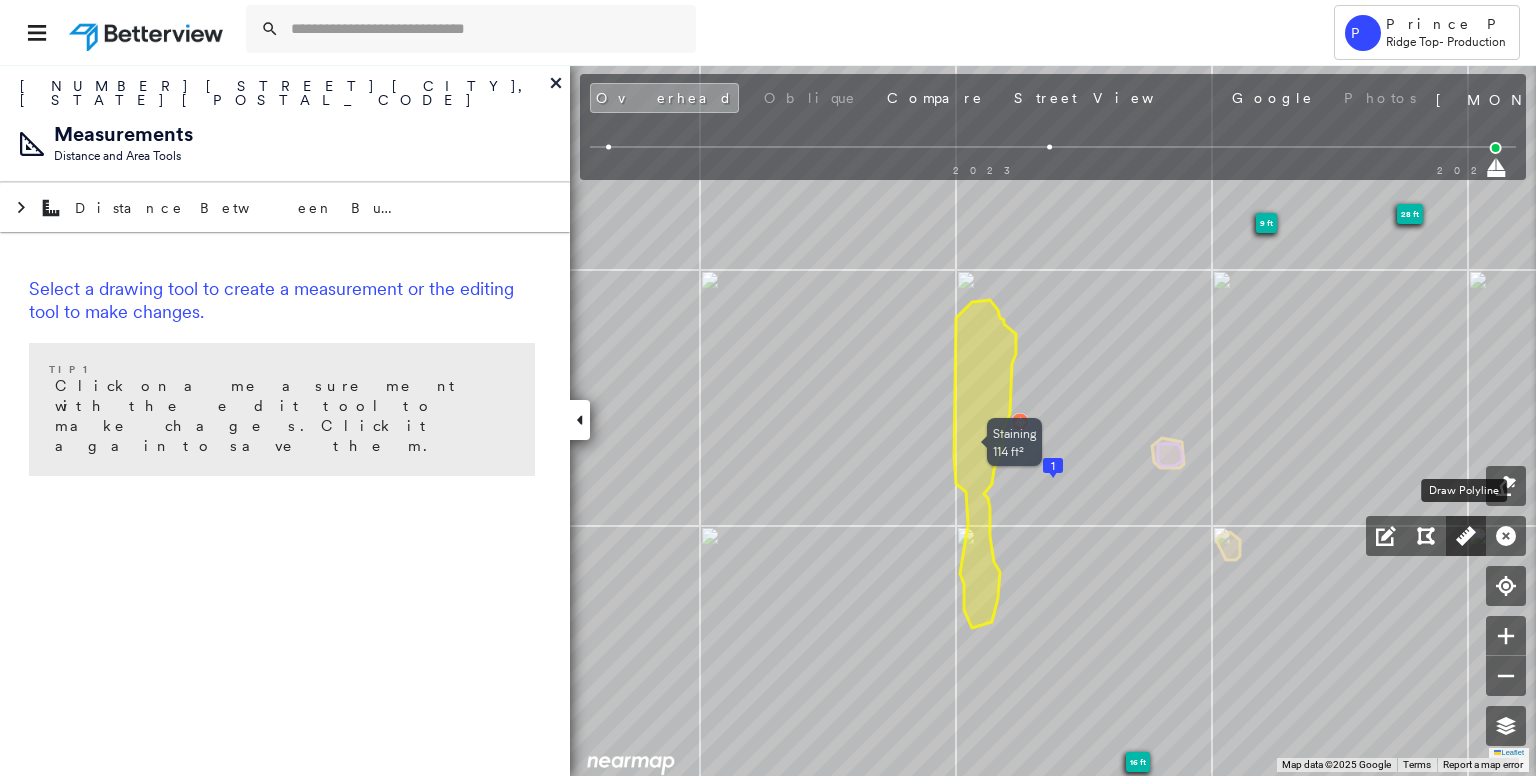 click at bounding box center [1466, 536] 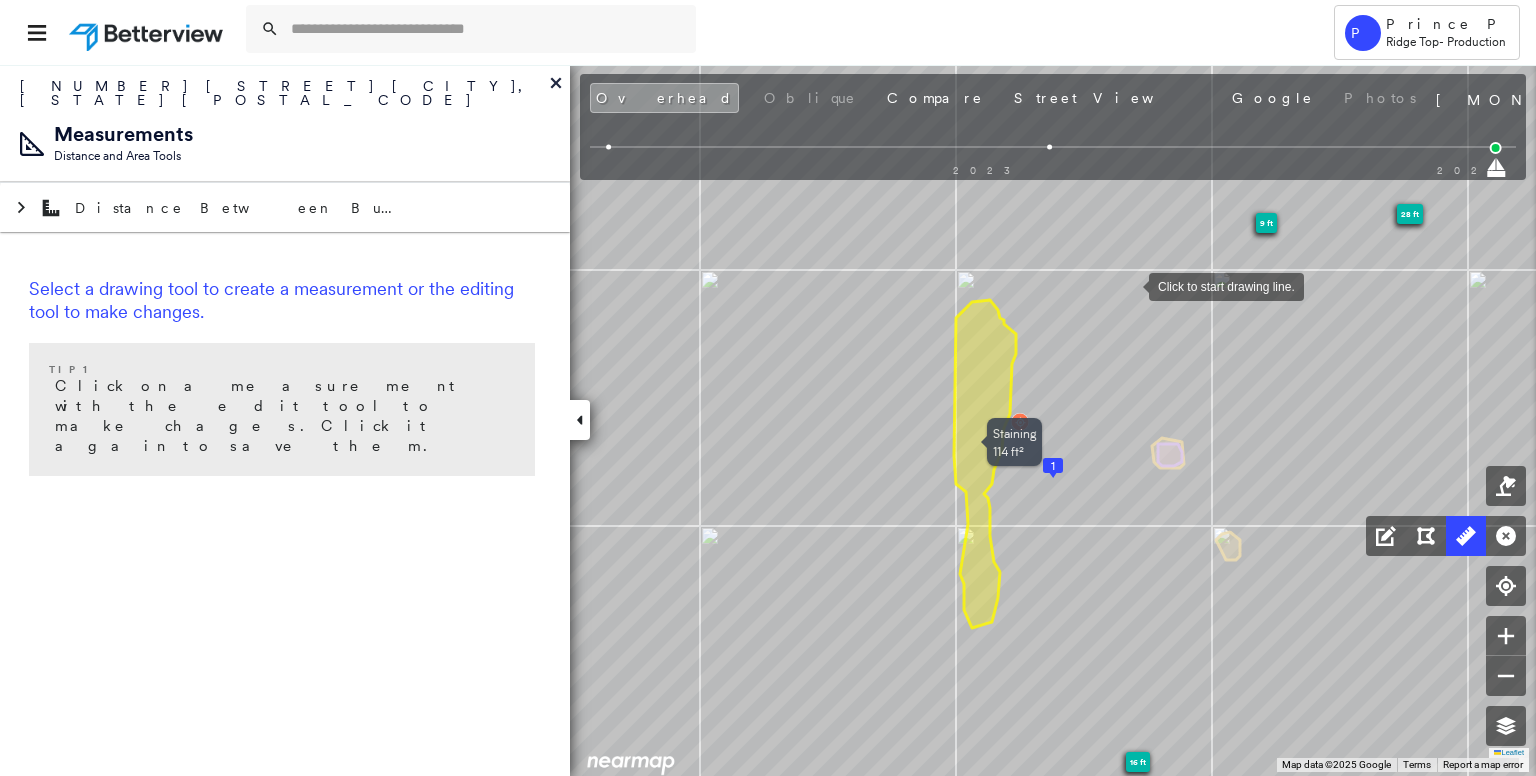 click at bounding box center [1129, 285] 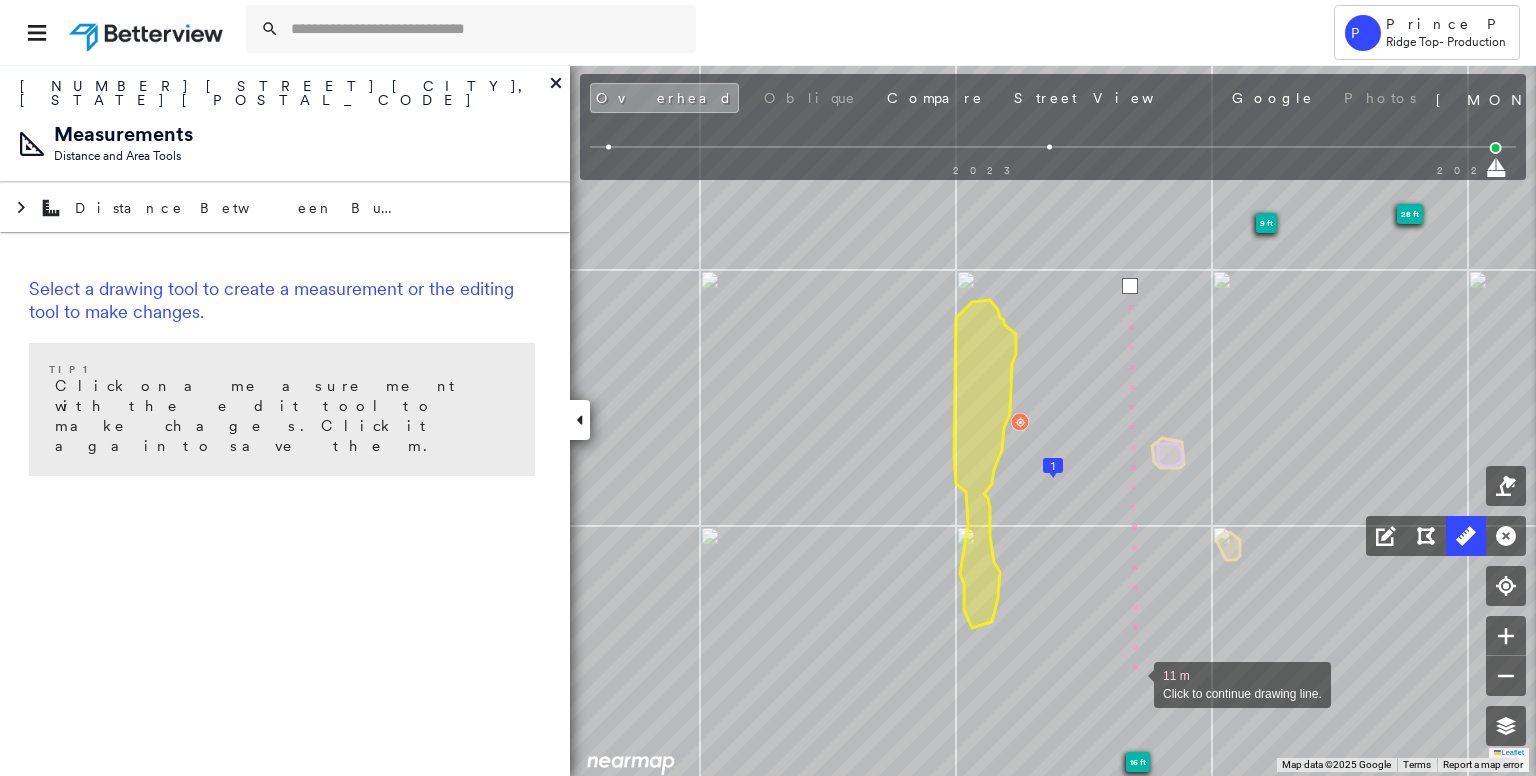 click at bounding box center (1134, 683) 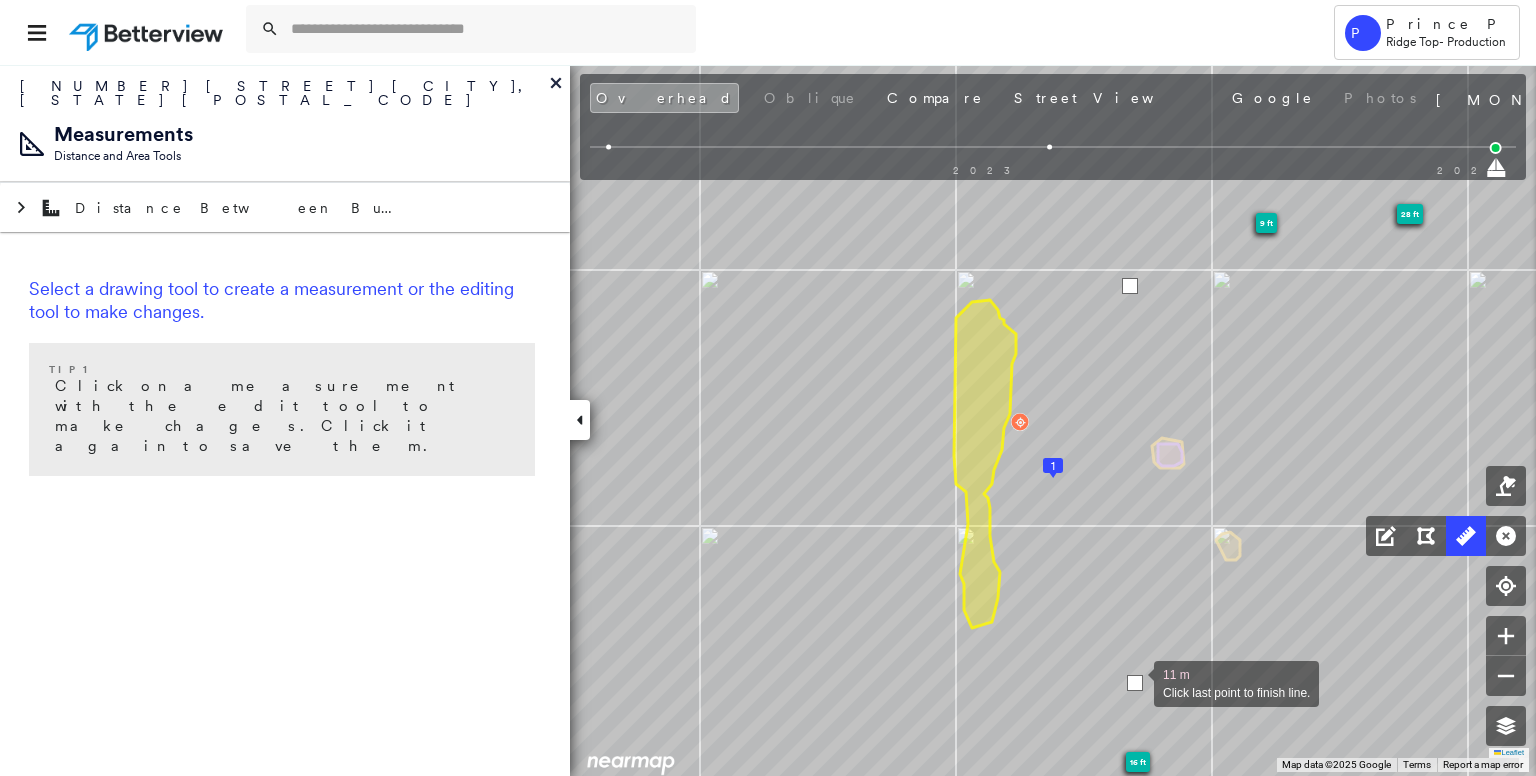 click at bounding box center [1135, 683] 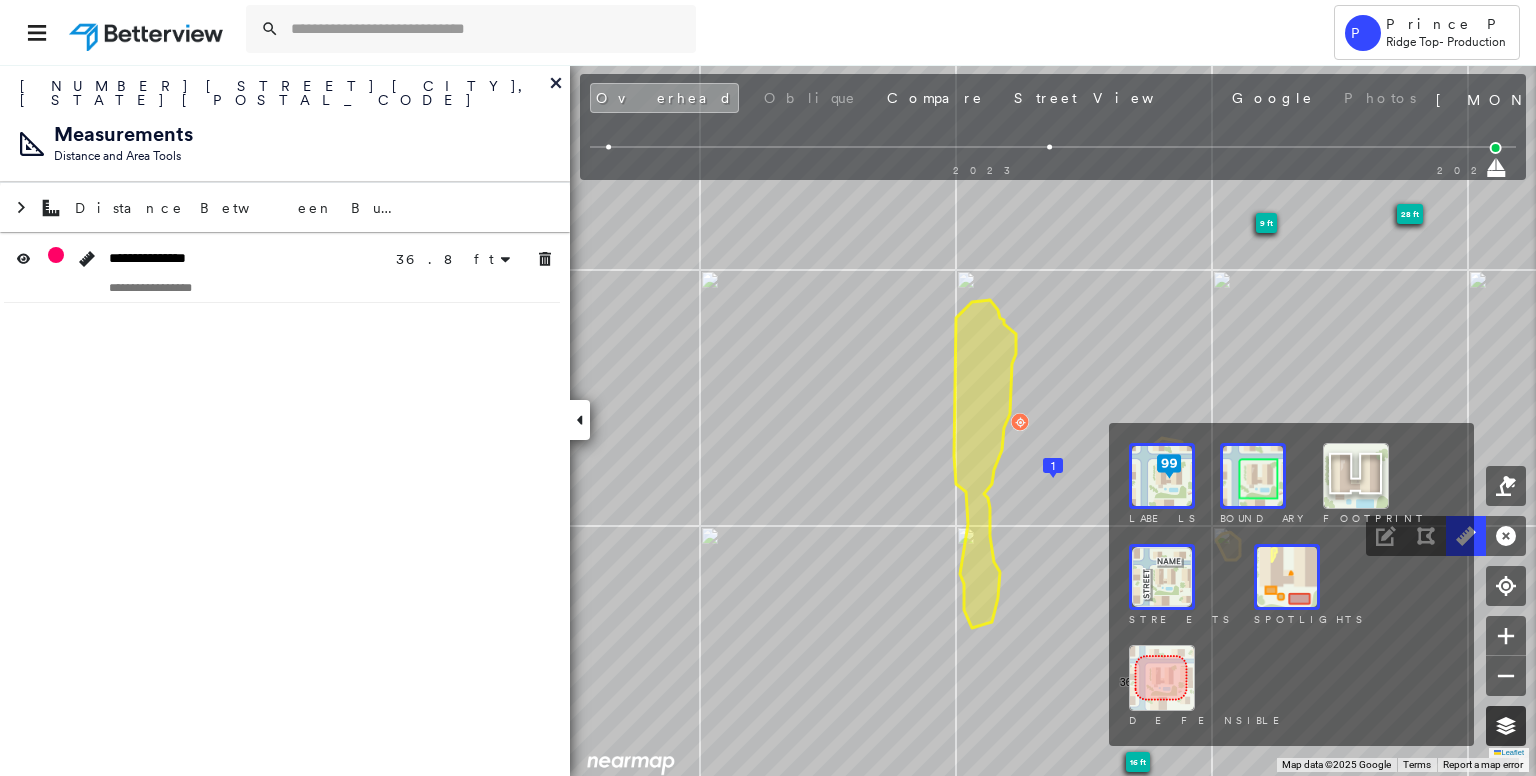 click 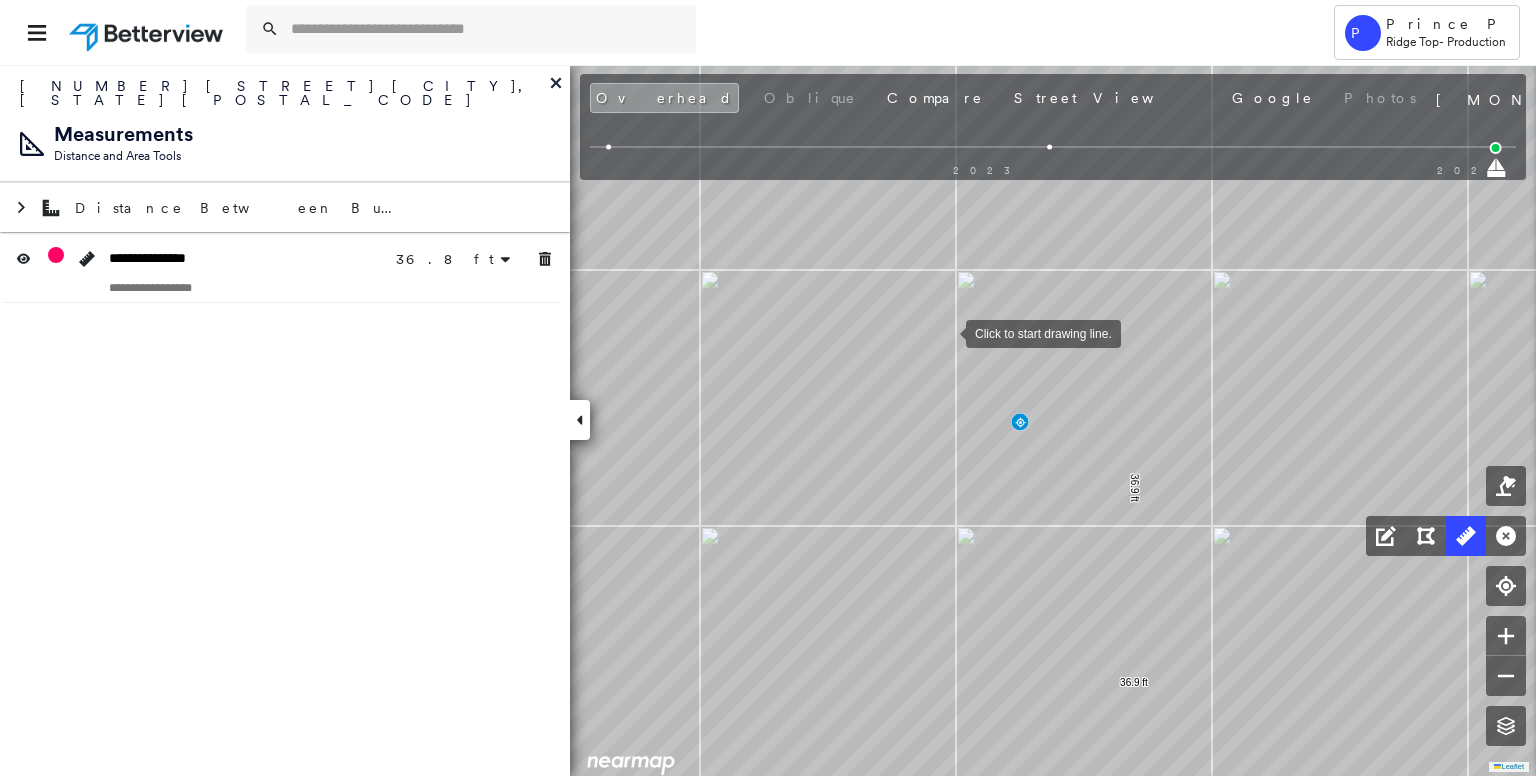 click at bounding box center (946, 332) 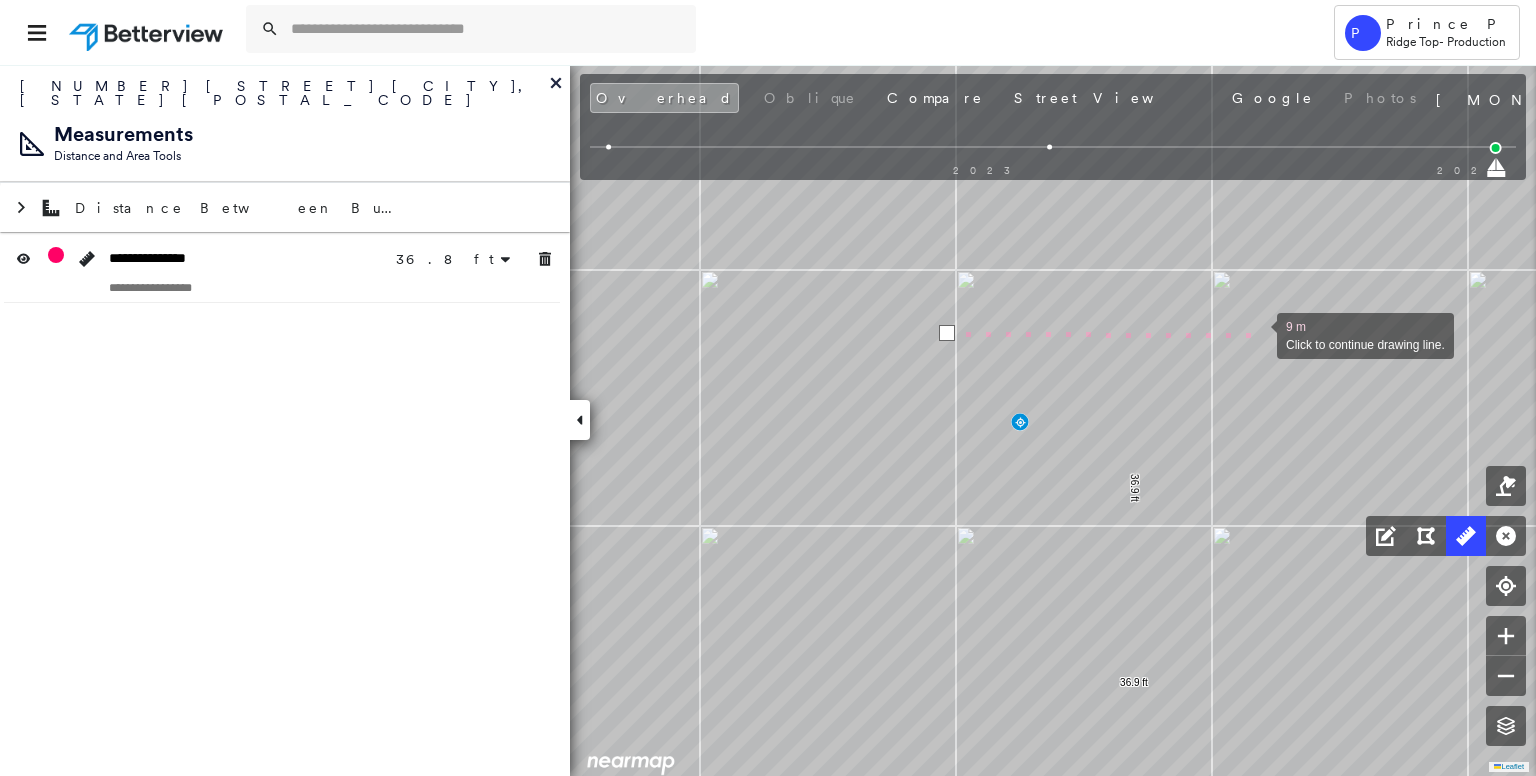 click at bounding box center [1257, 334] 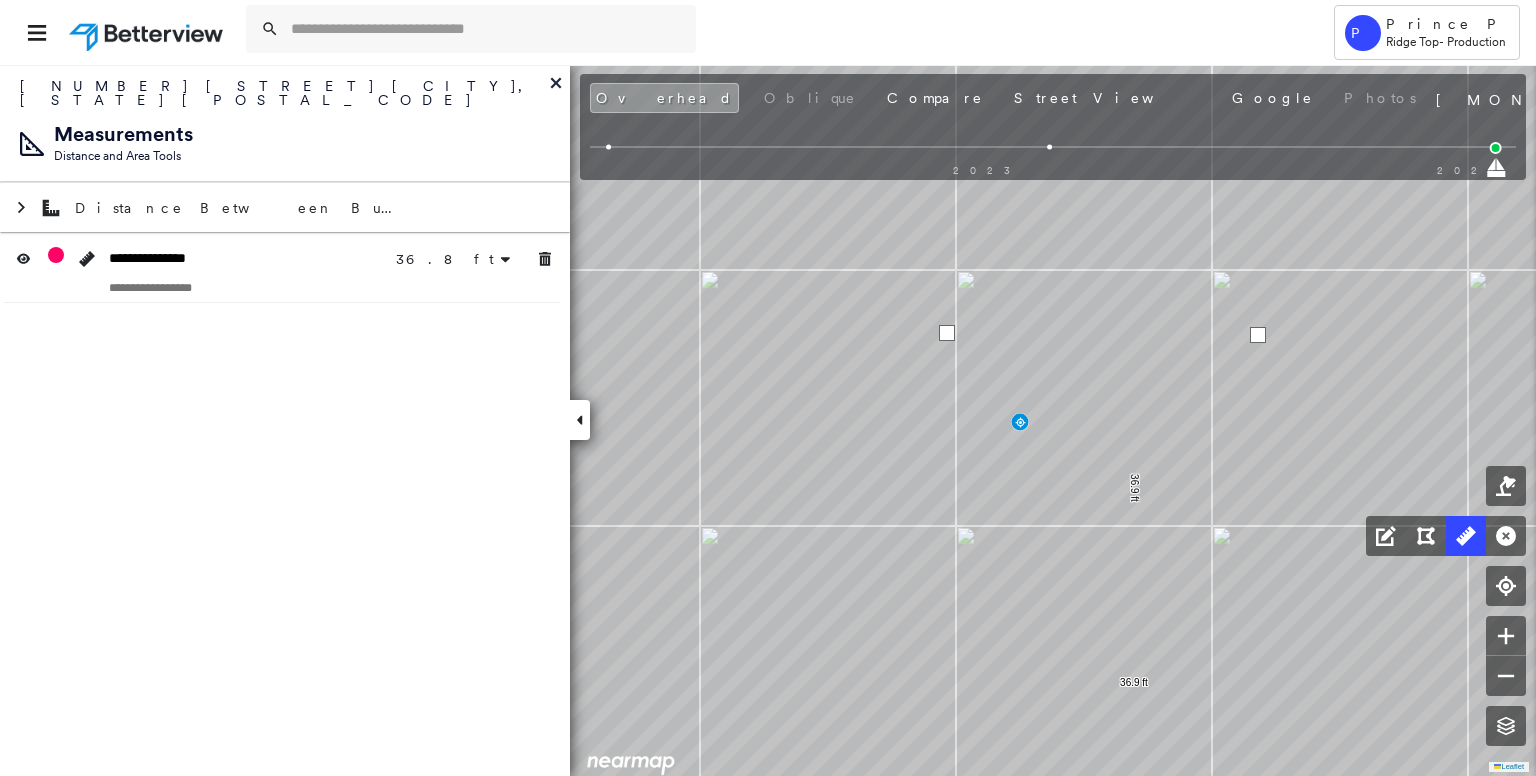 click at bounding box center [1258, 335] 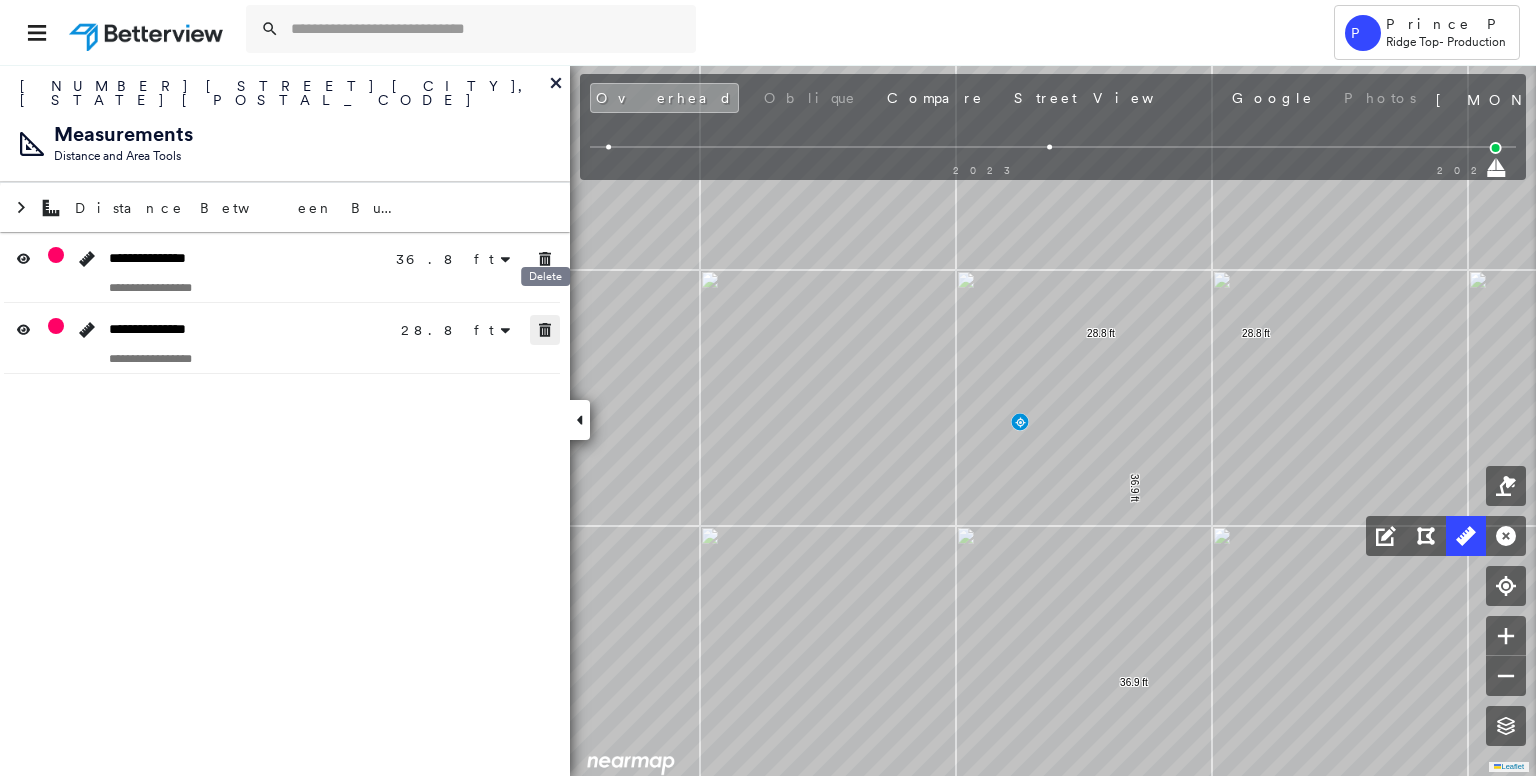 click 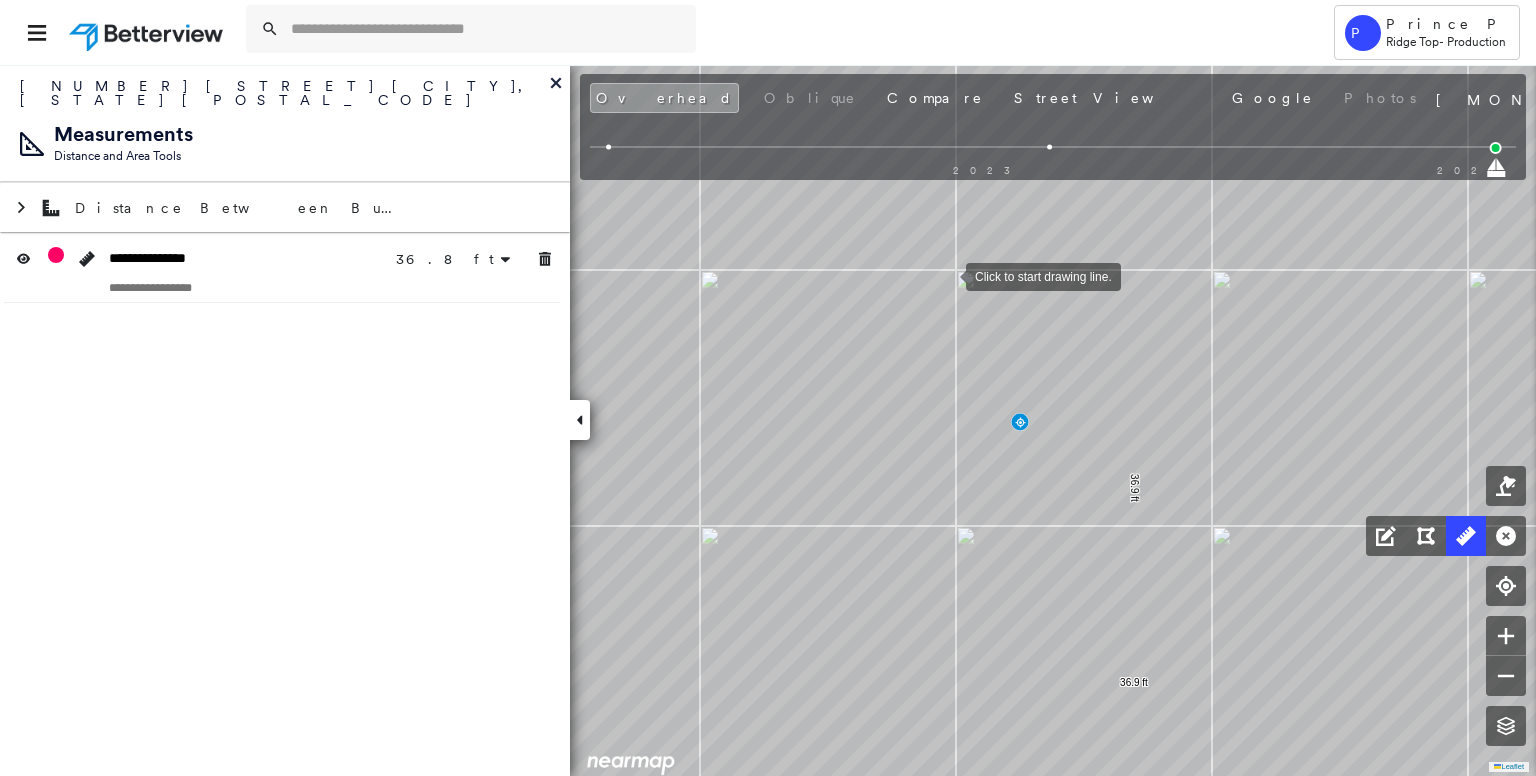 click at bounding box center (946, 275) 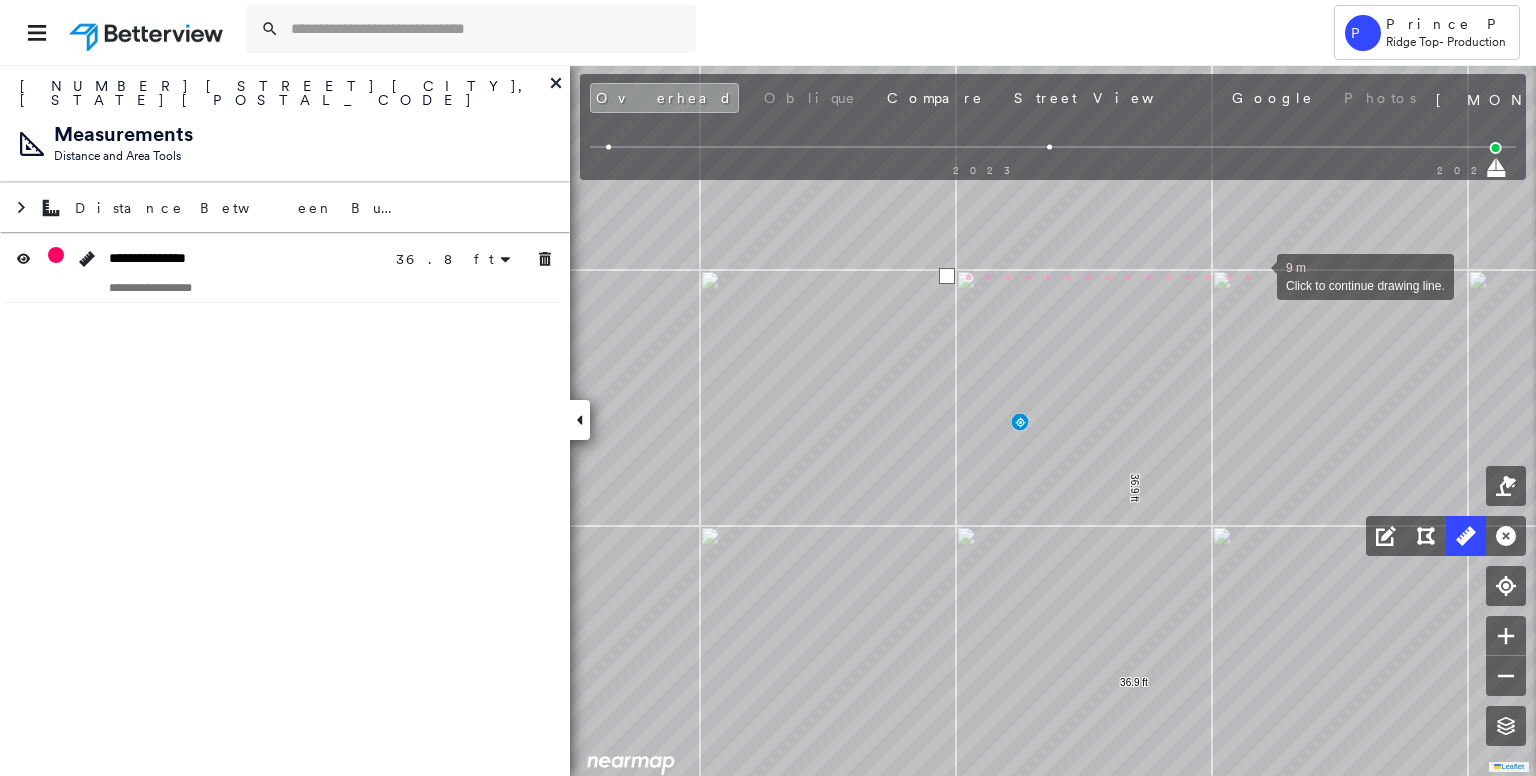 click at bounding box center [1257, 275] 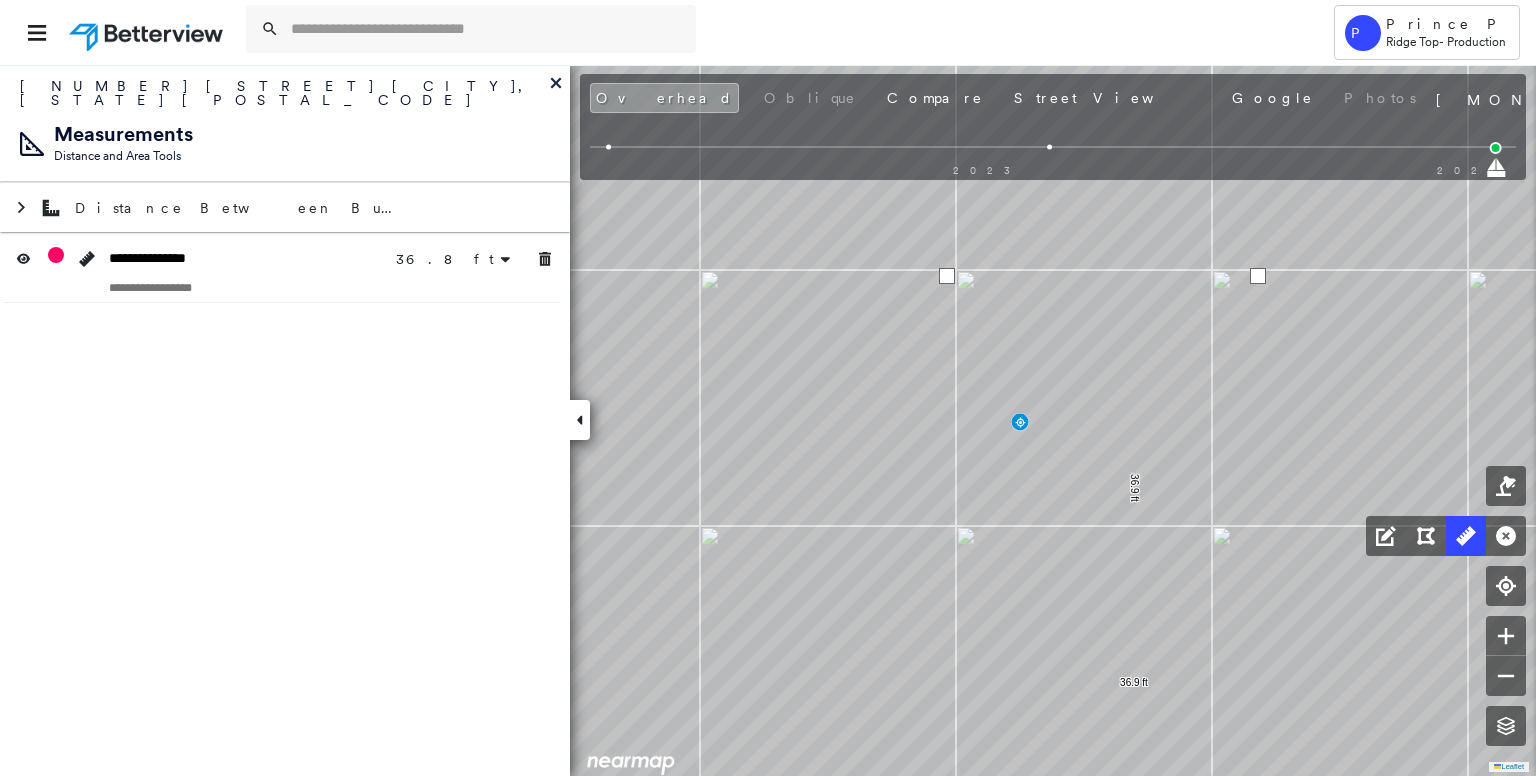 click at bounding box center (1258, 276) 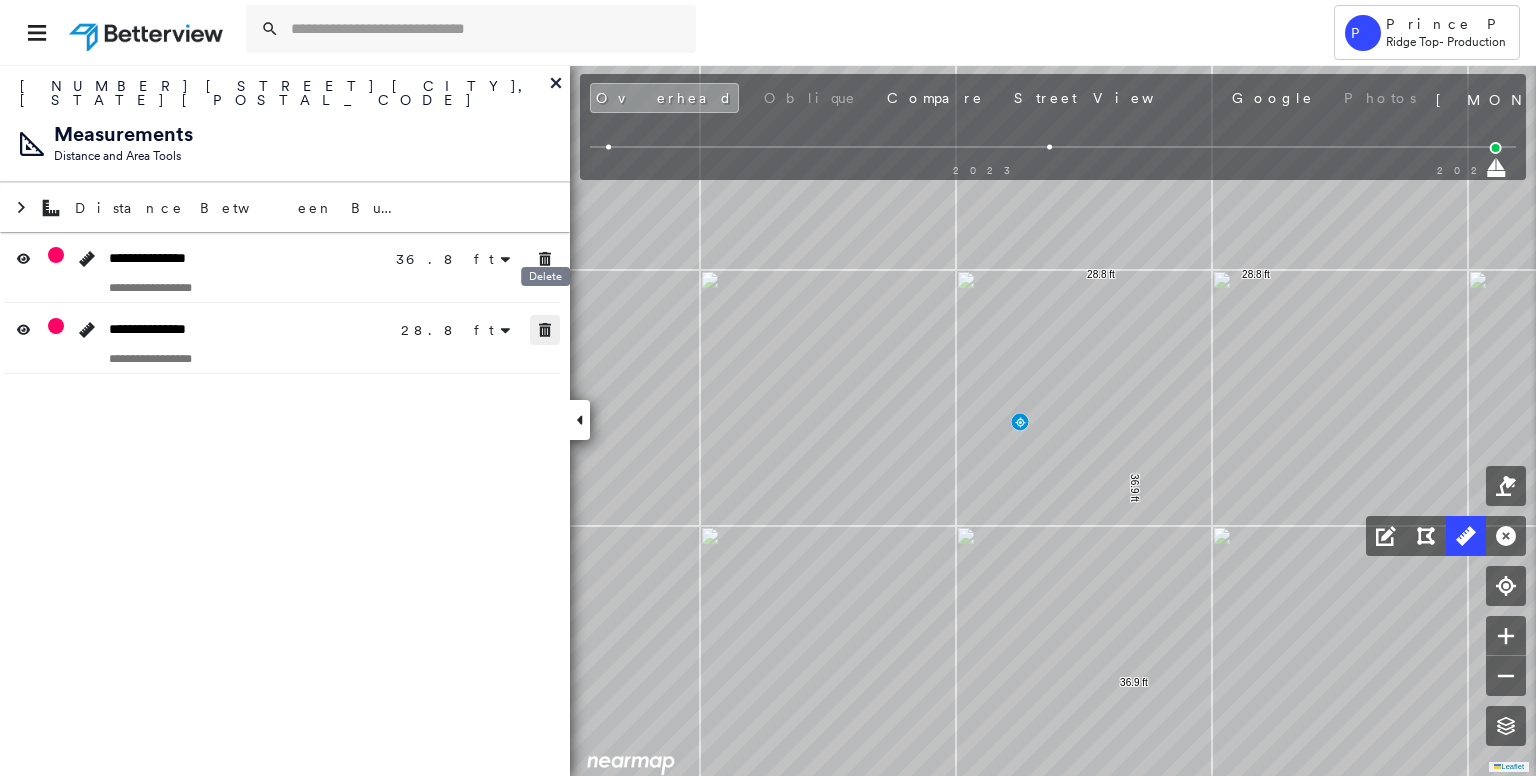 click at bounding box center [545, 330] 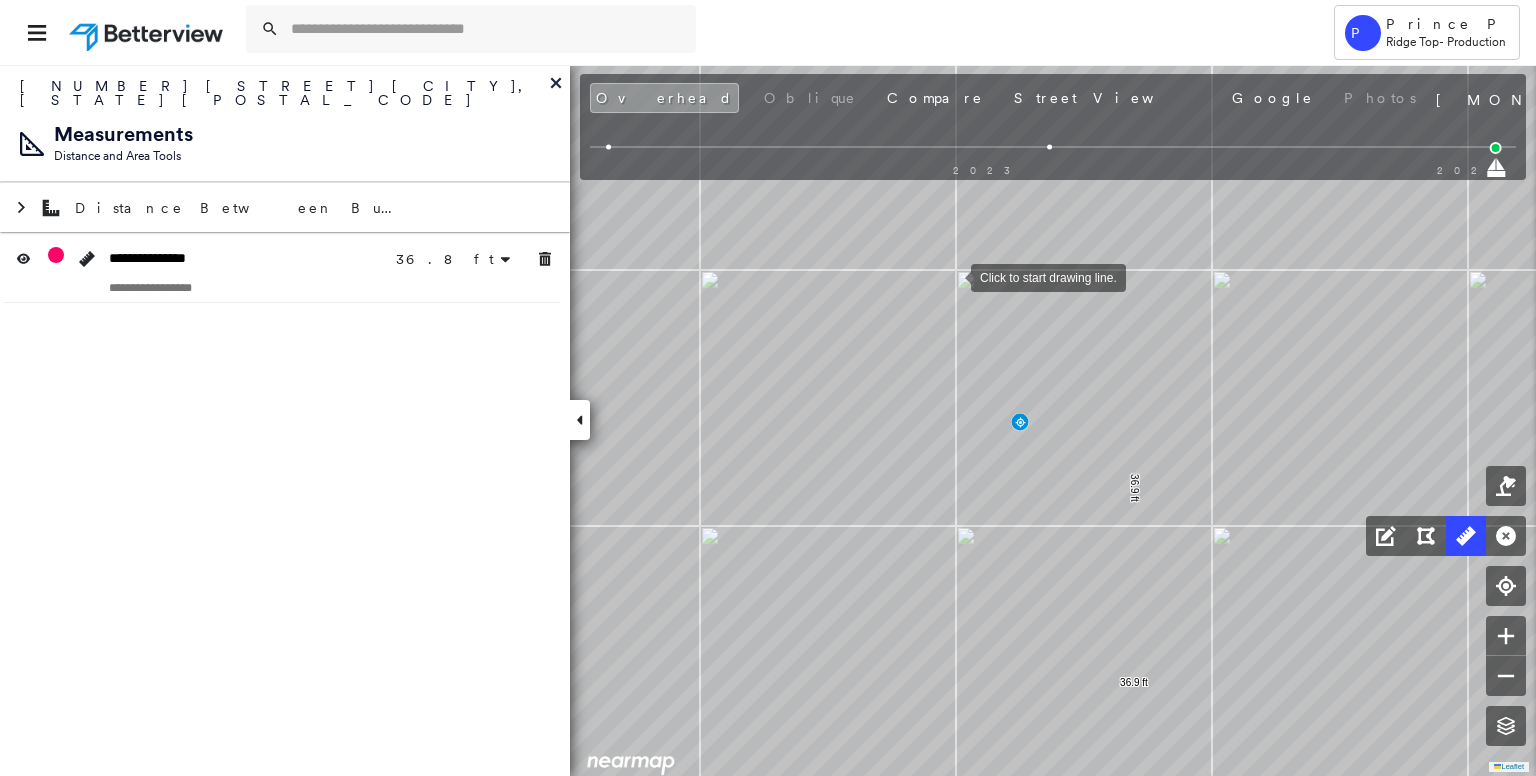 click at bounding box center [951, 276] 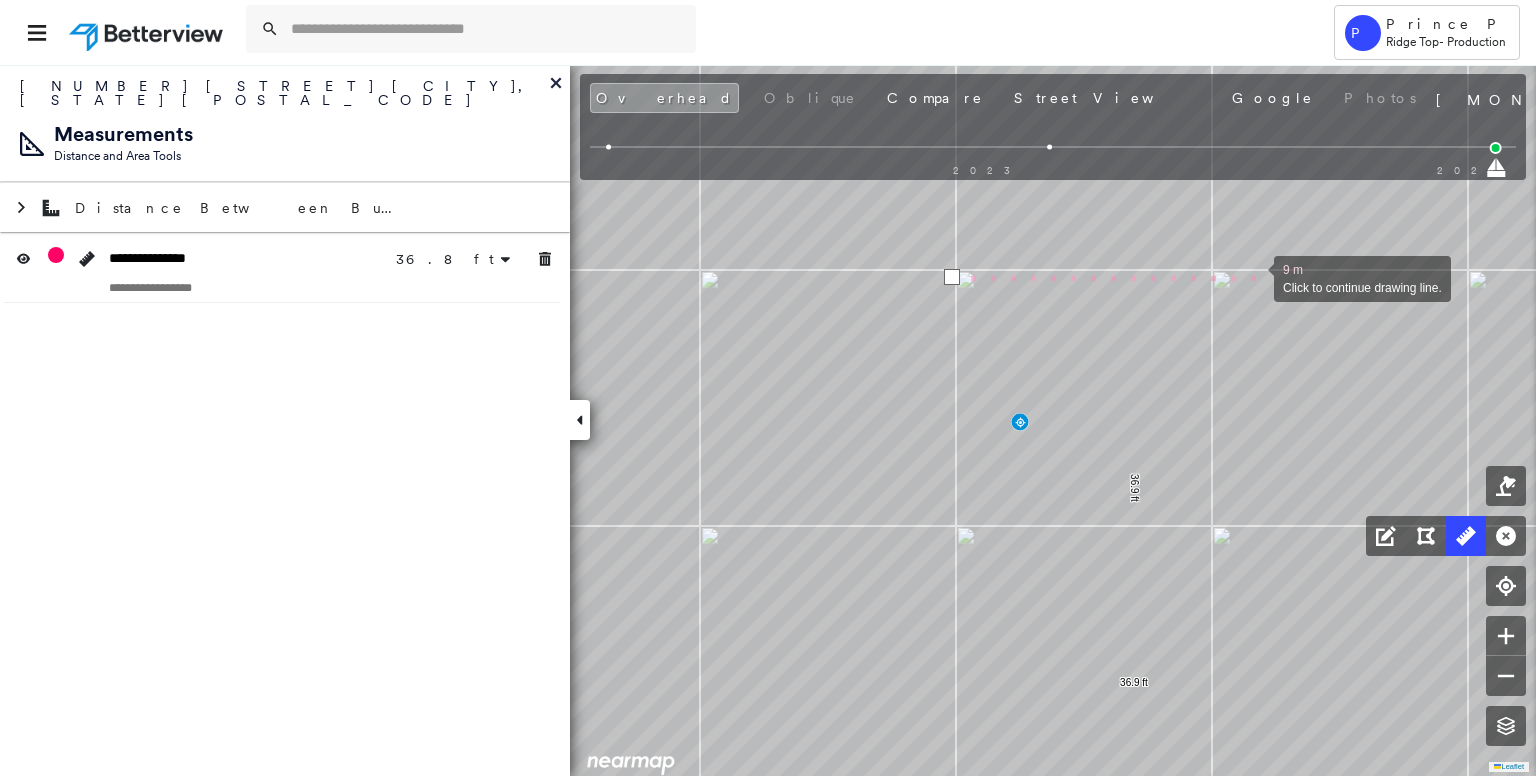 click at bounding box center (1254, 277) 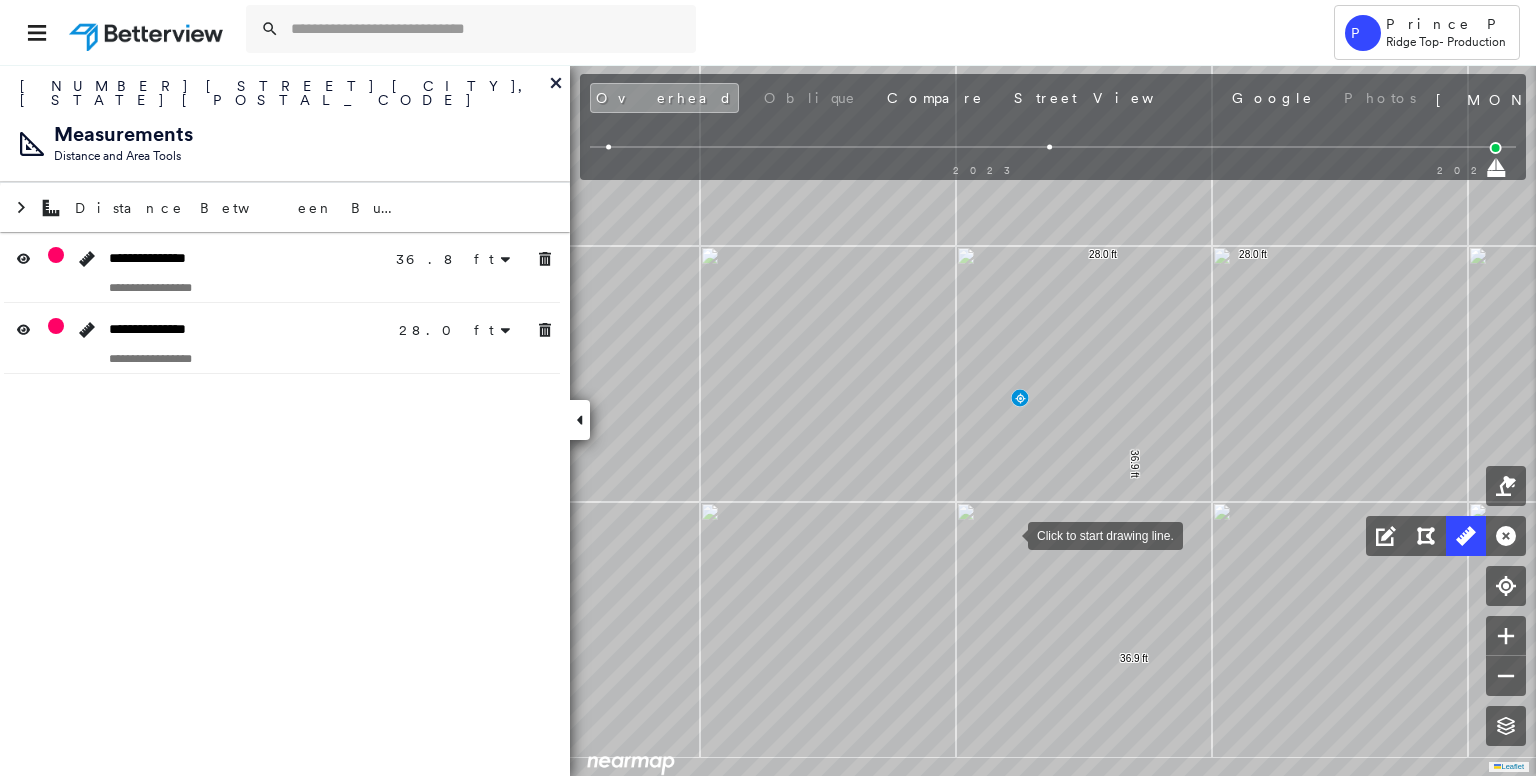 drag, startPoint x: 1008, startPoint y: 547, endPoint x: 961, endPoint y: 548, distance: 47.010635 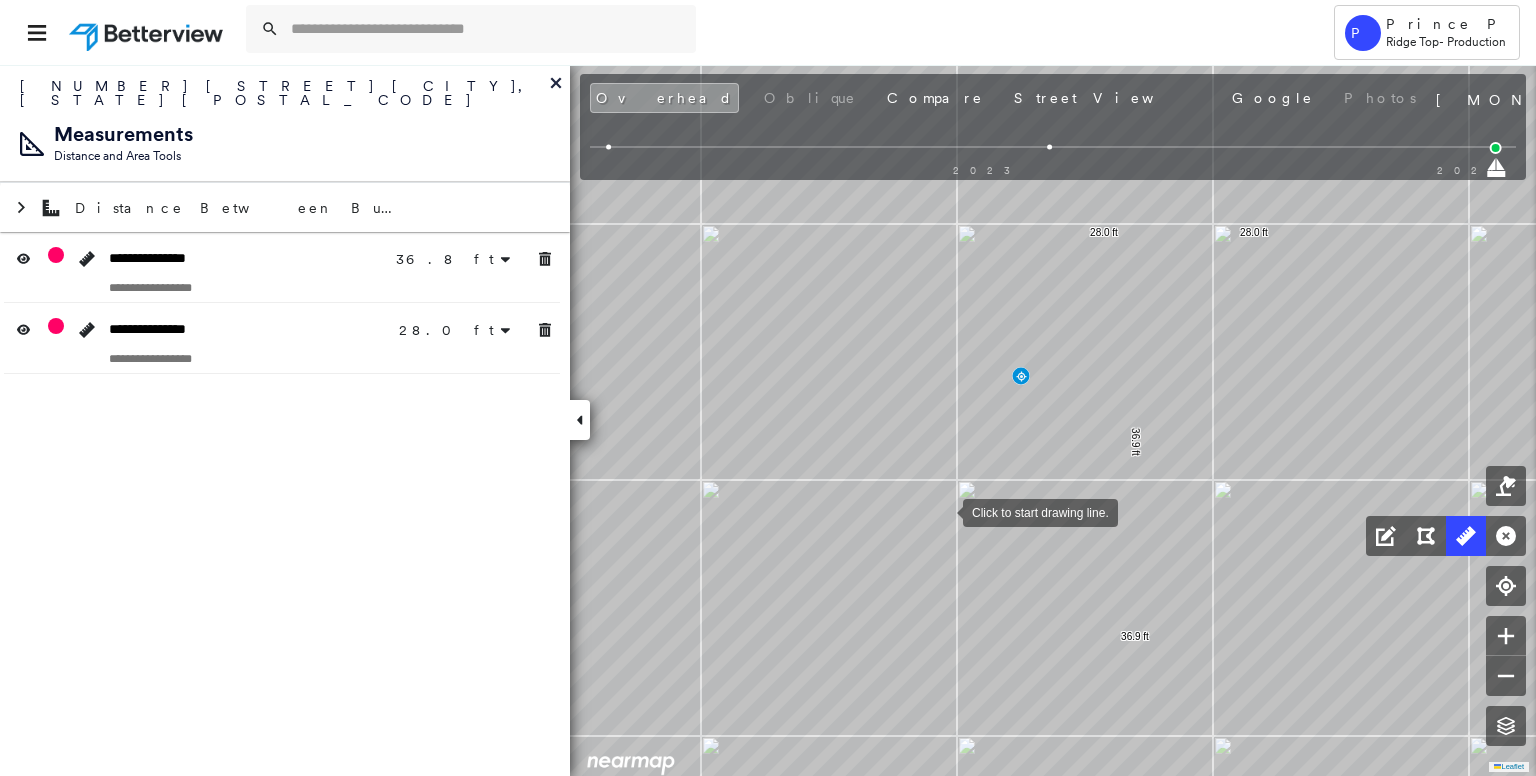 click at bounding box center (943, 511) 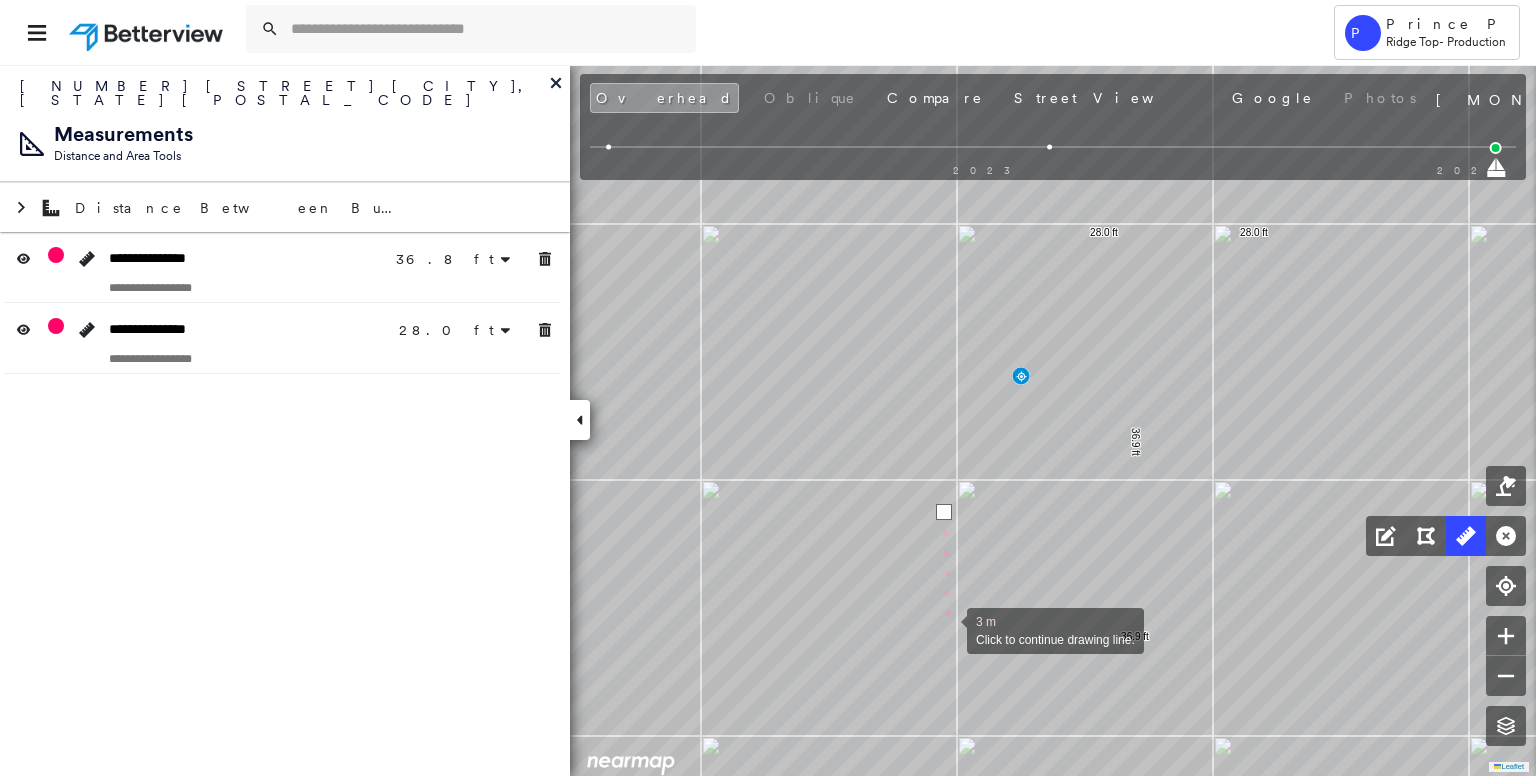click at bounding box center [947, 629] 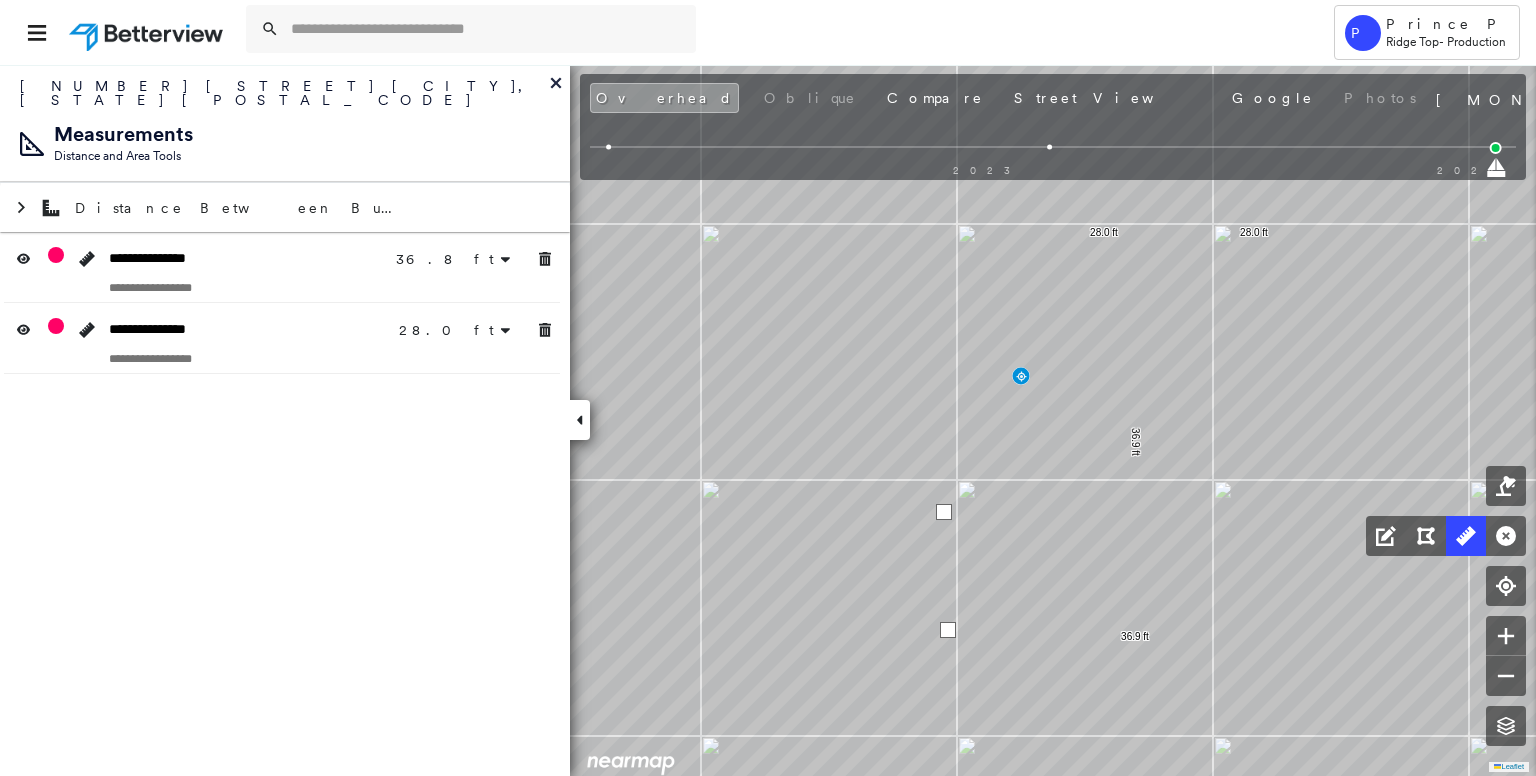 click at bounding box center [948, 630] 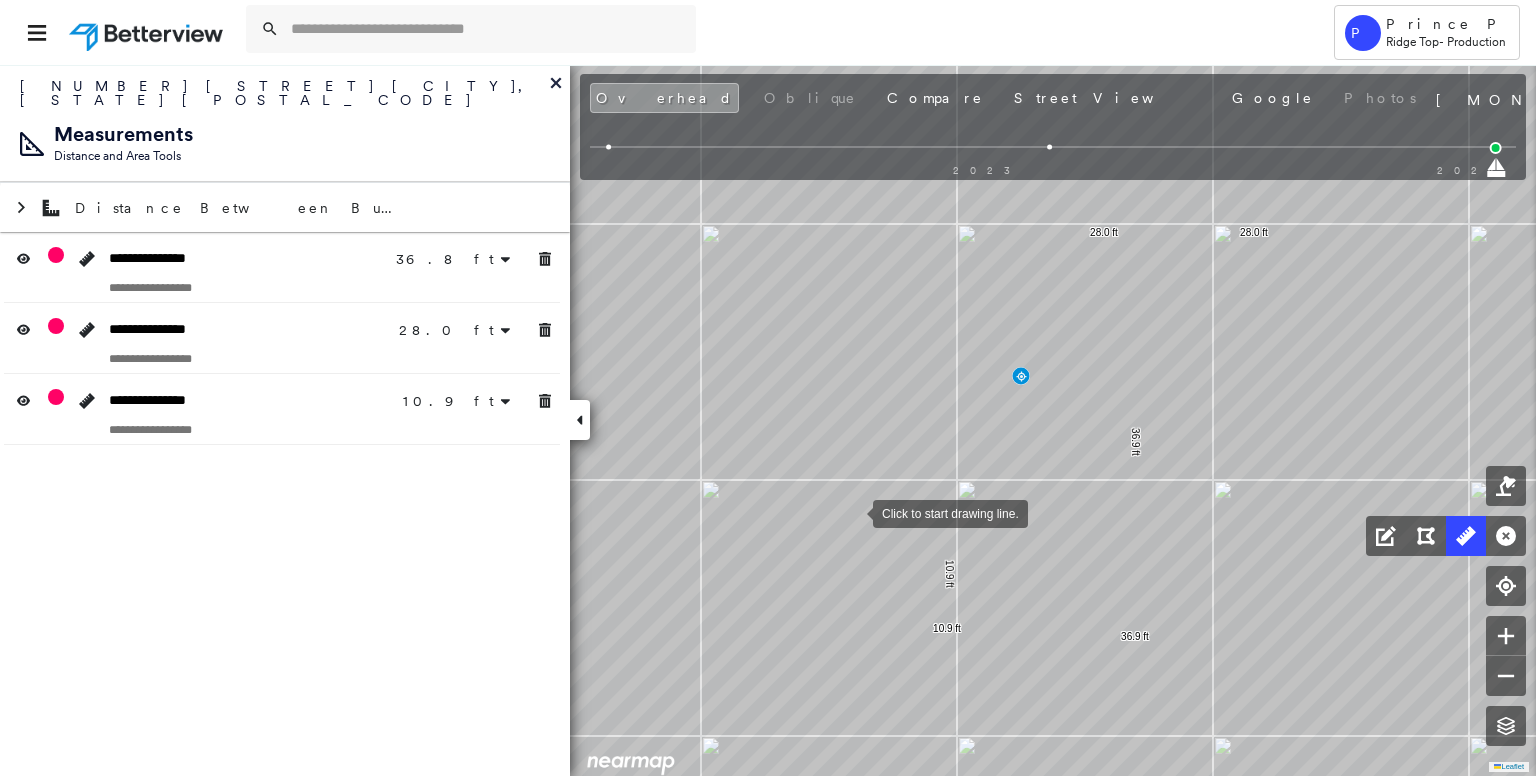 click at bounding box center [853, 512] 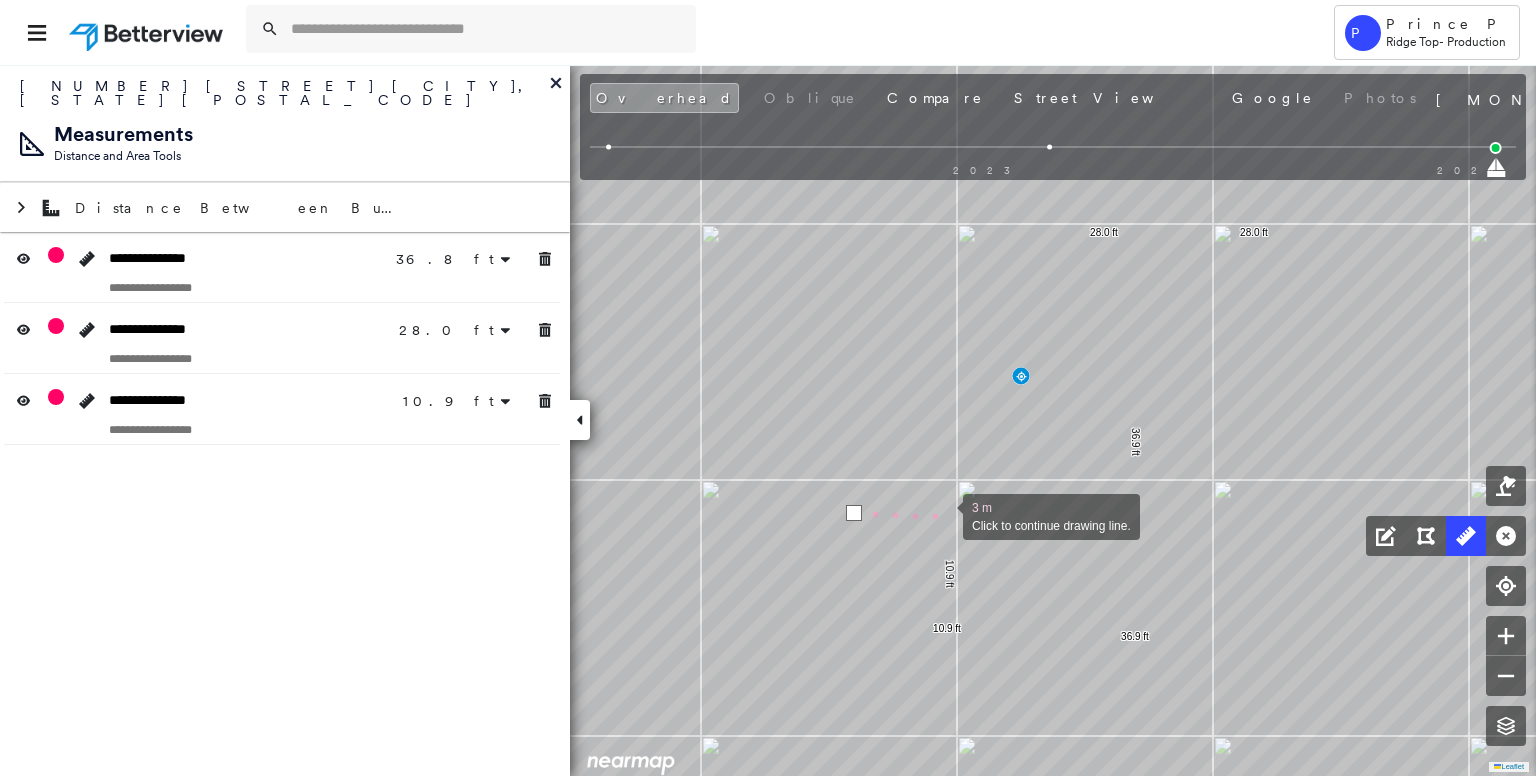 click at bounding box center (943, 515) 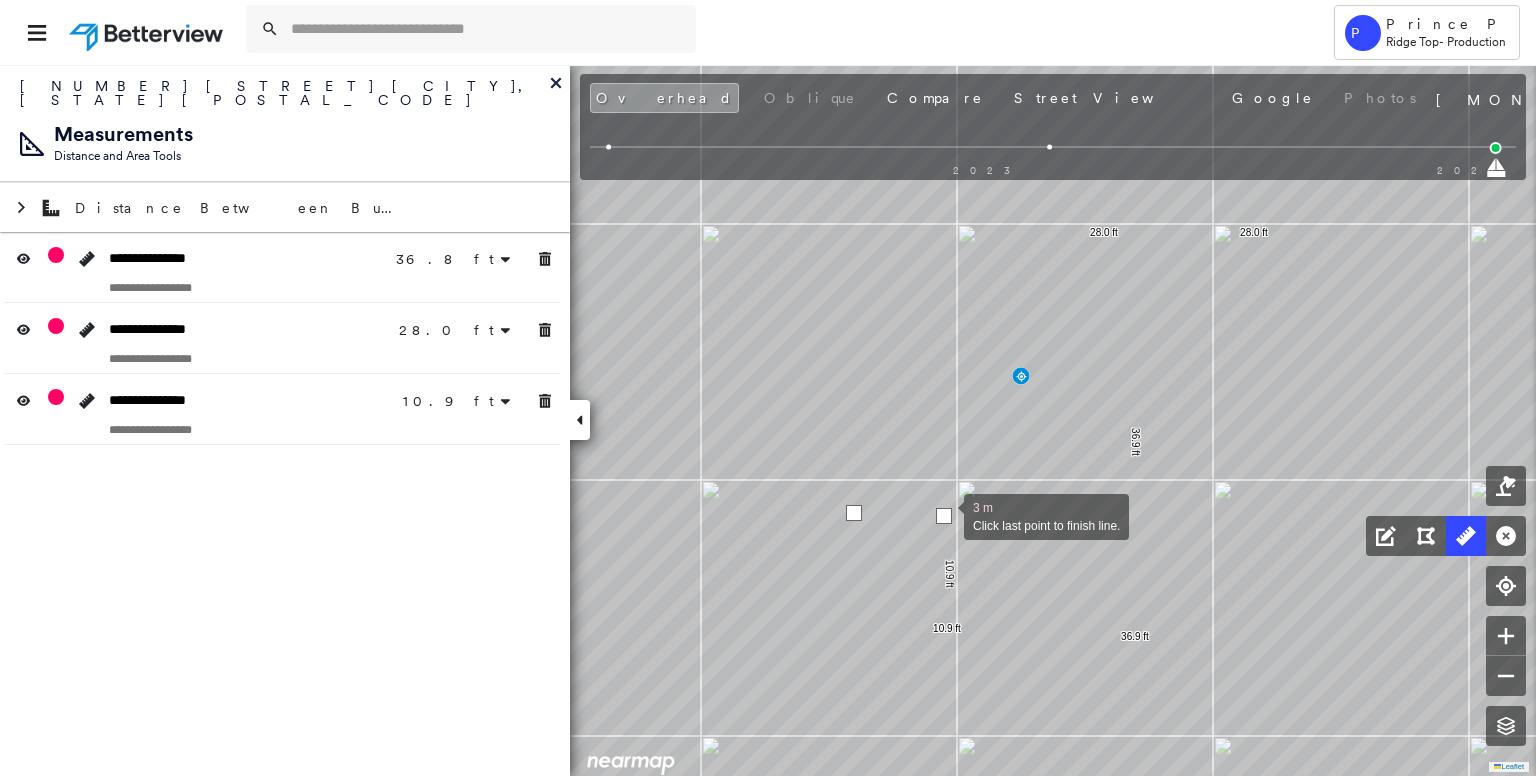 click at bounding box center [944, 516] 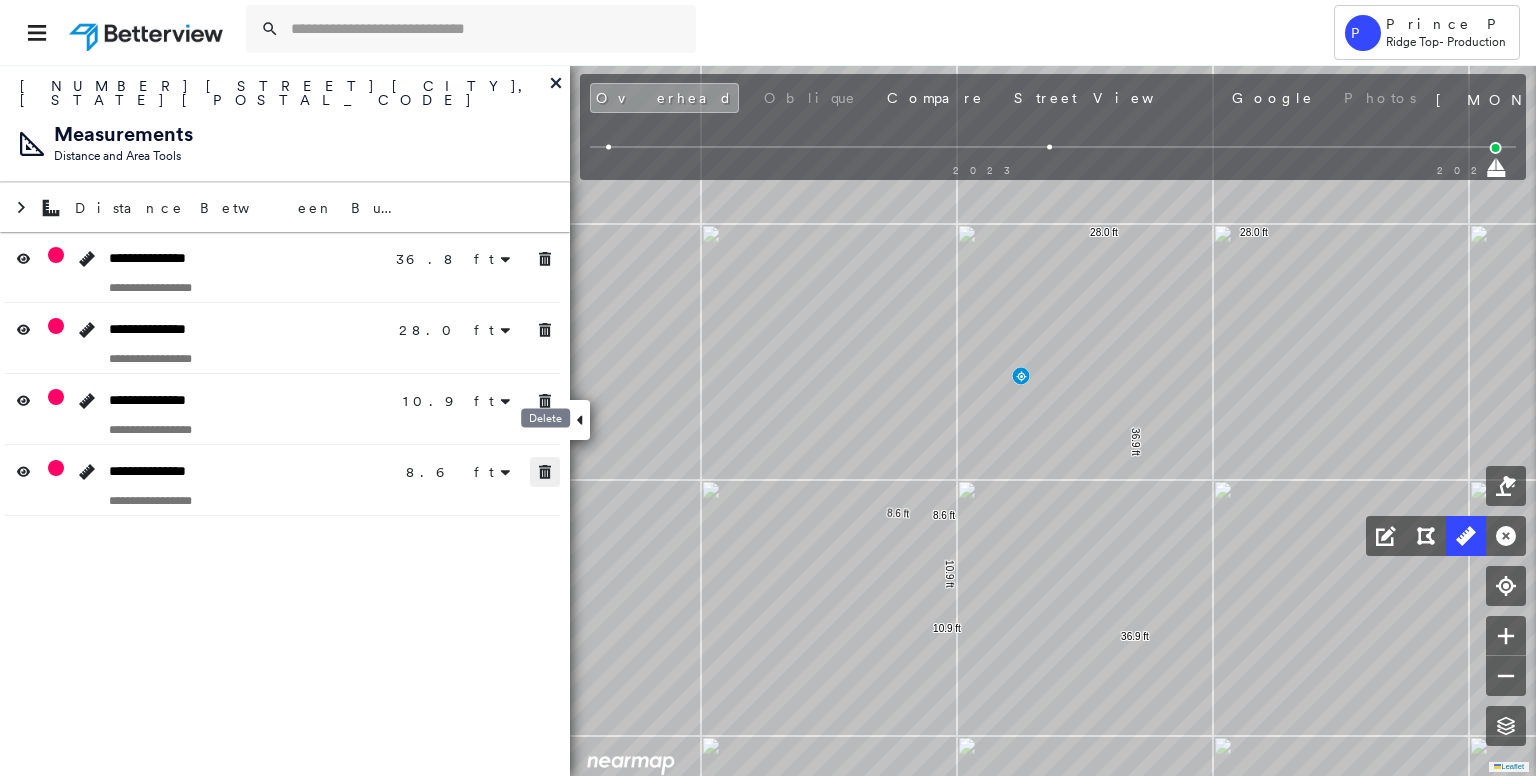 click 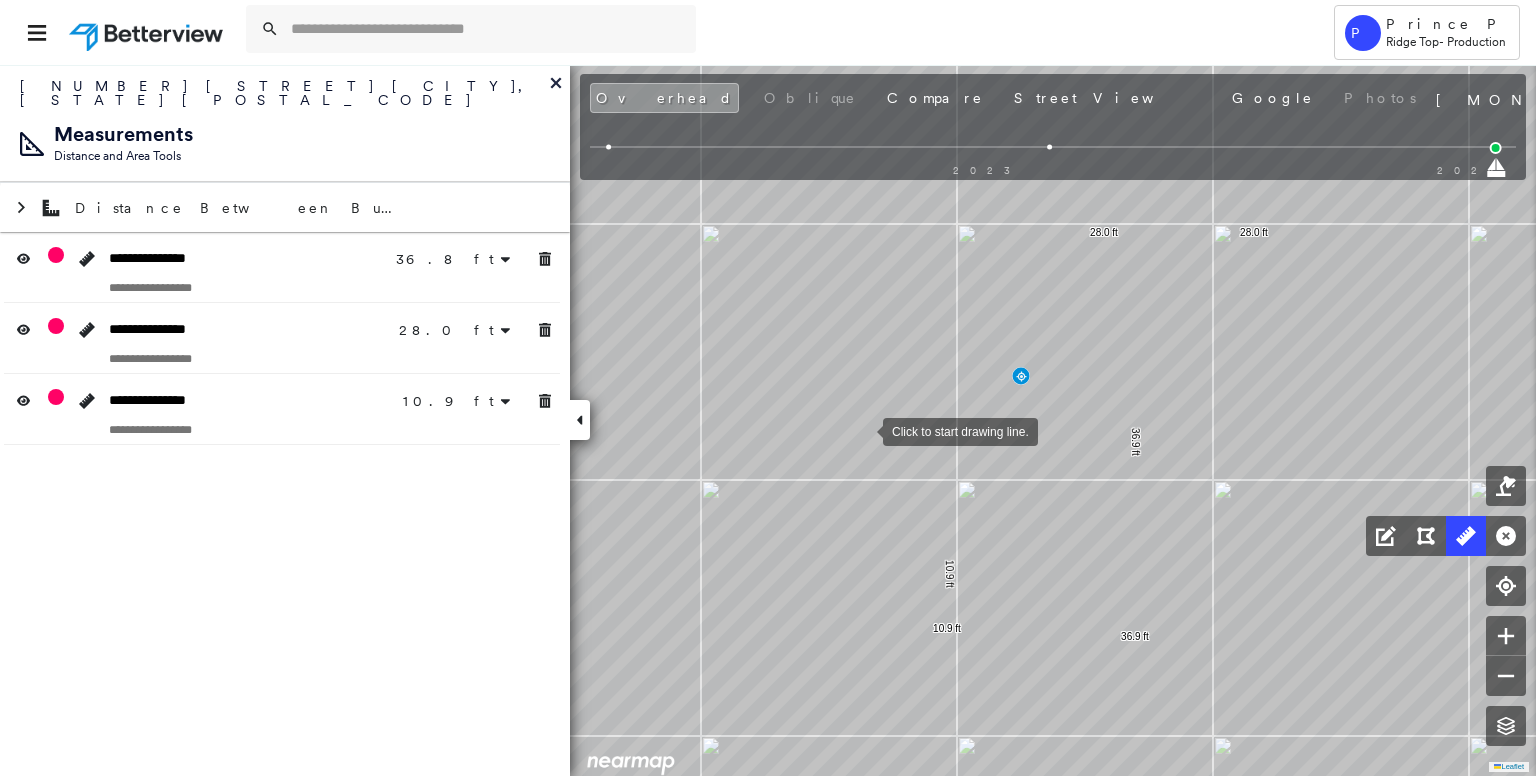click at bounding box center [863, 430] 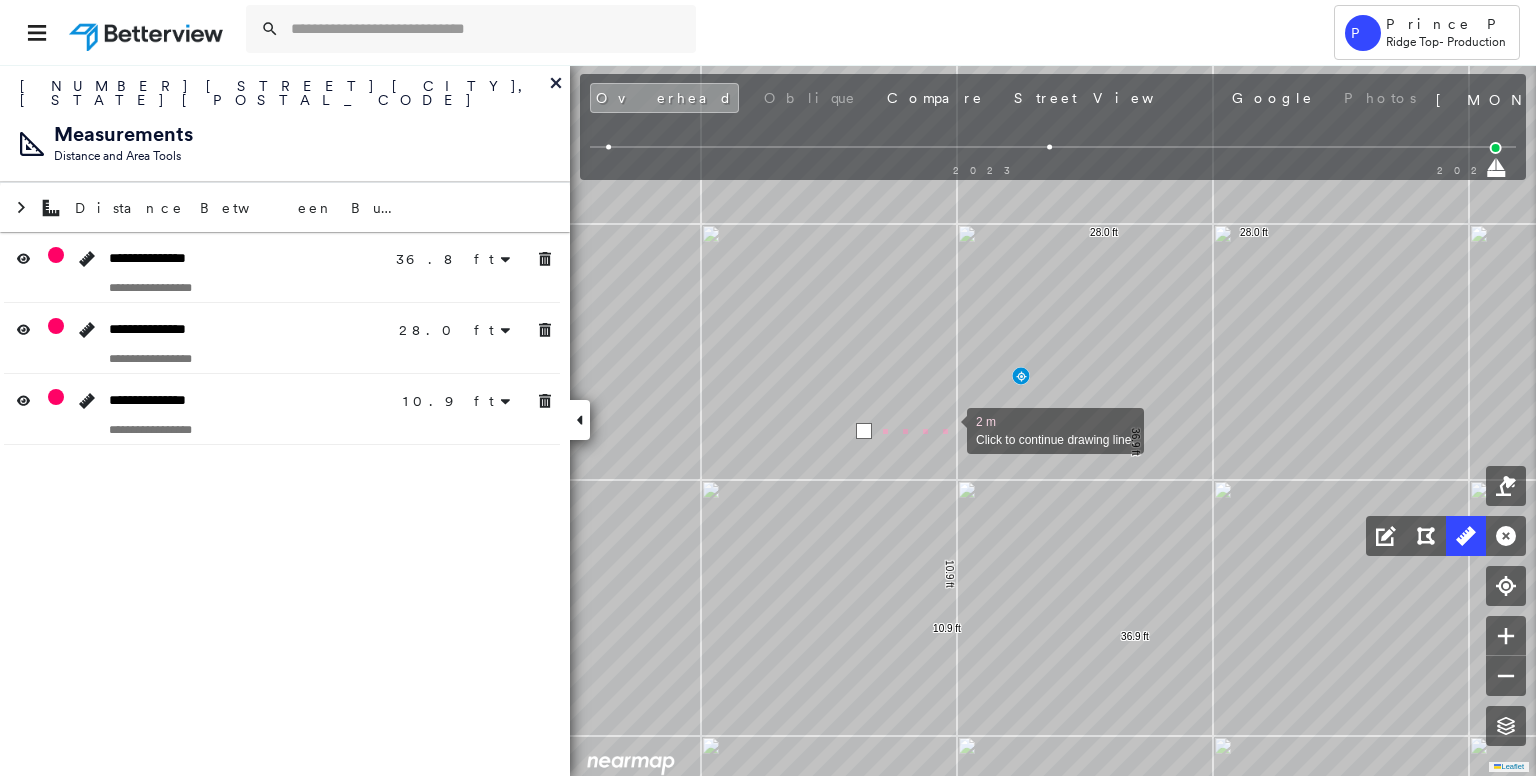 click at bounding box center [947, 429] 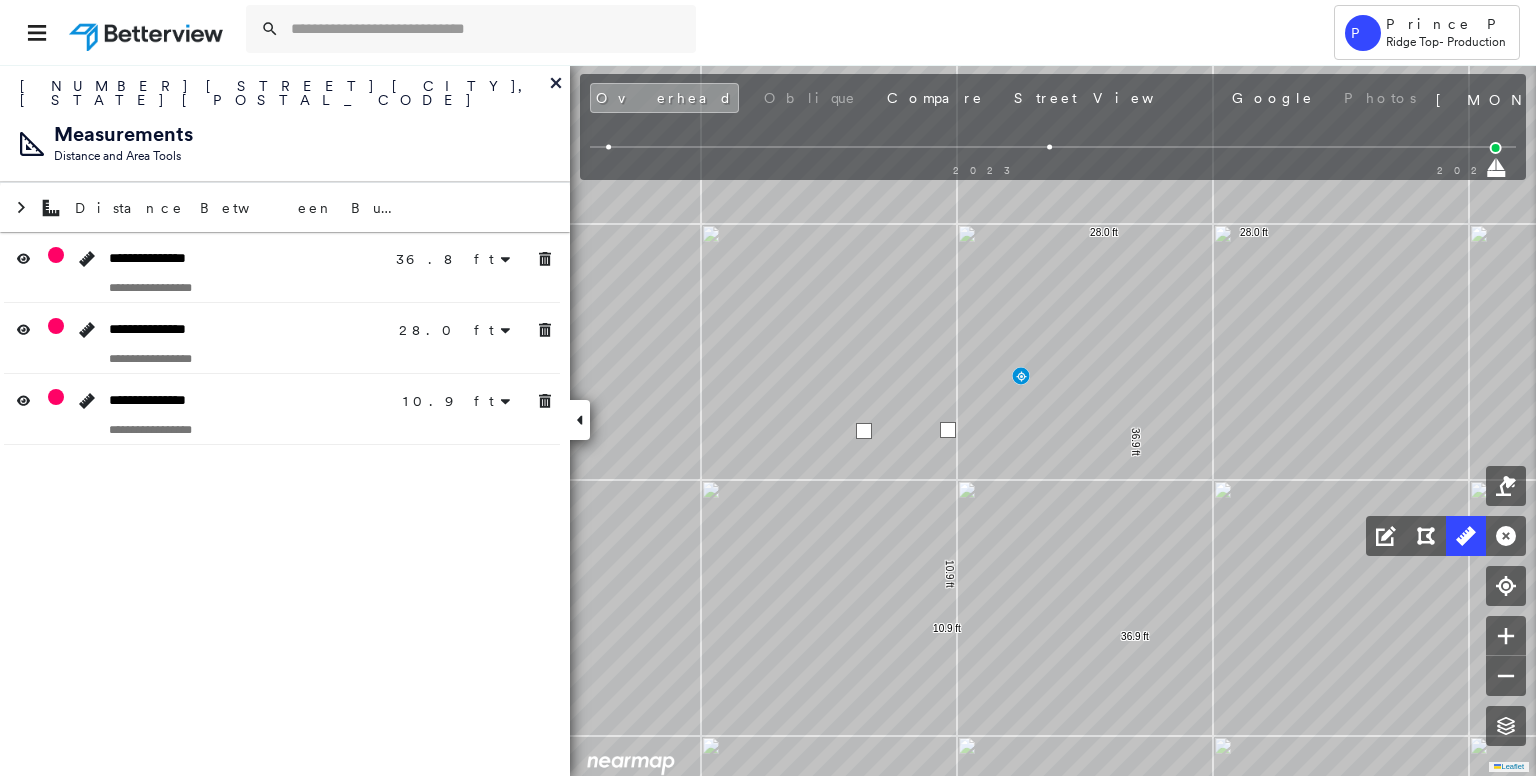 click at bounding box center [948, 430] 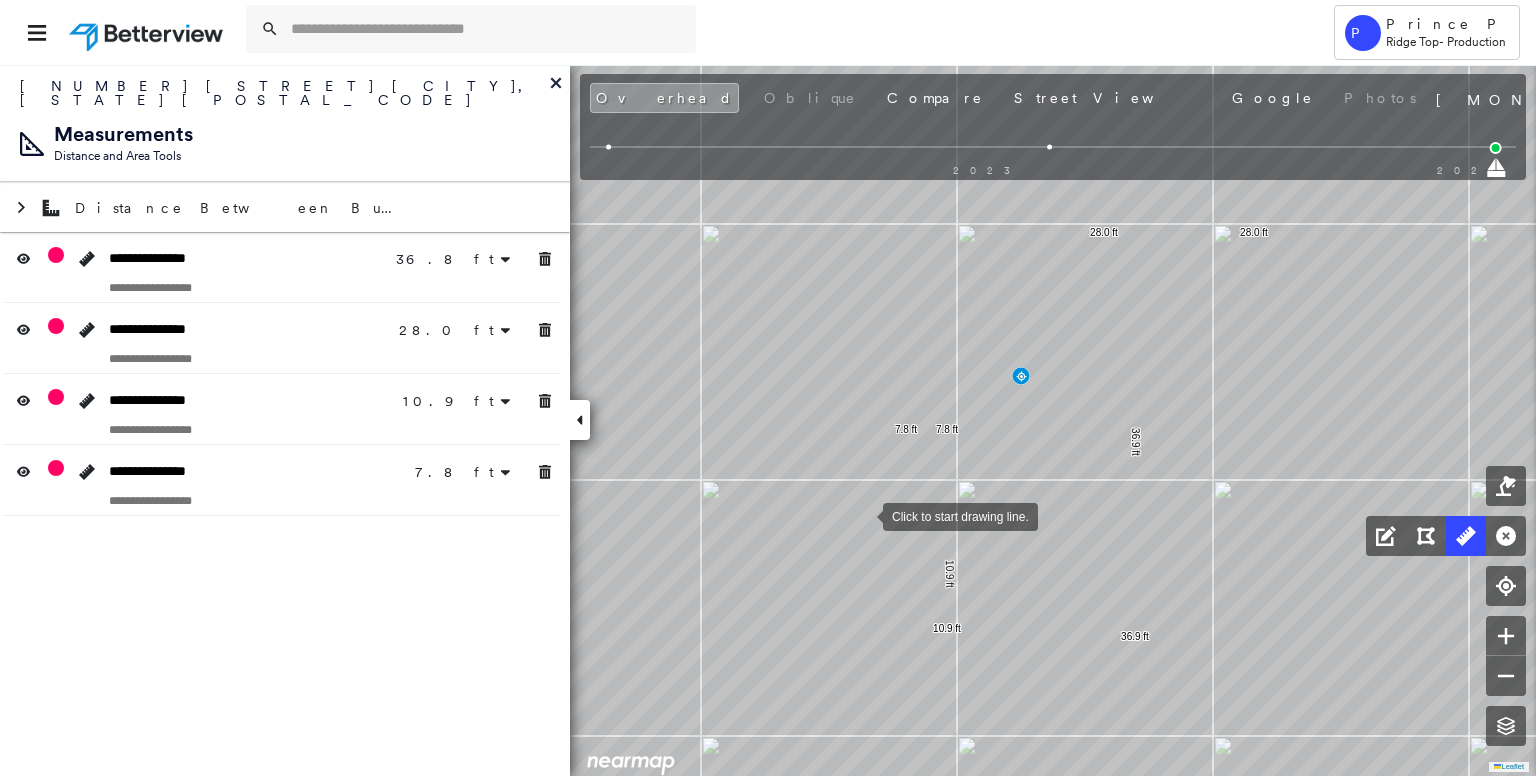 click at bounding box center [863, 515] 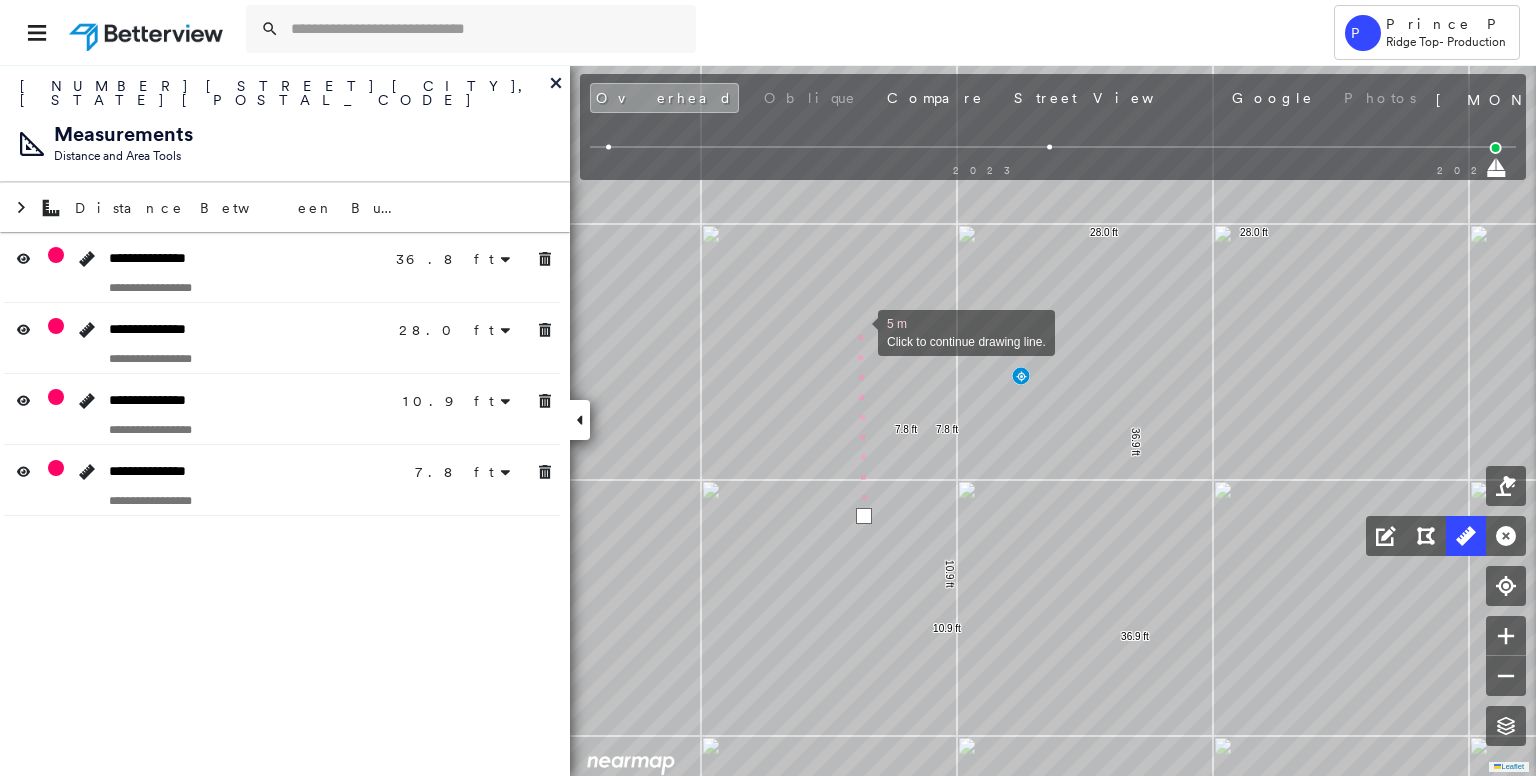click at bounding box center (858, 331) 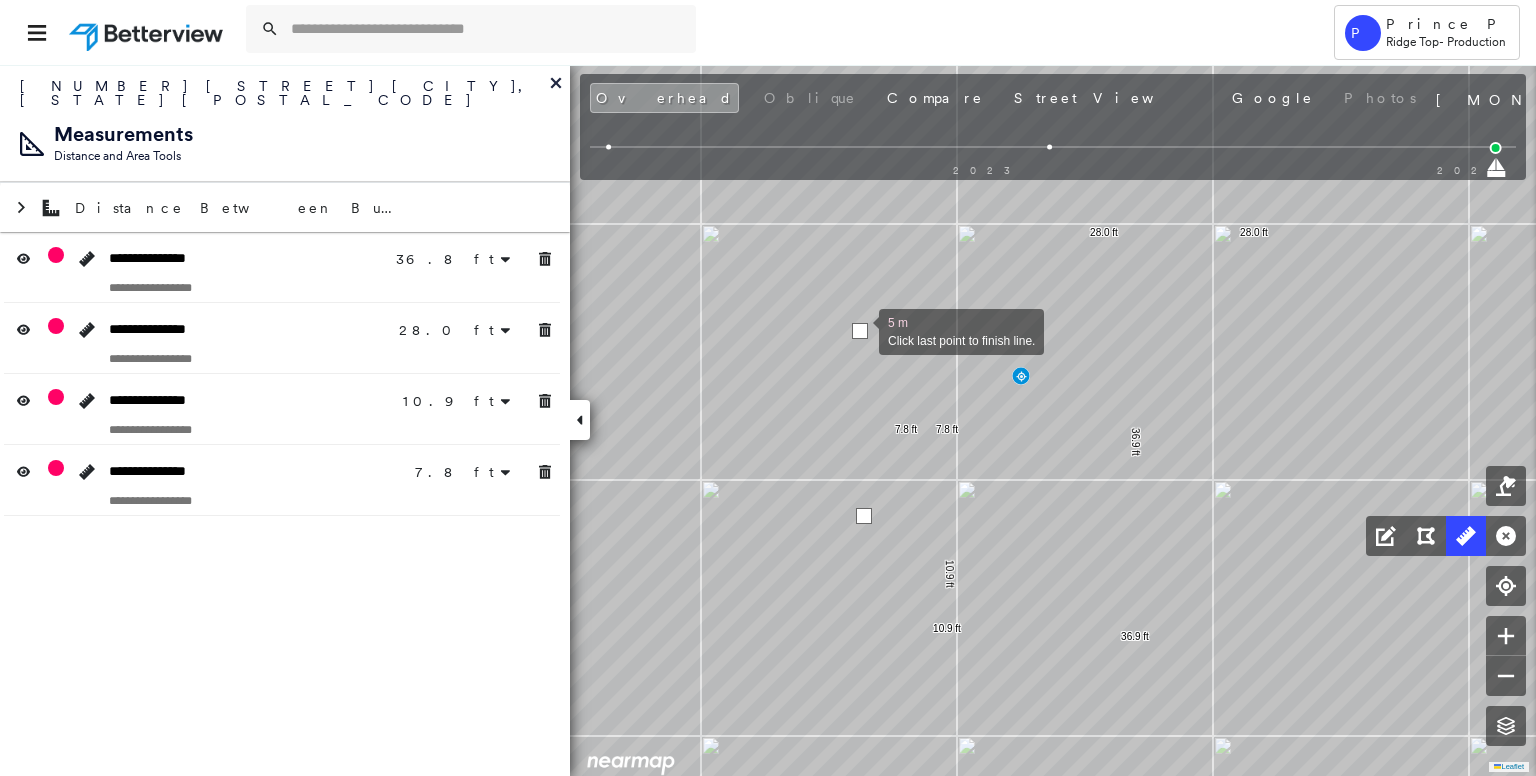 click at bounding box center [860, 331] 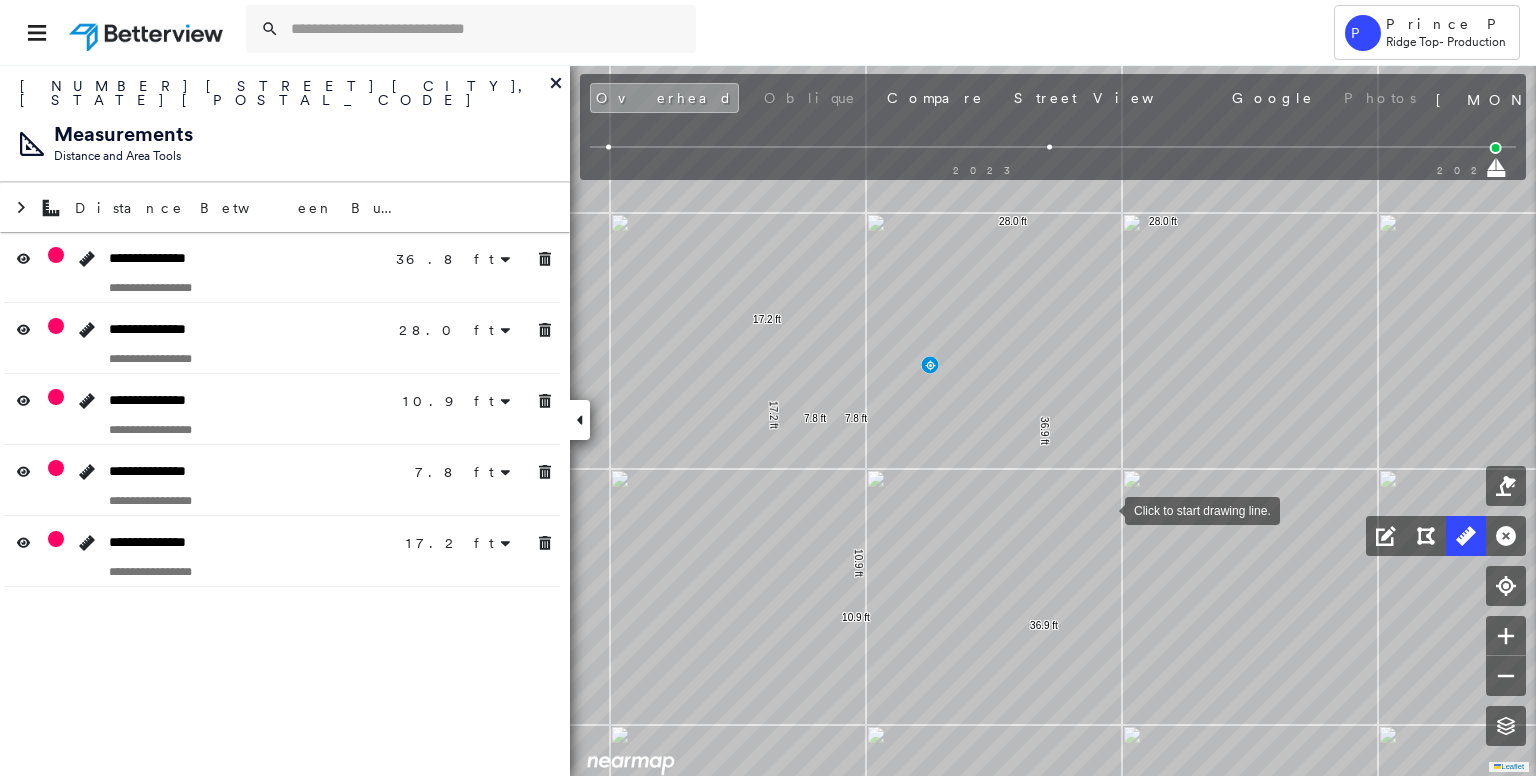 drag, startPoint x: 1197, startPoint y: 521, endPoint x: 1106, endPoint y: 510, distance: 91.66242 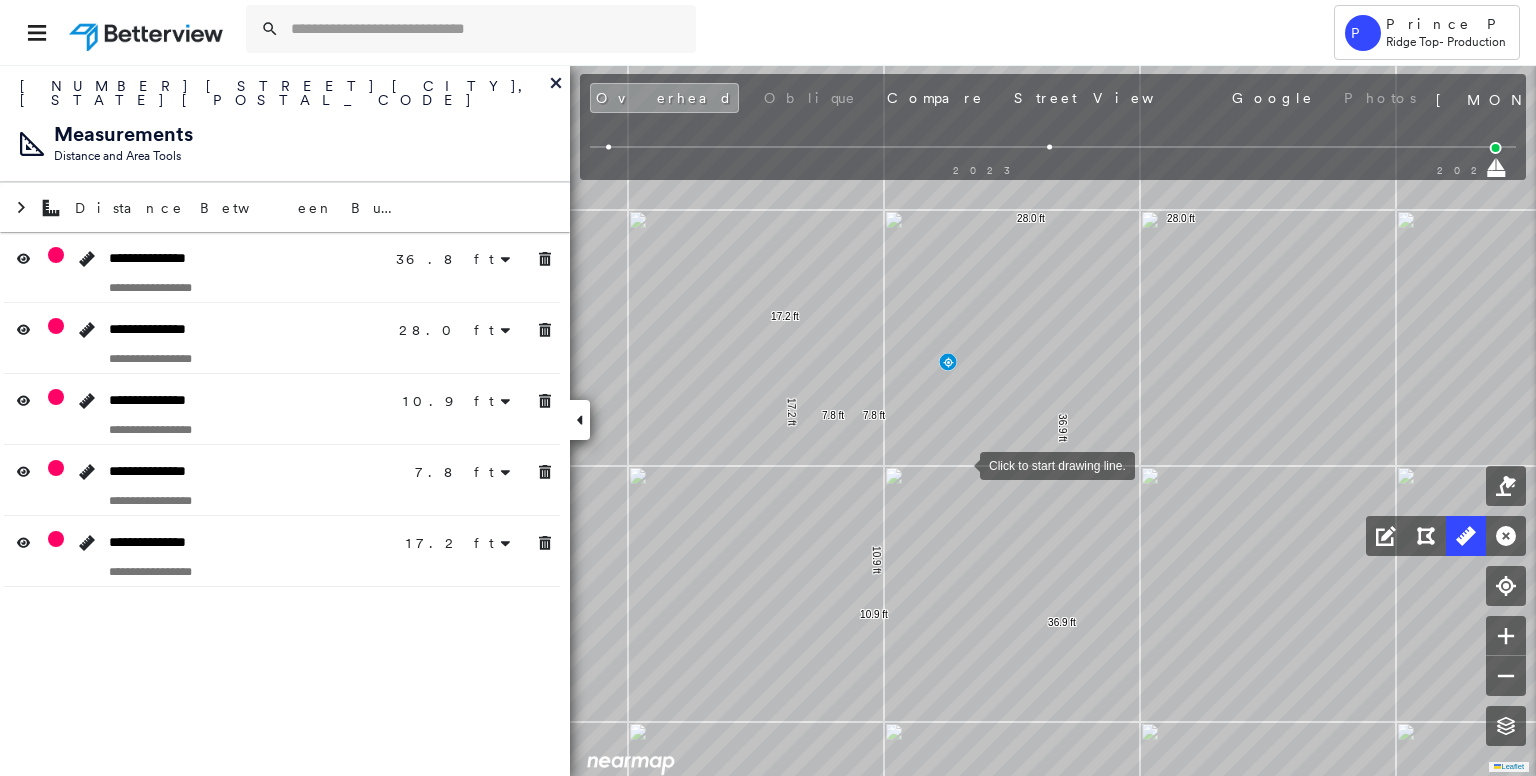drag, startPoint x: 956, startPoint y: 466, endPoint x: 998, endPoint y: 447, distance: 46.09772 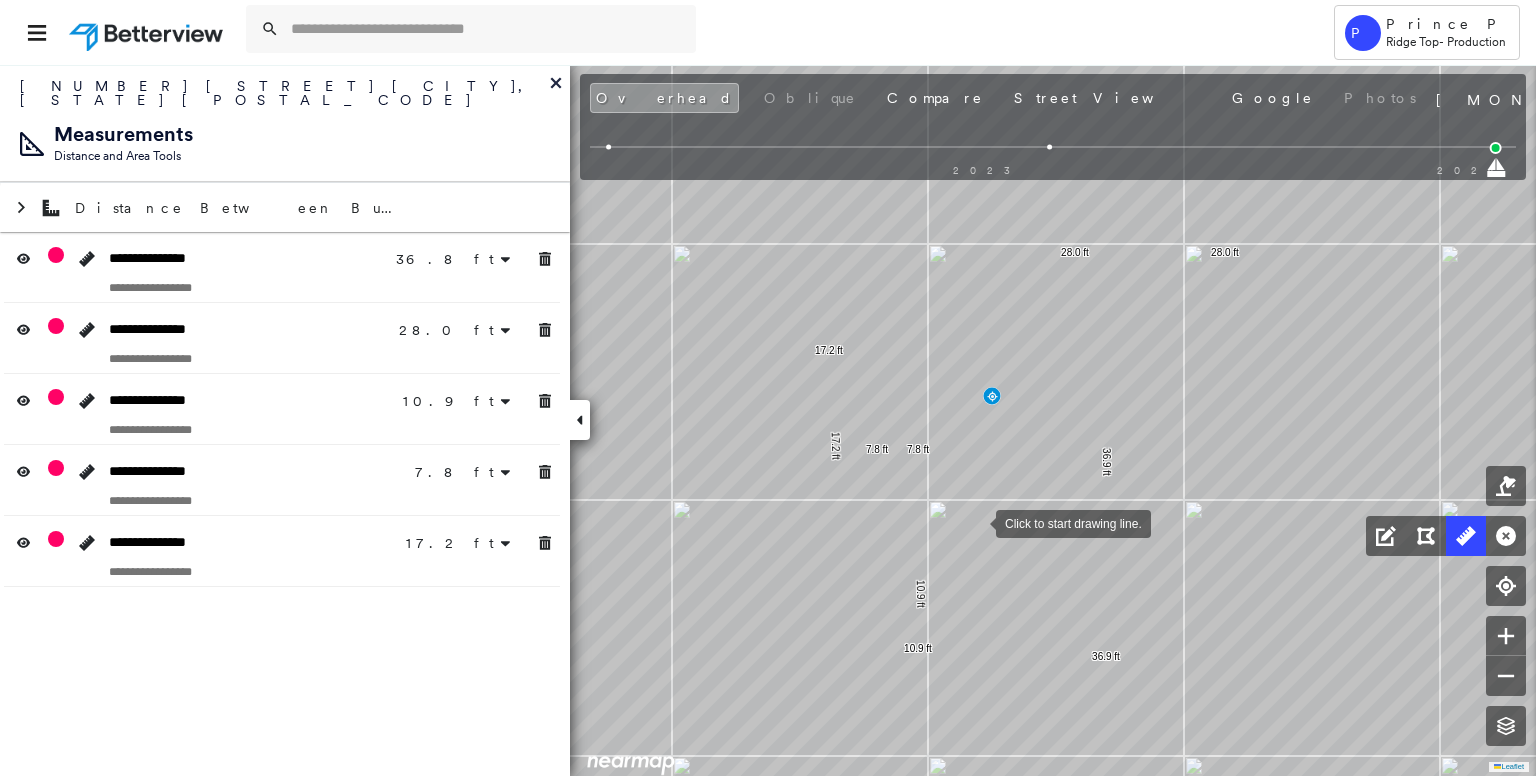 drag, startPoint x: 972, startPoint y: 465, endPoint x: 952, endPoint y: 512, distance: 51.078373 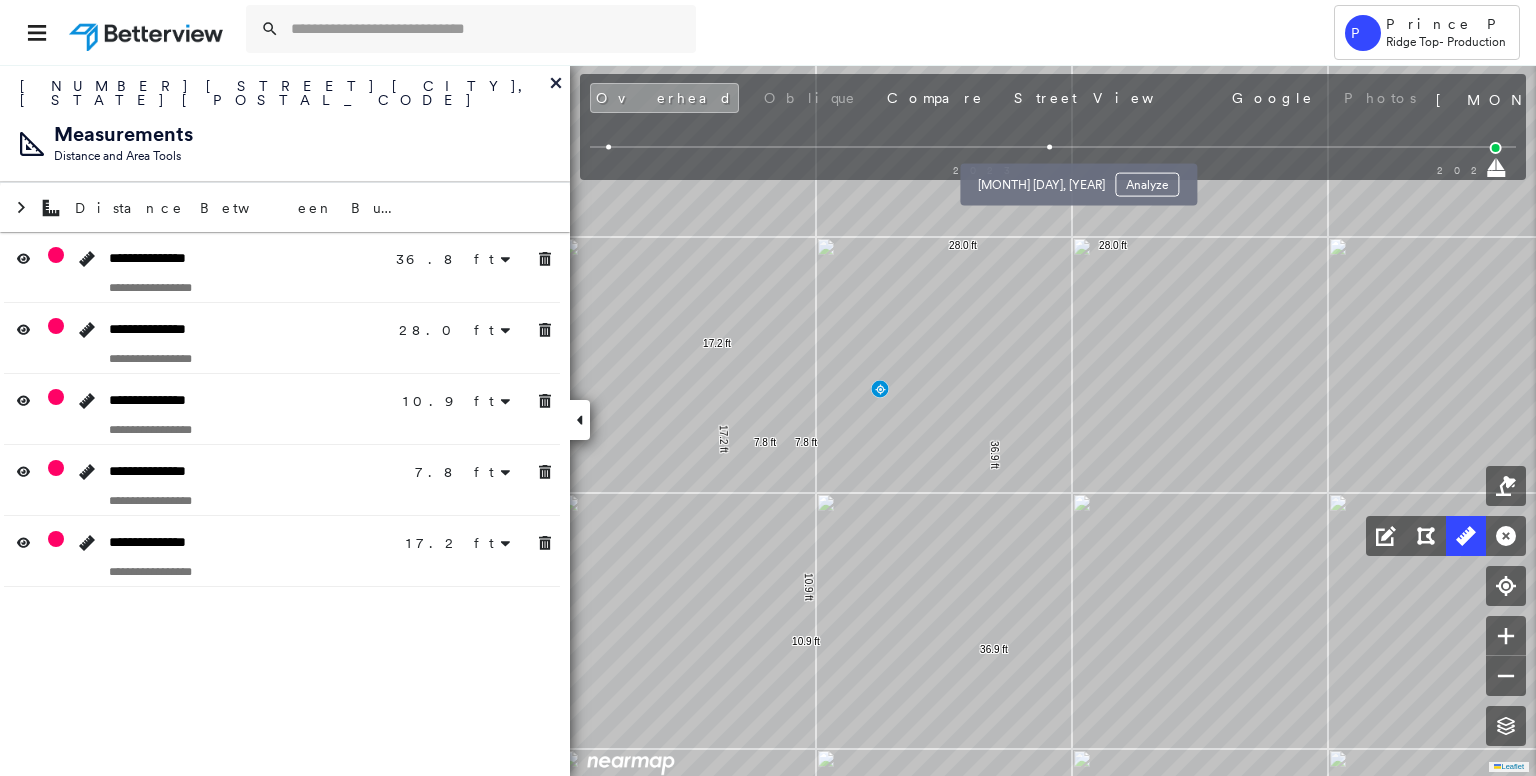 click on "[MONTH] [DAY], [YEAR] Analyze" at bounding box center (1078, 179) 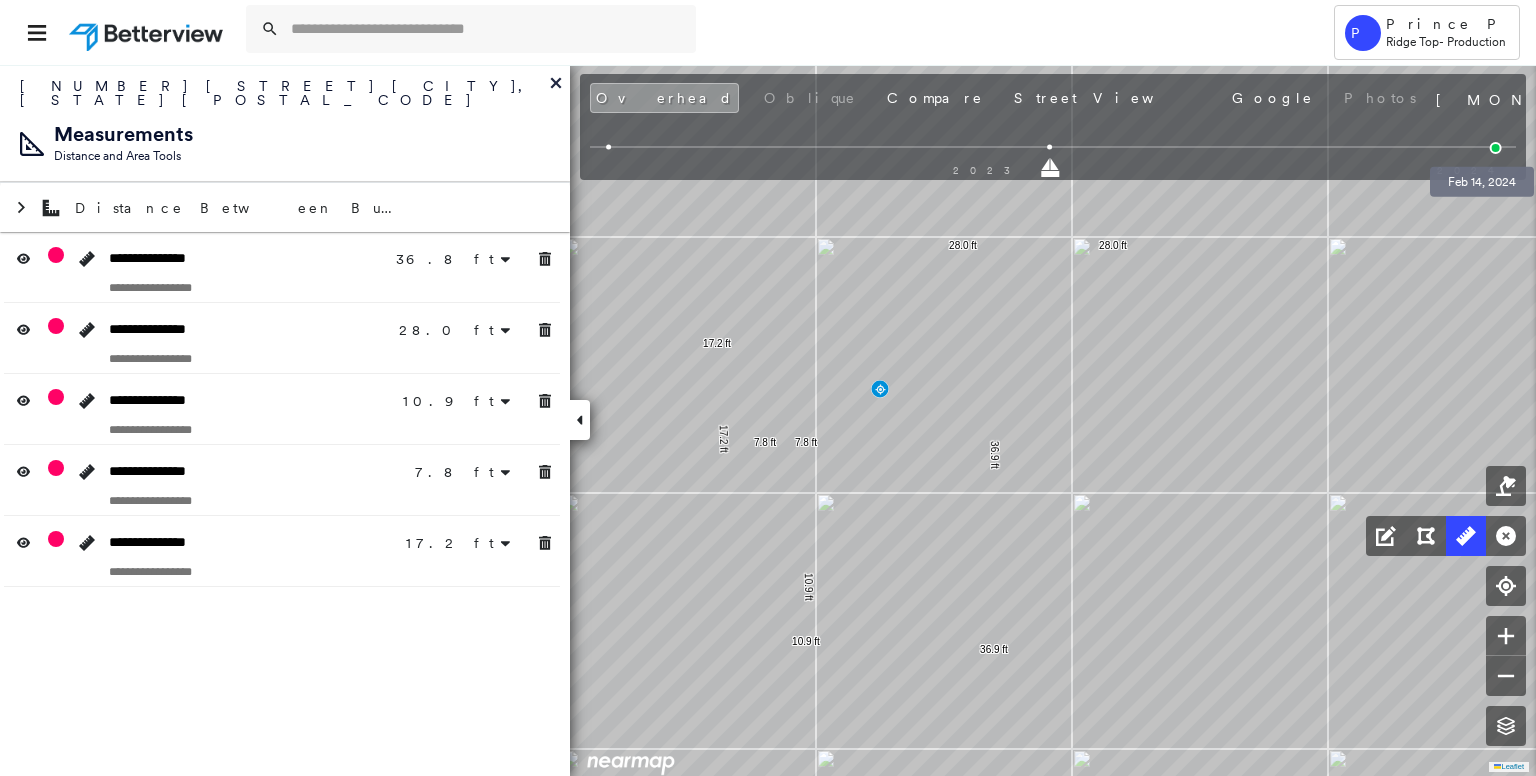 click at bounding box center [1496, 148] 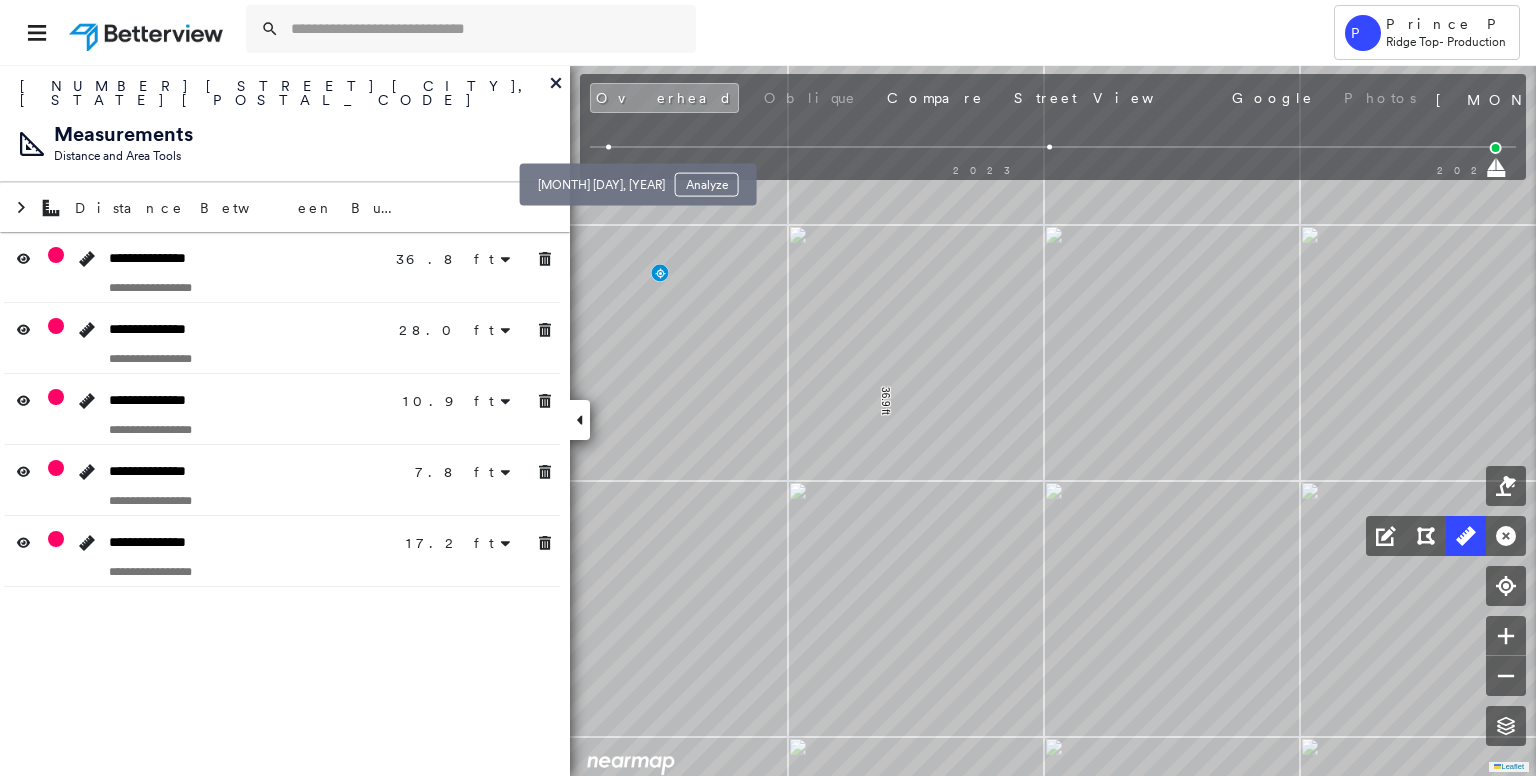 click at bounding box center (608, 147) 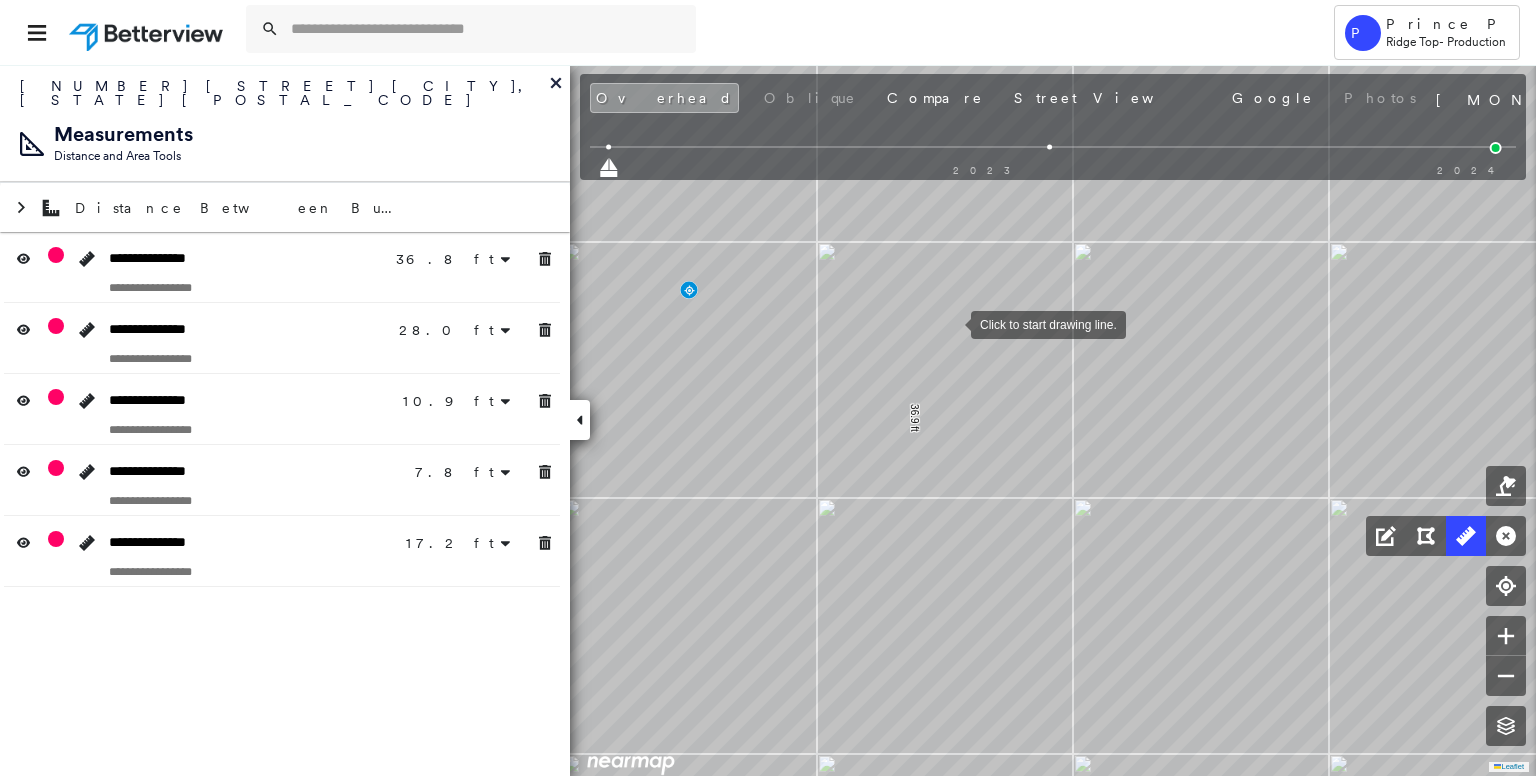 drag, startPoint x: 932, startPoint y: 313, endPoint x: 968, endPoint y: 331, distance: 40.24922 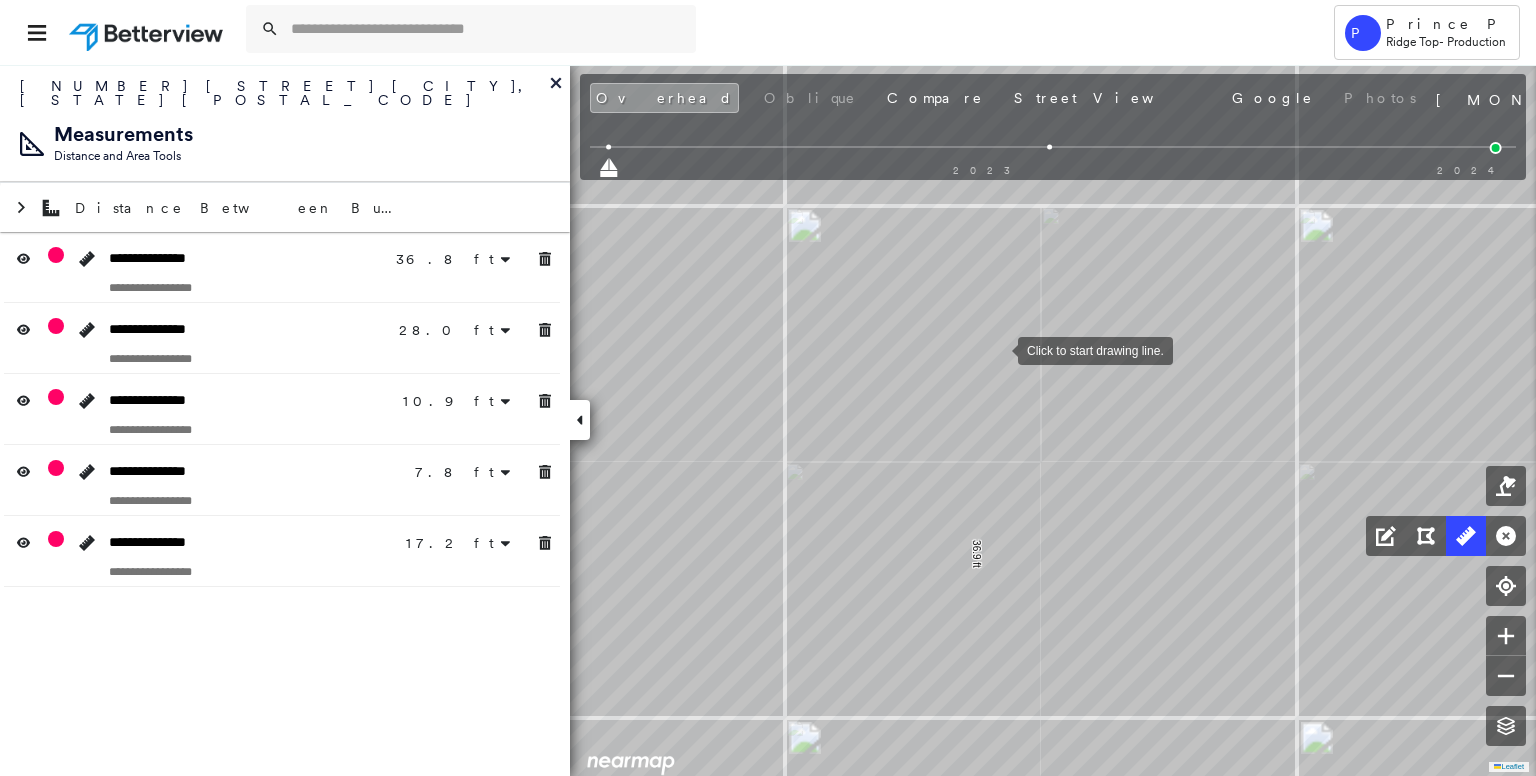 drag, startPoint x: 956, startPoint y: 330, endPoint x: 1052, endPoint y: 367, distance: 102.88343 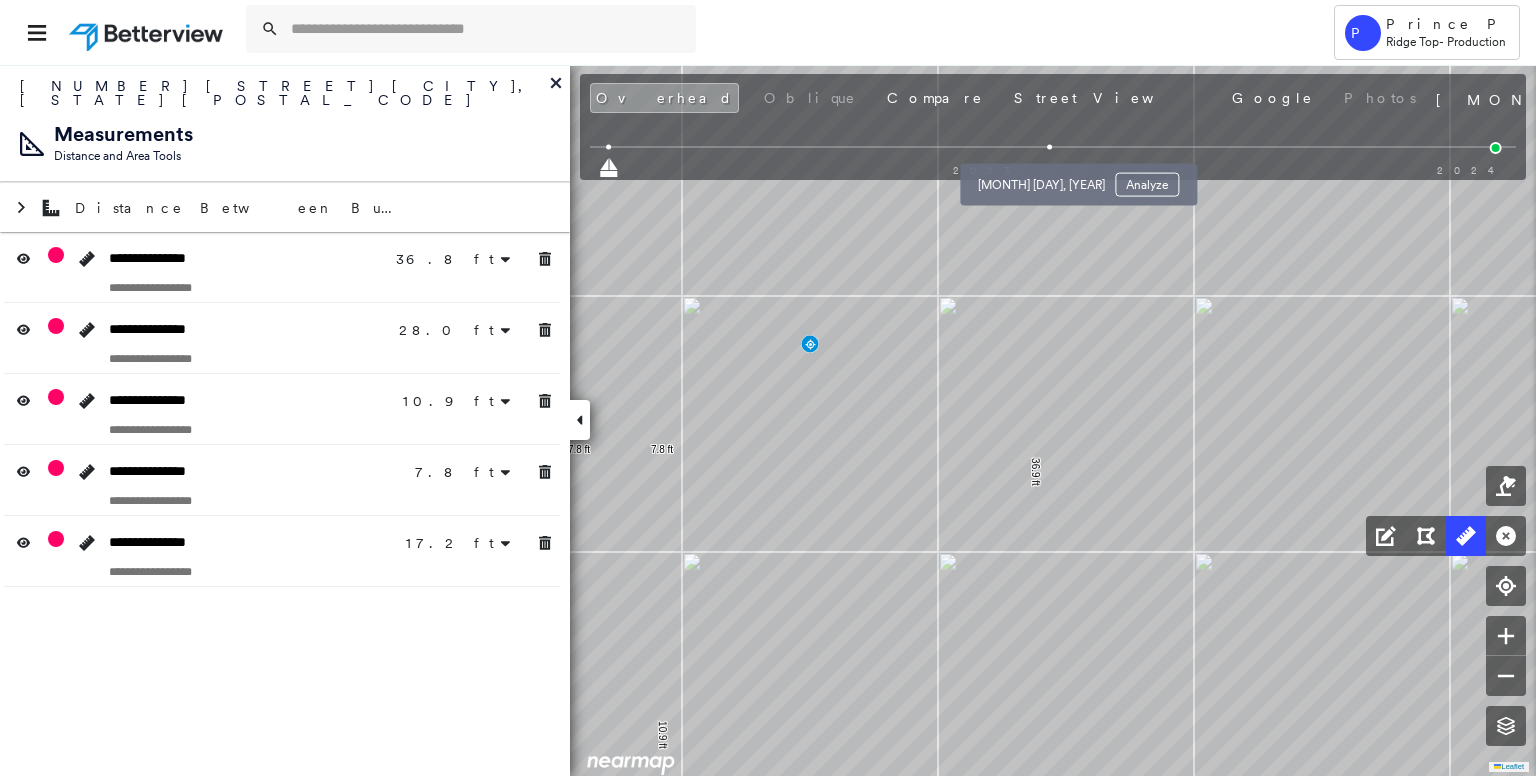 click at bounding box center (1050, 147) 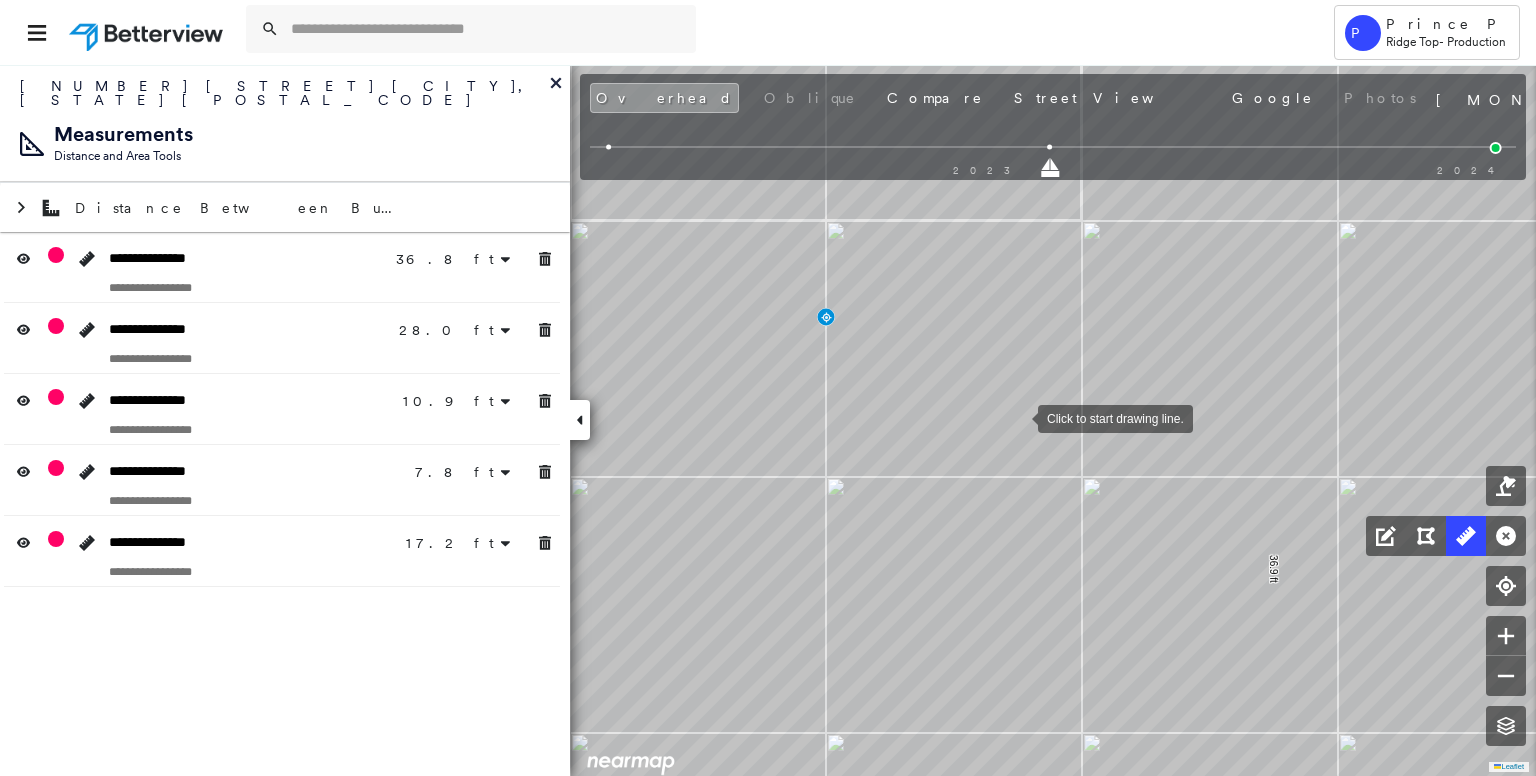 drag, startPoint x: 948, startPoint y: 417, endPoint x: 1039, endPoint y: 409, distance: 91.350975 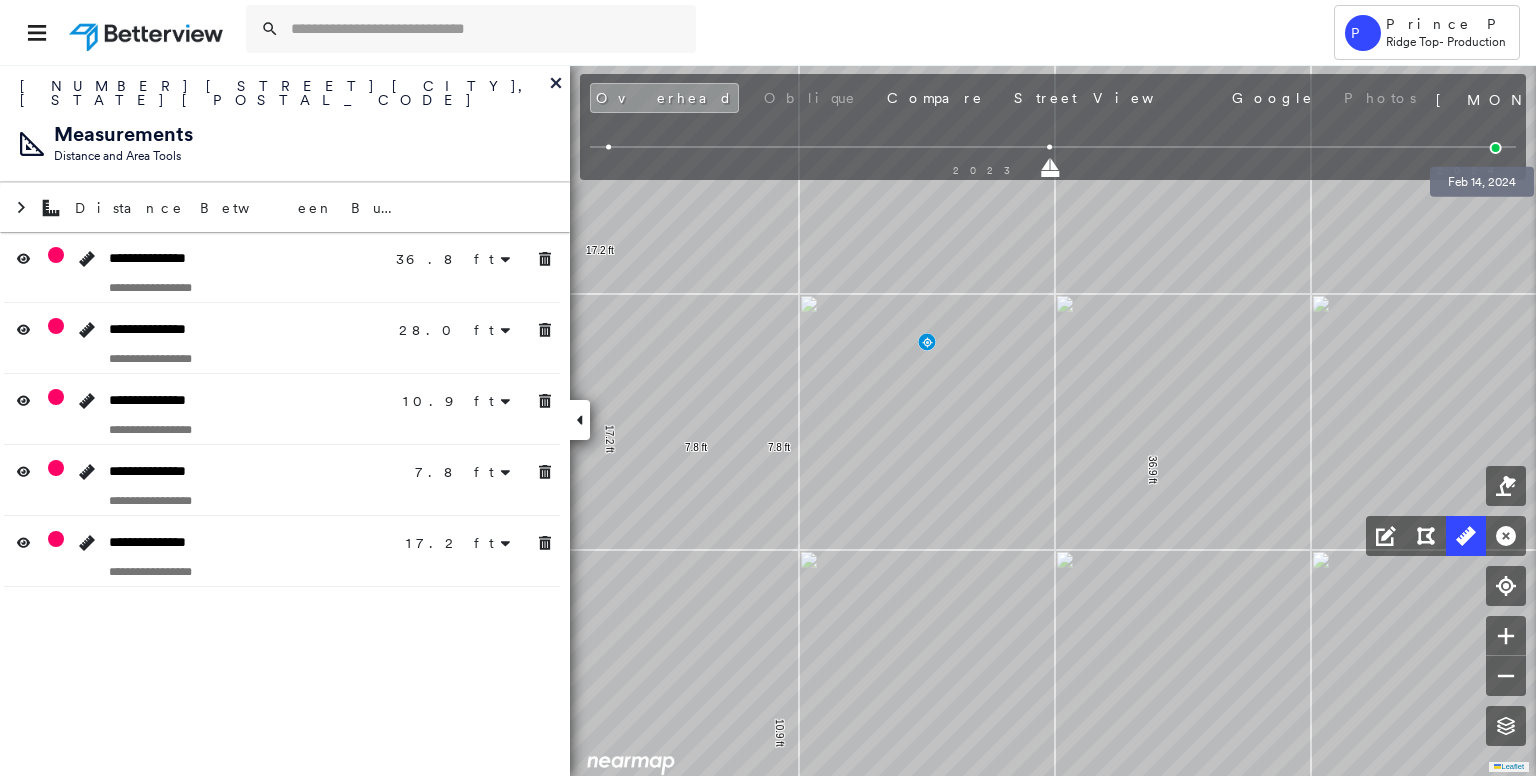 click at bounding box center [1496, 148] 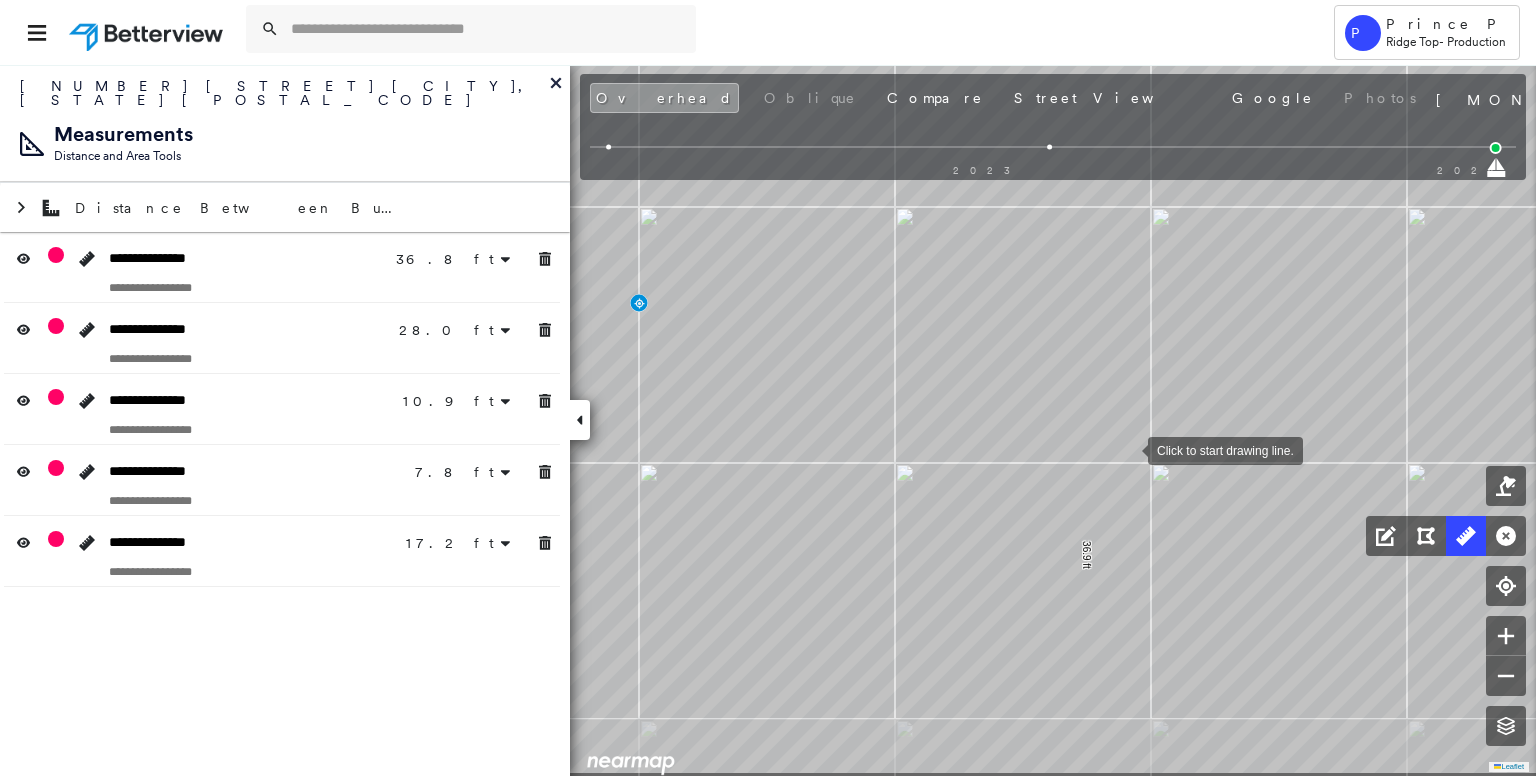 drag, startPoint x: 1188, startPoint y: 525, endPoint x: 1242, endPoint y: 476, distance: 72.91776 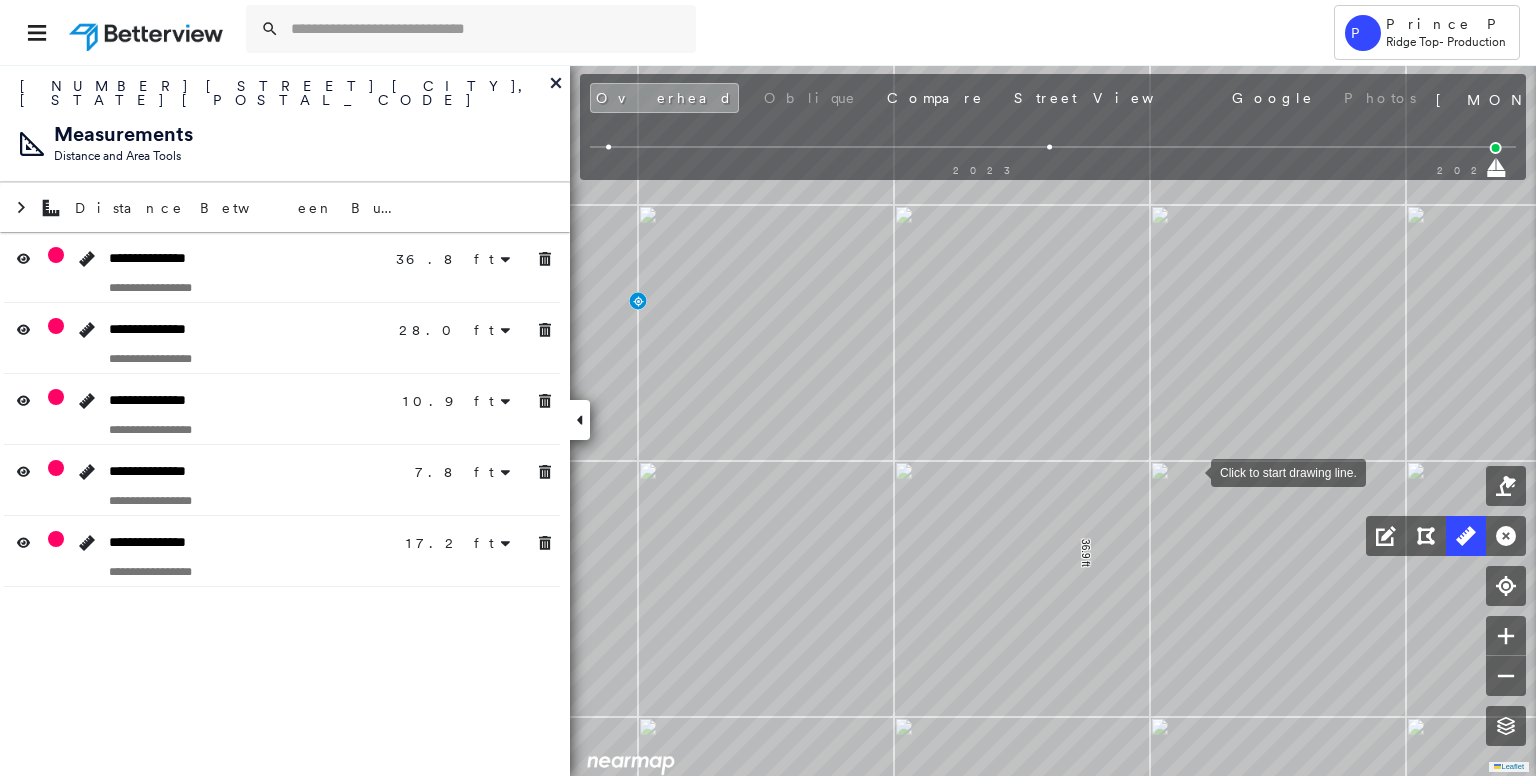 click at bounding box center (1191, 471) 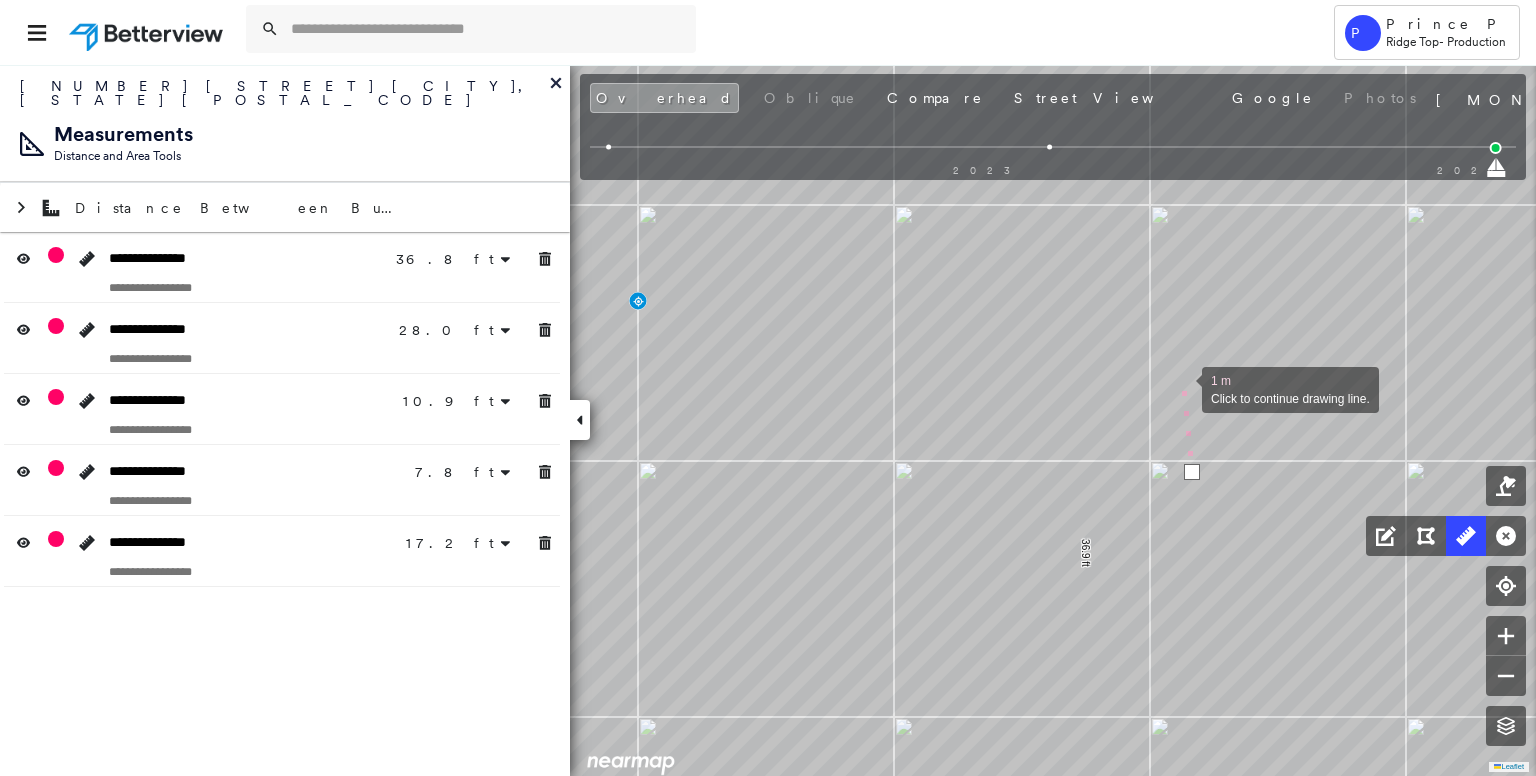 click at bounding box center (1182, 388) 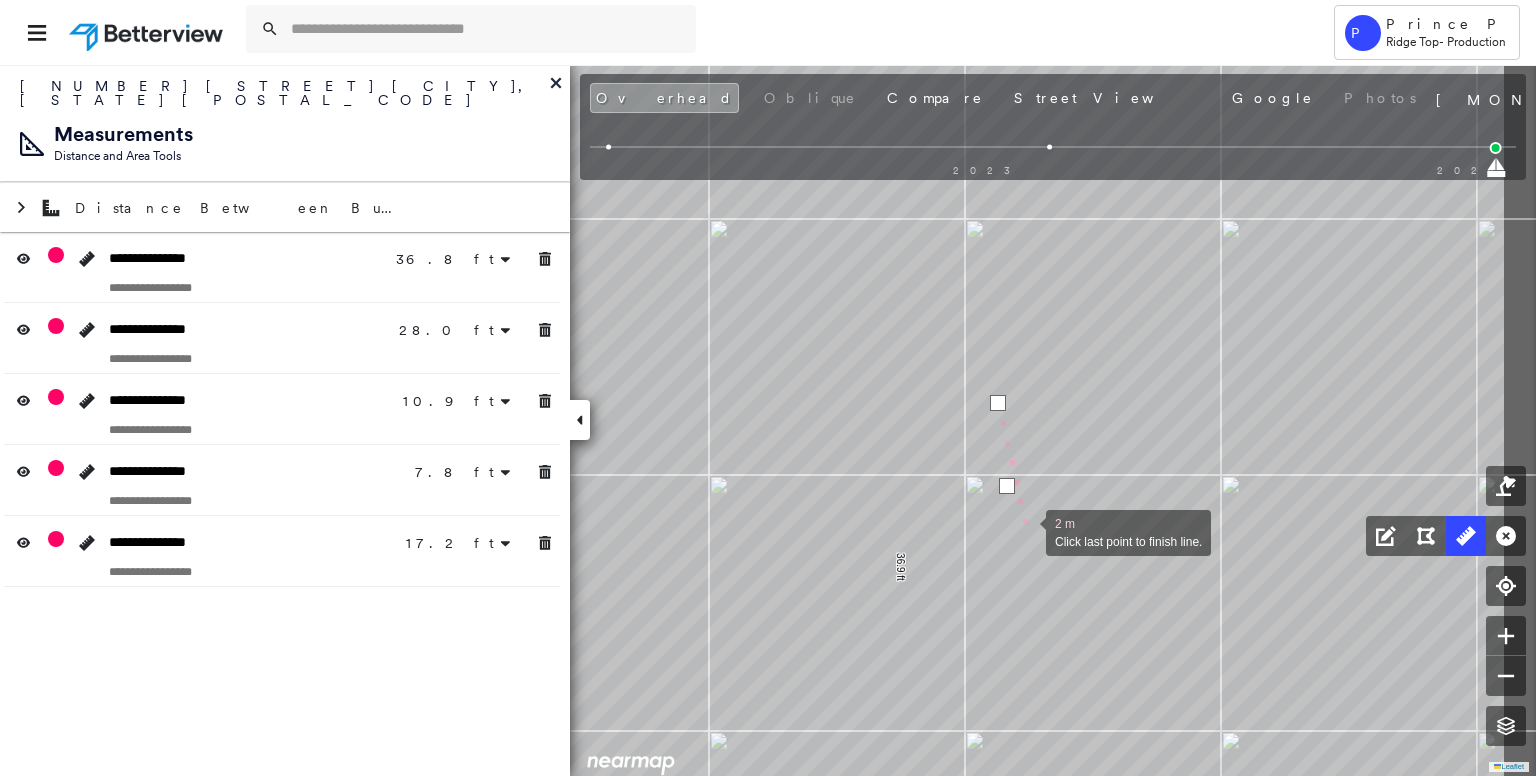 drag, startPoint x: 1212, startPoint y: 517, endPoint x: 1017, endPoint y: 520, distance: 195.02307 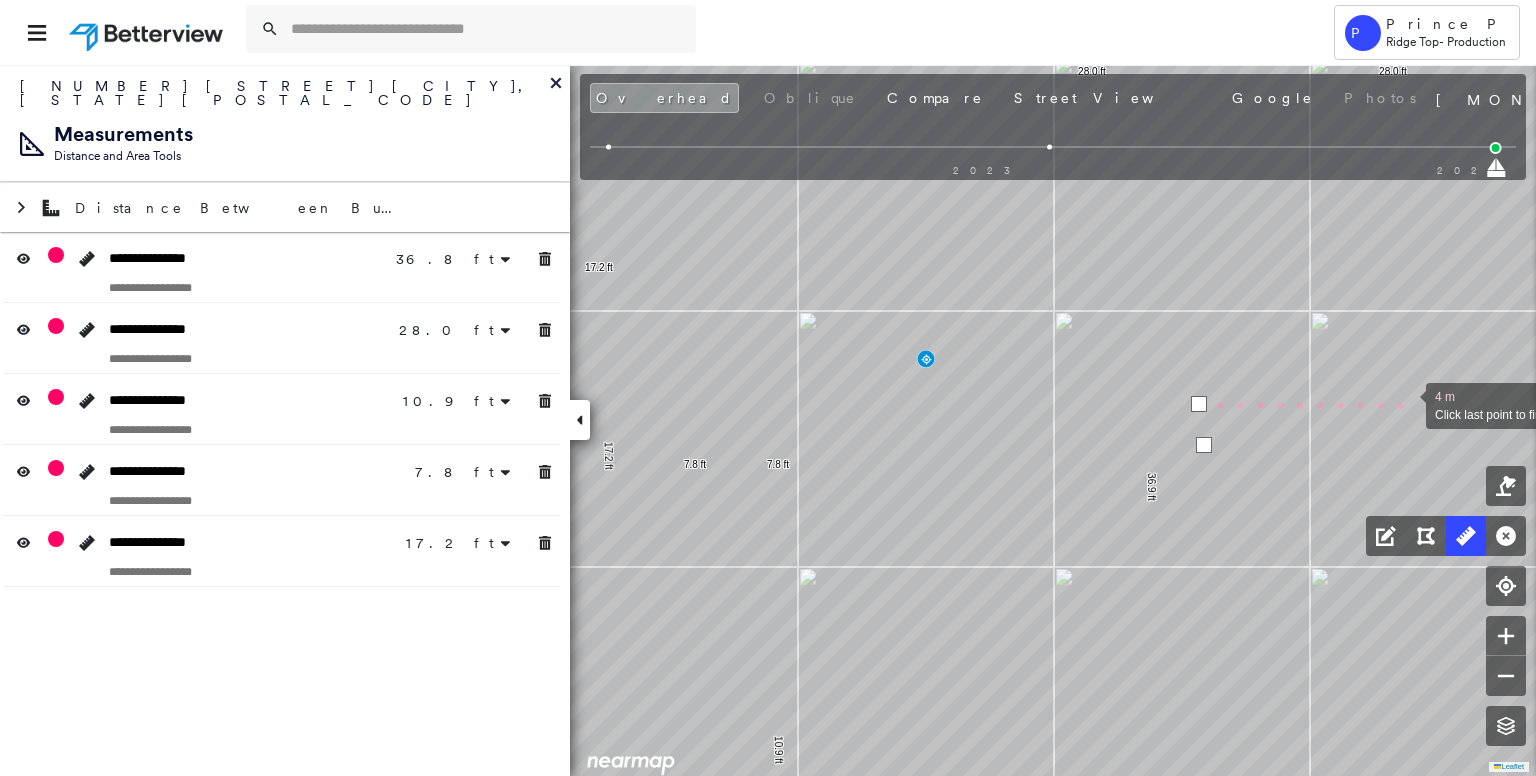 click at bounding box center (1406, 404) 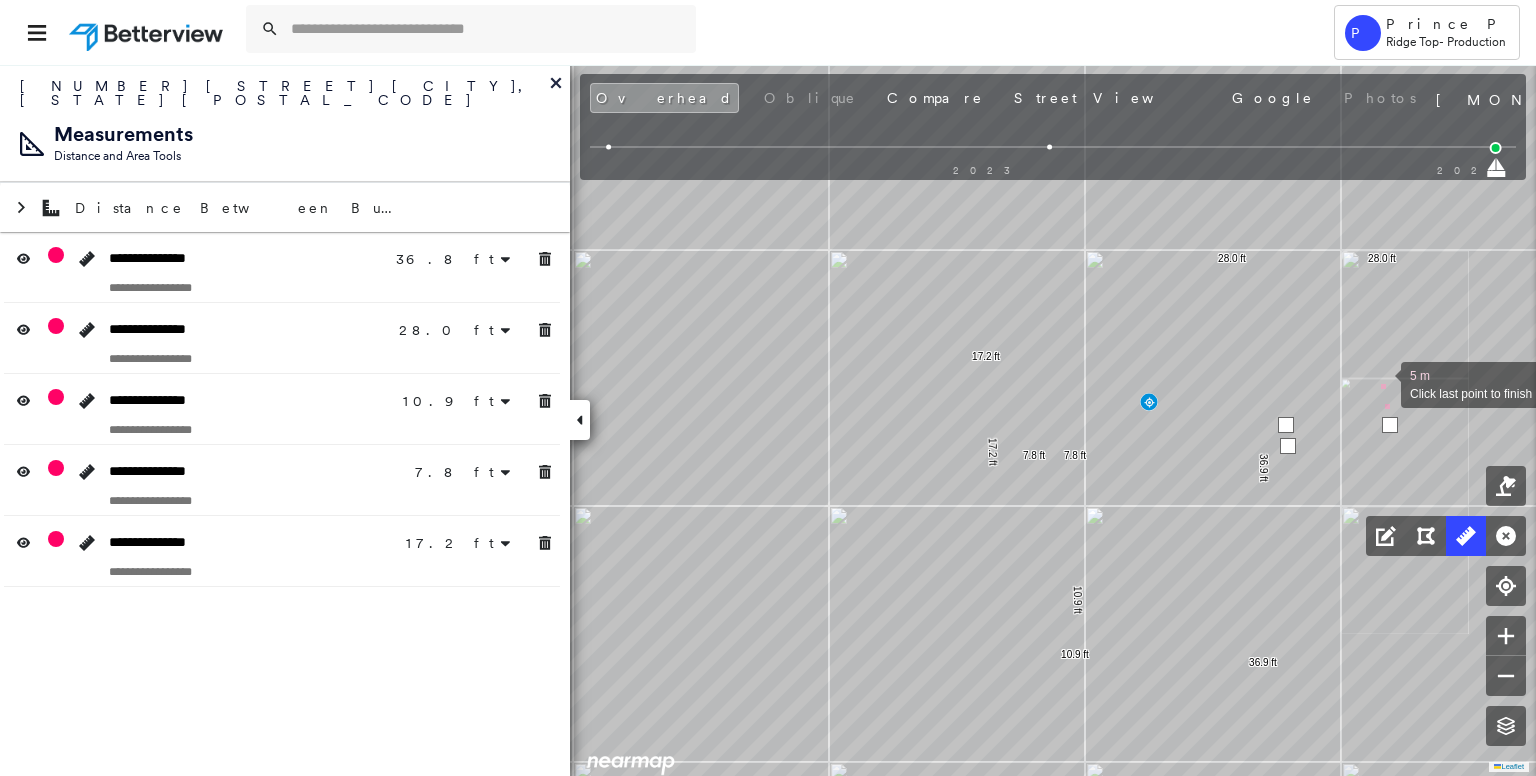 drag, startPoint x: 1390, startPoint y: 318, endPoint x: 1363, endPoint y: 361, distance: 50.77401 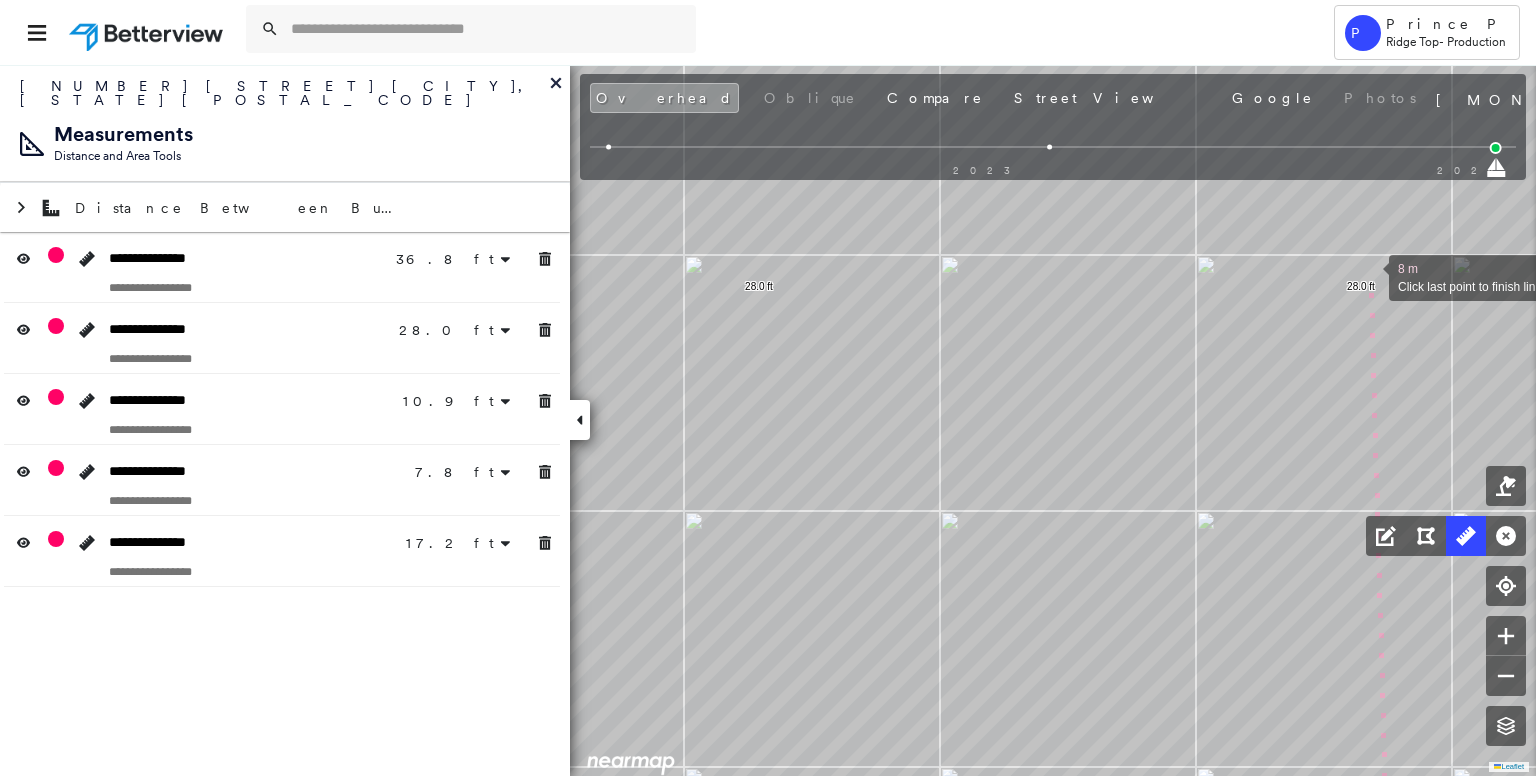click at bounding box center [1369, 276] 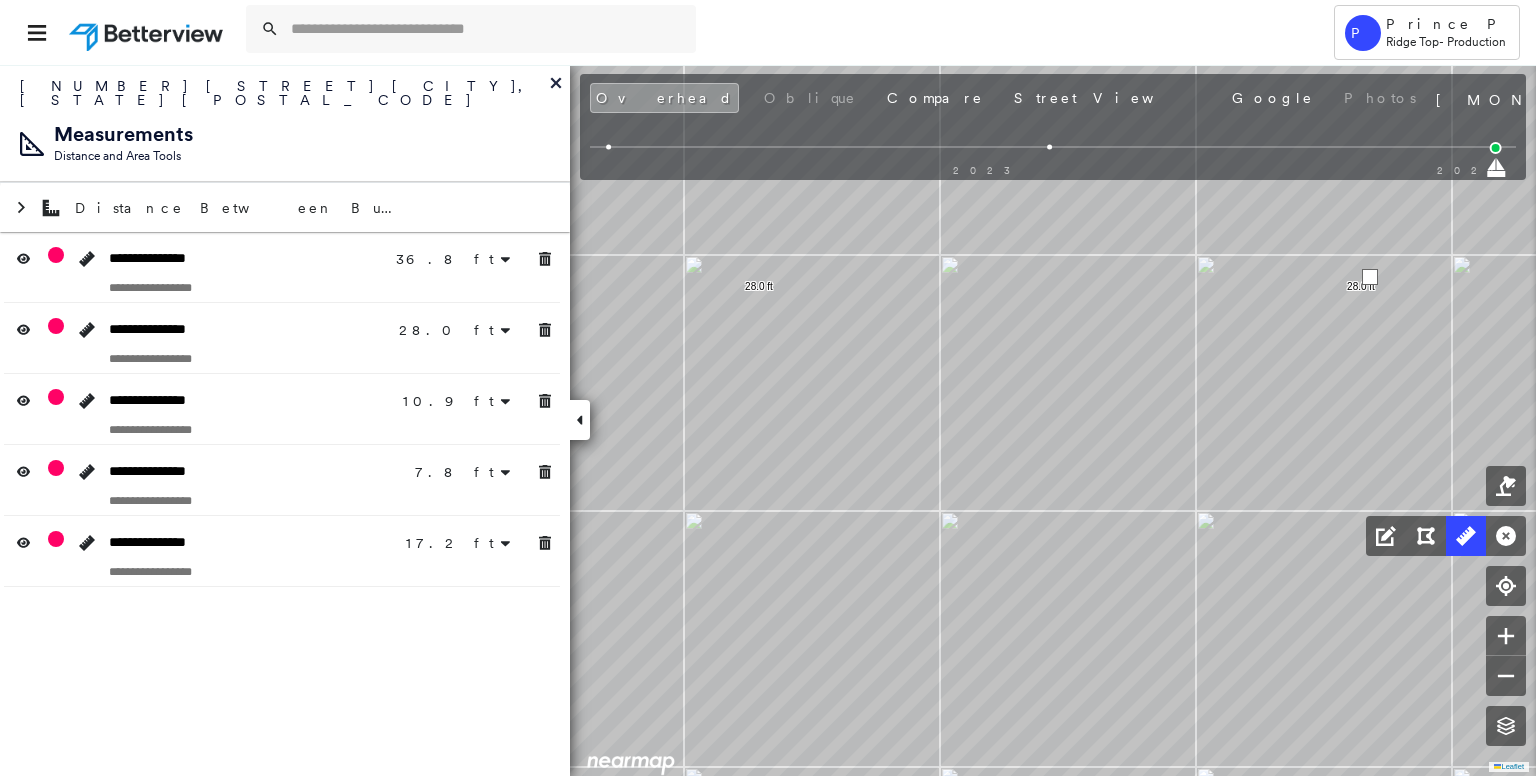 click at bounding box center [1370, 277] 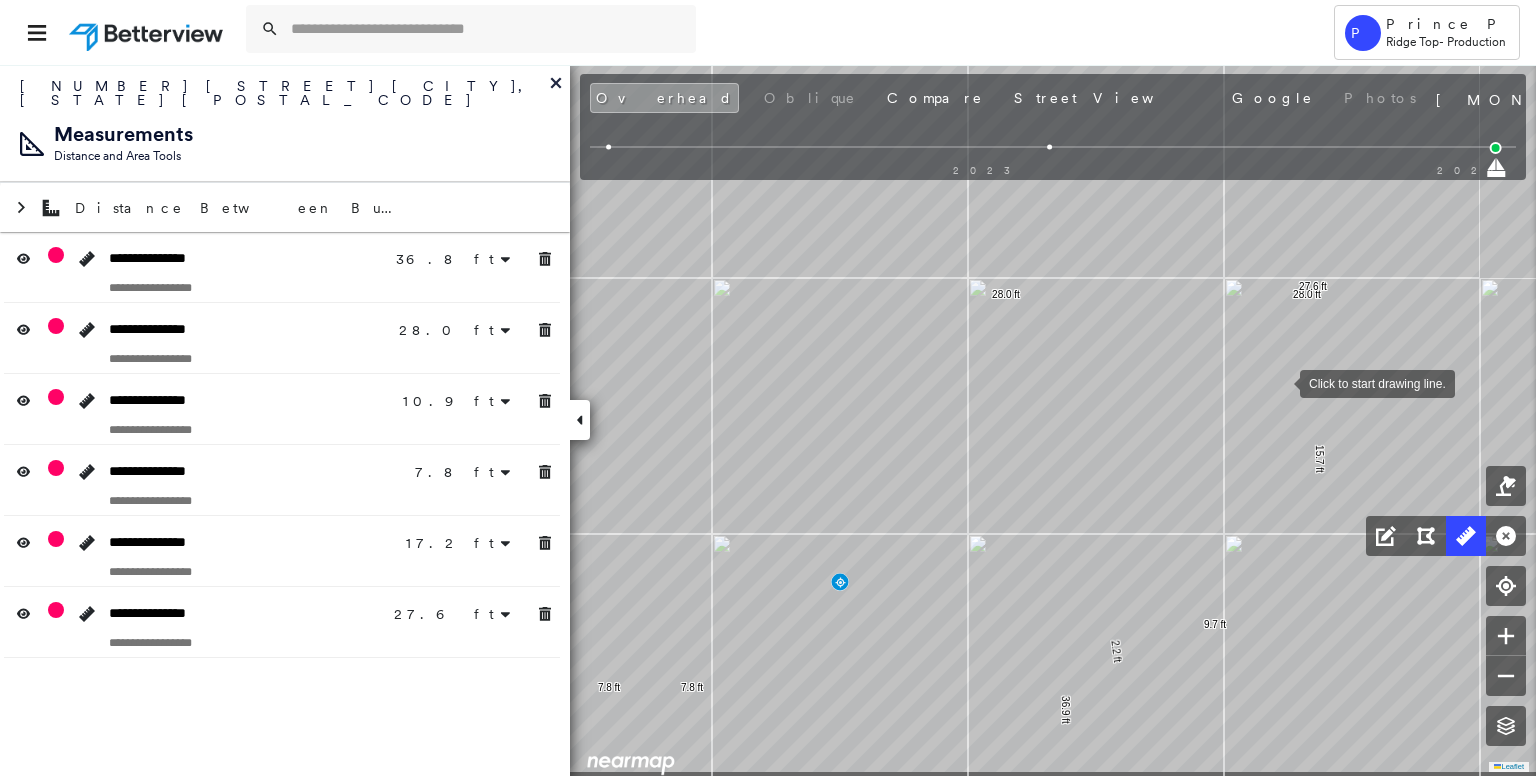 drag, startPoint x: 1308, startPoint y: 459, endPoint x: 1278, endPoint y: 378, distance: 86.37708 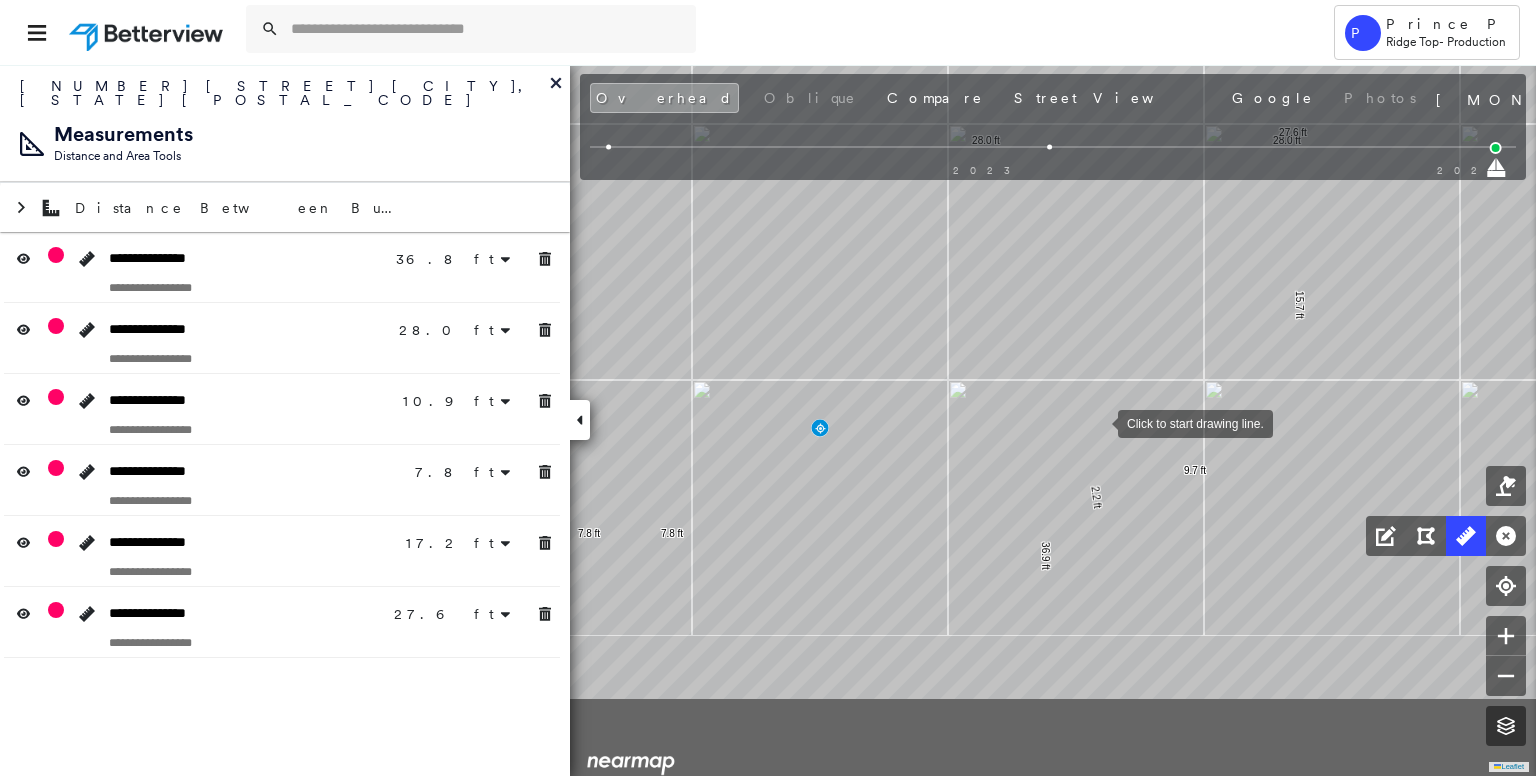 drag, startPoint x: 1116, startPoint y: 573, endPoint x: 1100, endPoint y: 411, distance: 162.78821 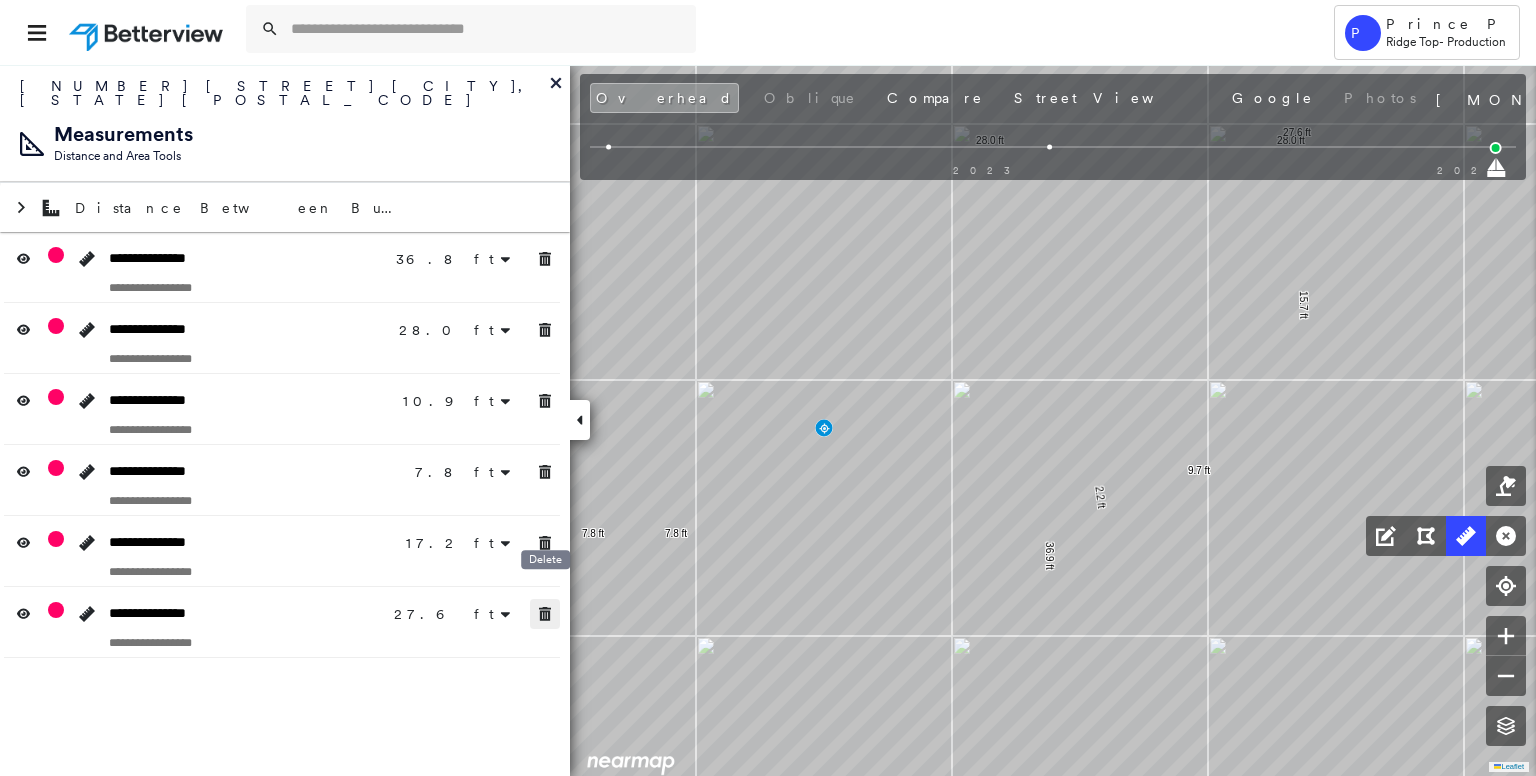 click at bounding box center (545, 614) 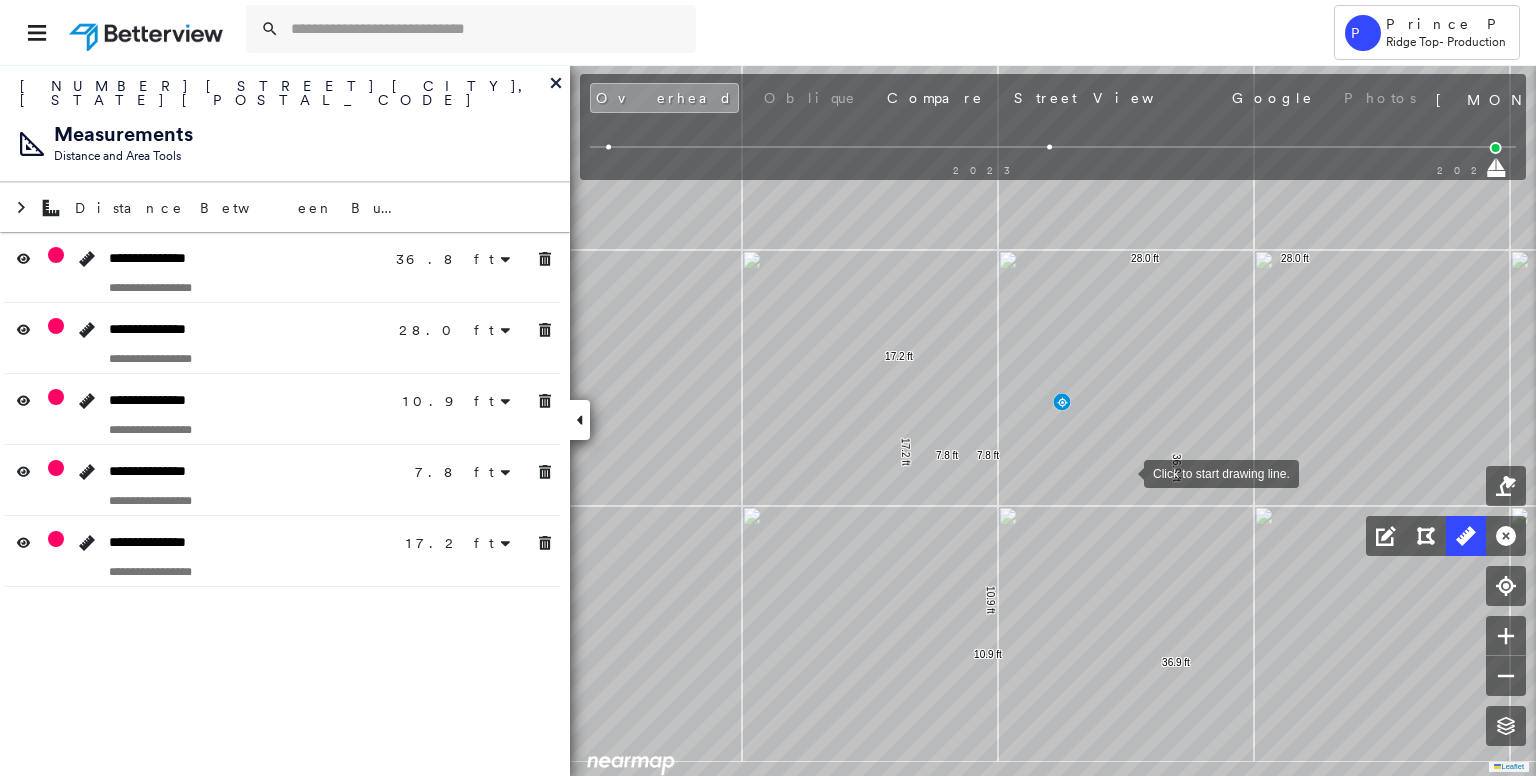 drag, startPoint x: 1052, startPoint y: 526, endPoint x: 1132, endPoint y: 468, distance: 98.81296 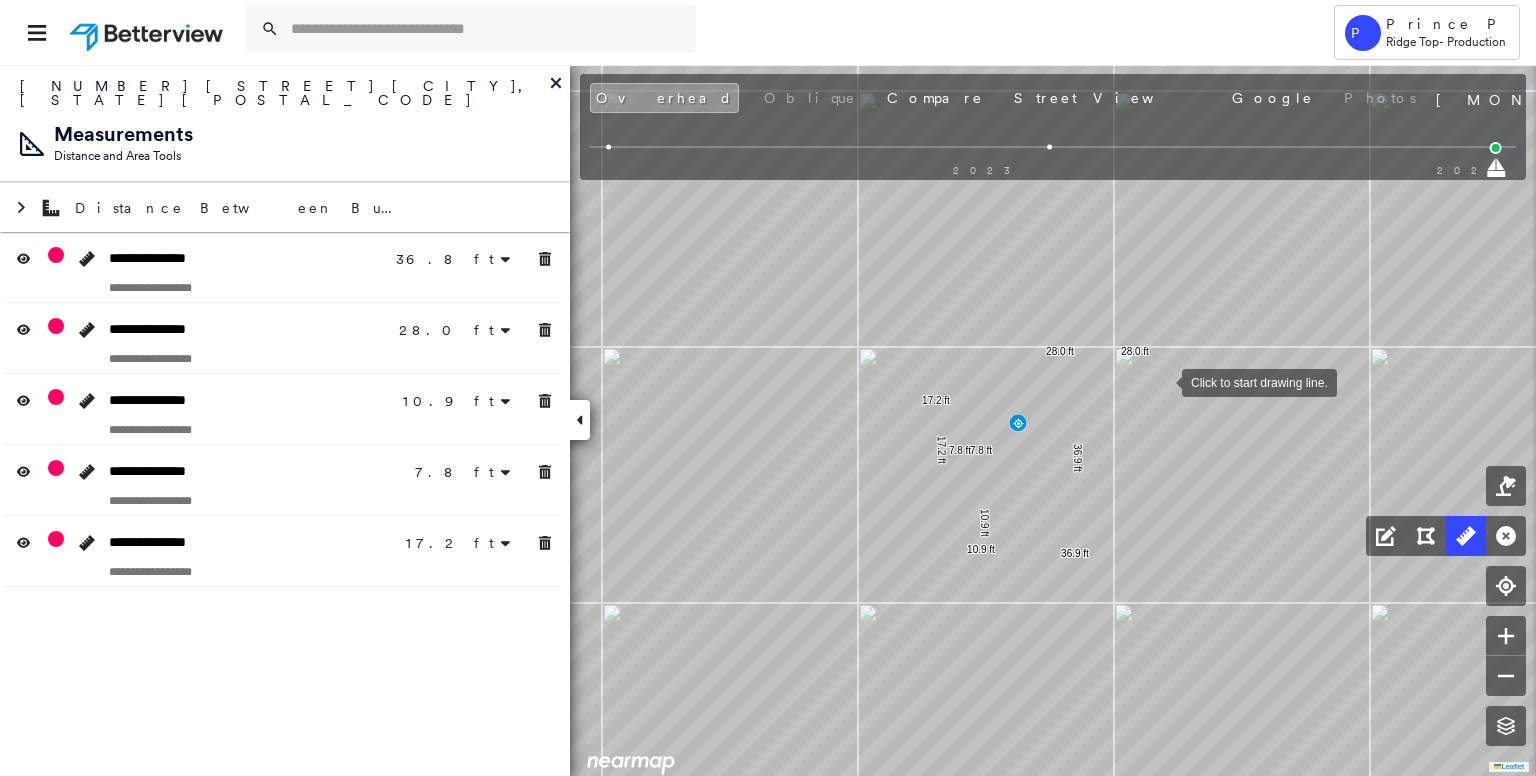 drag, startPoint x: 1300, startPoint y: 401, endPoint x: 1163, endPoint y: 381, distance: 138.45216 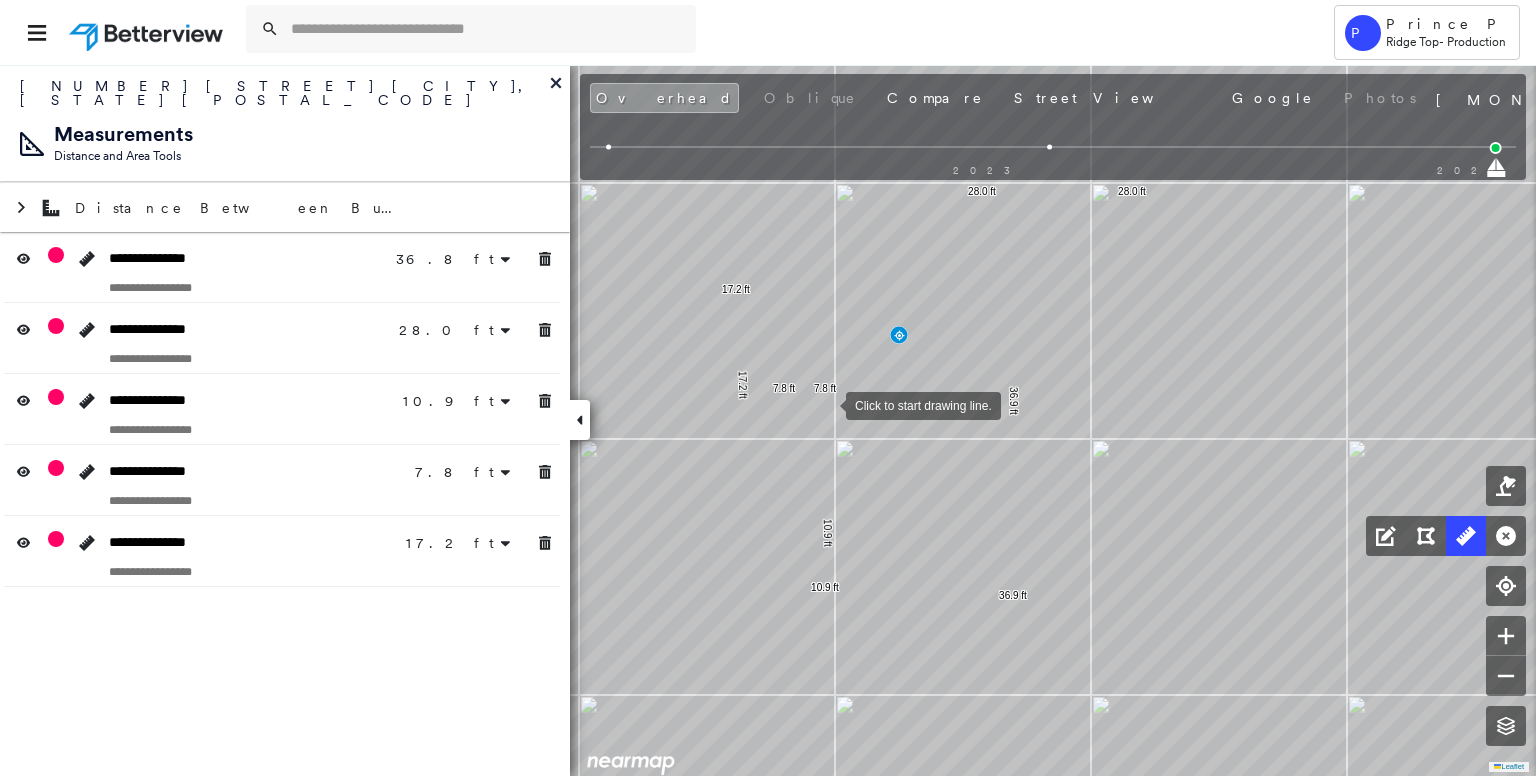 click at bounding box center (826, 404) 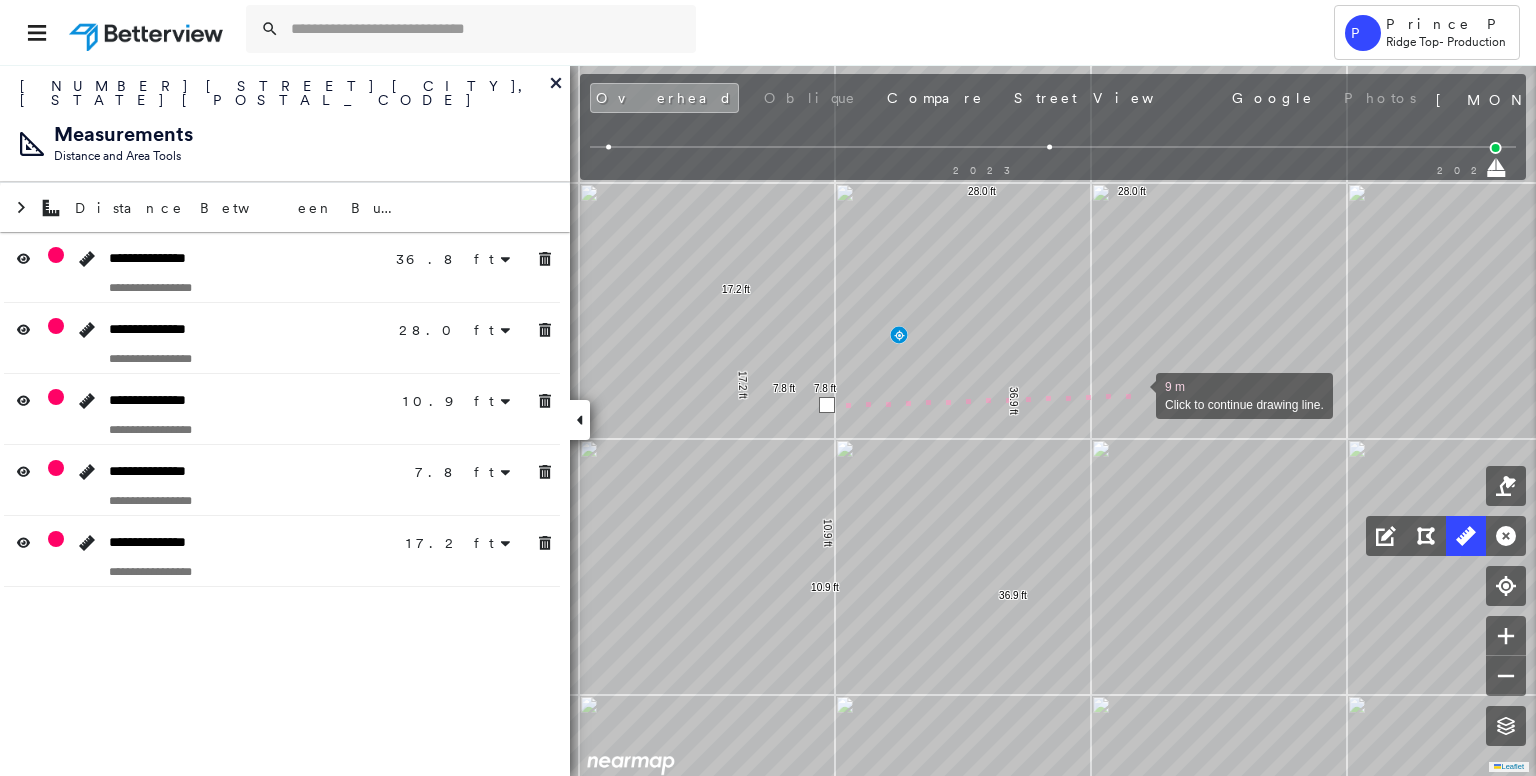 click at bounding box center [1136, 394] 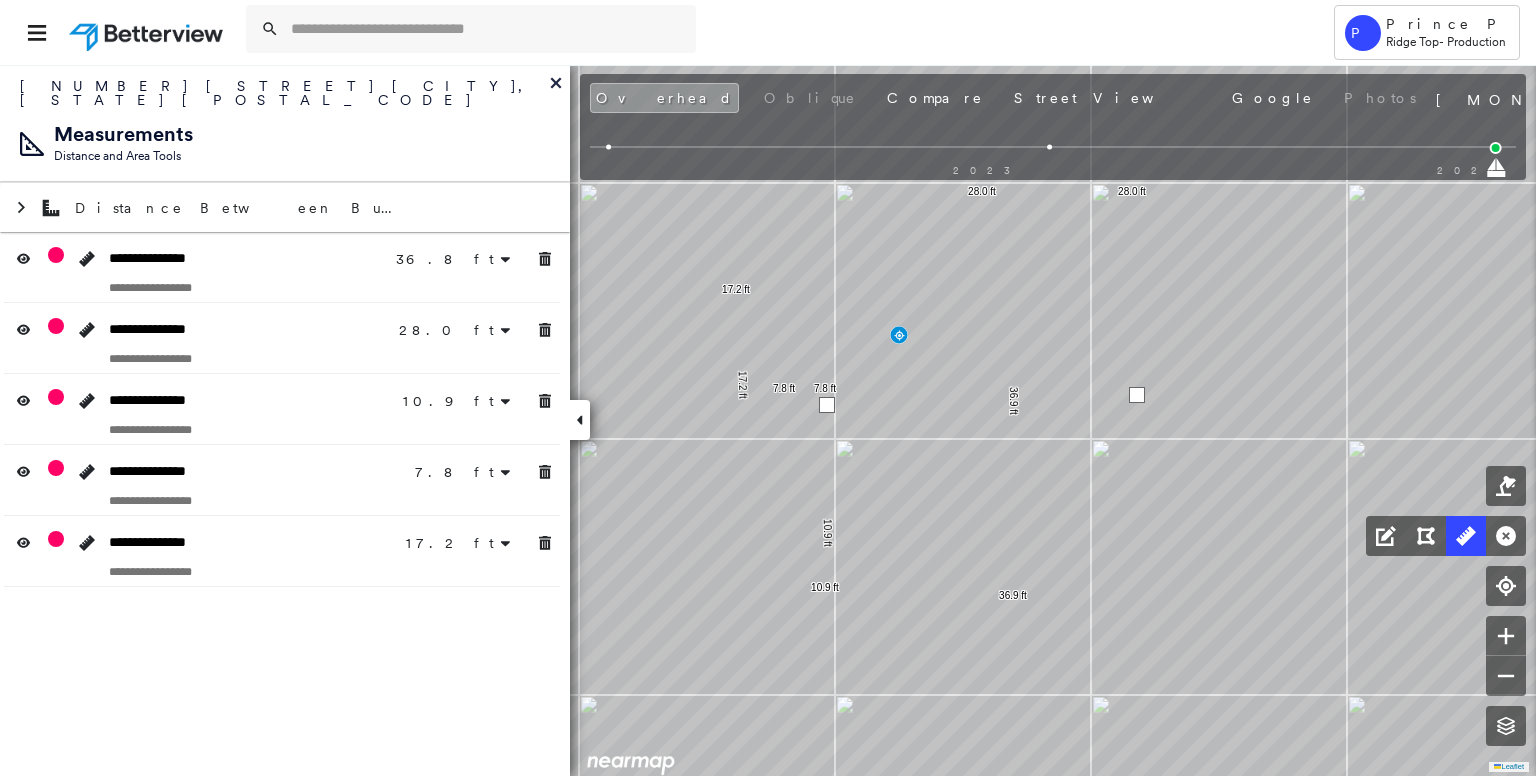 click at bounding box center (1137, 395) 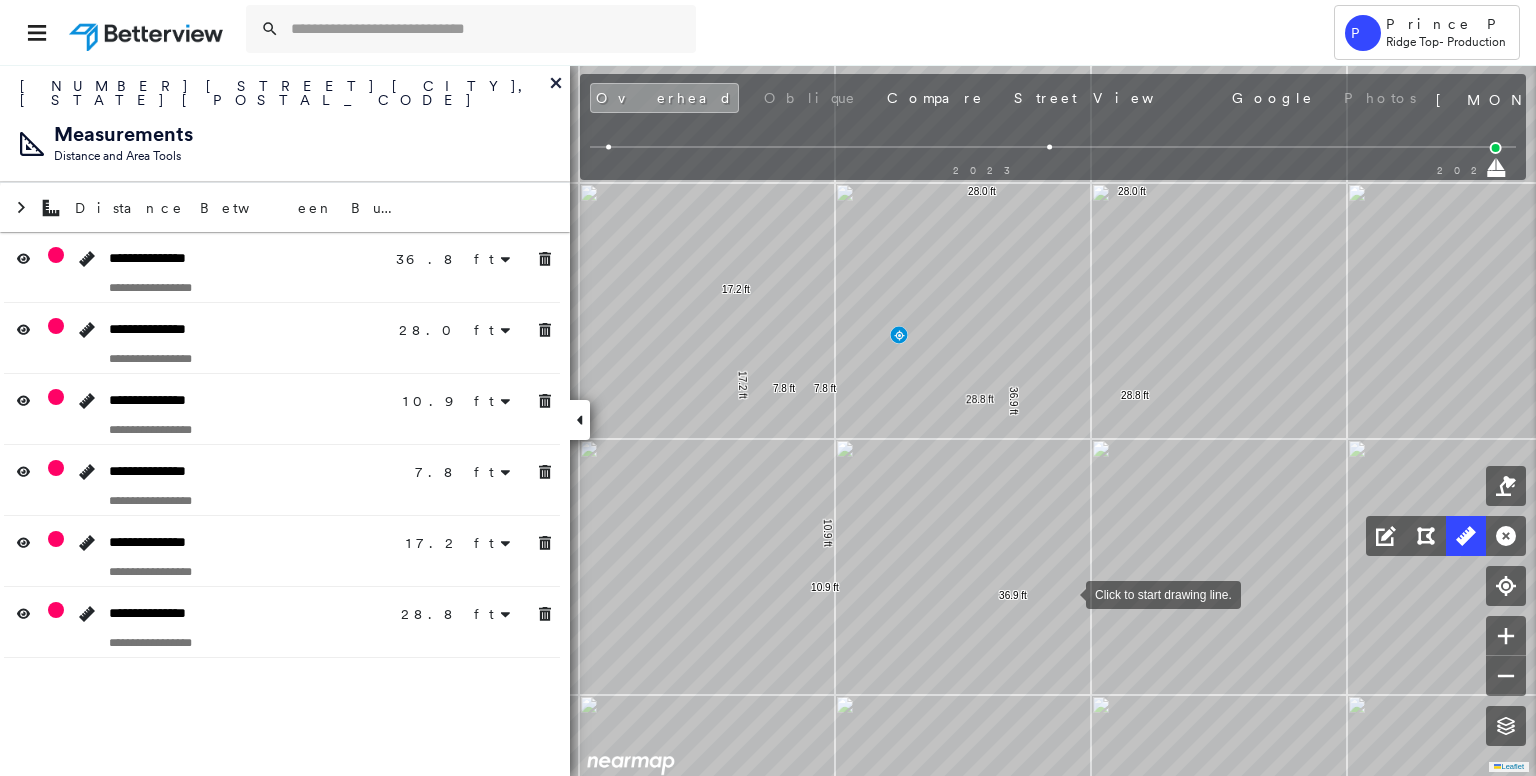 click at bounding box center [1066, 593] 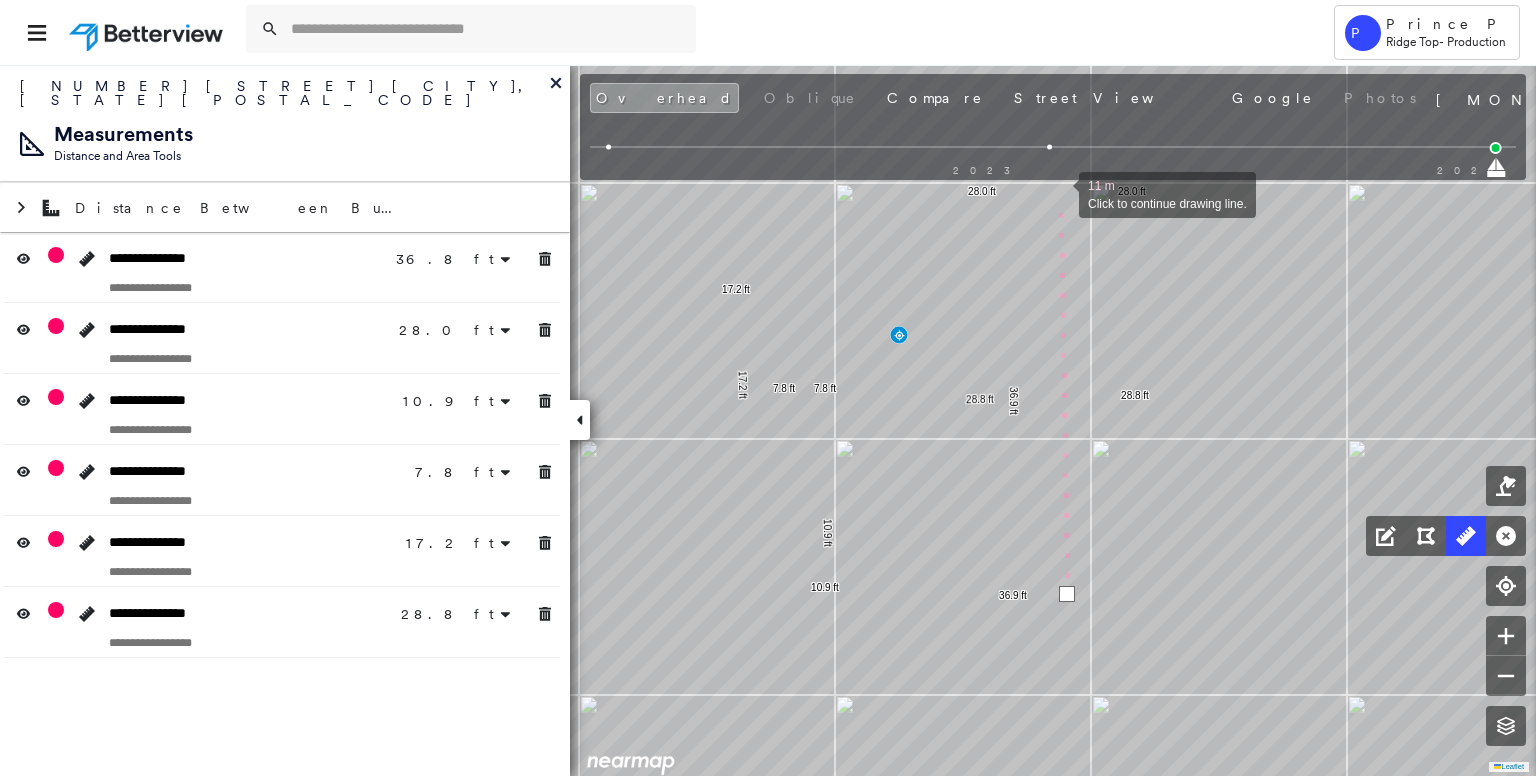 click at bounding box center [1059, 193] 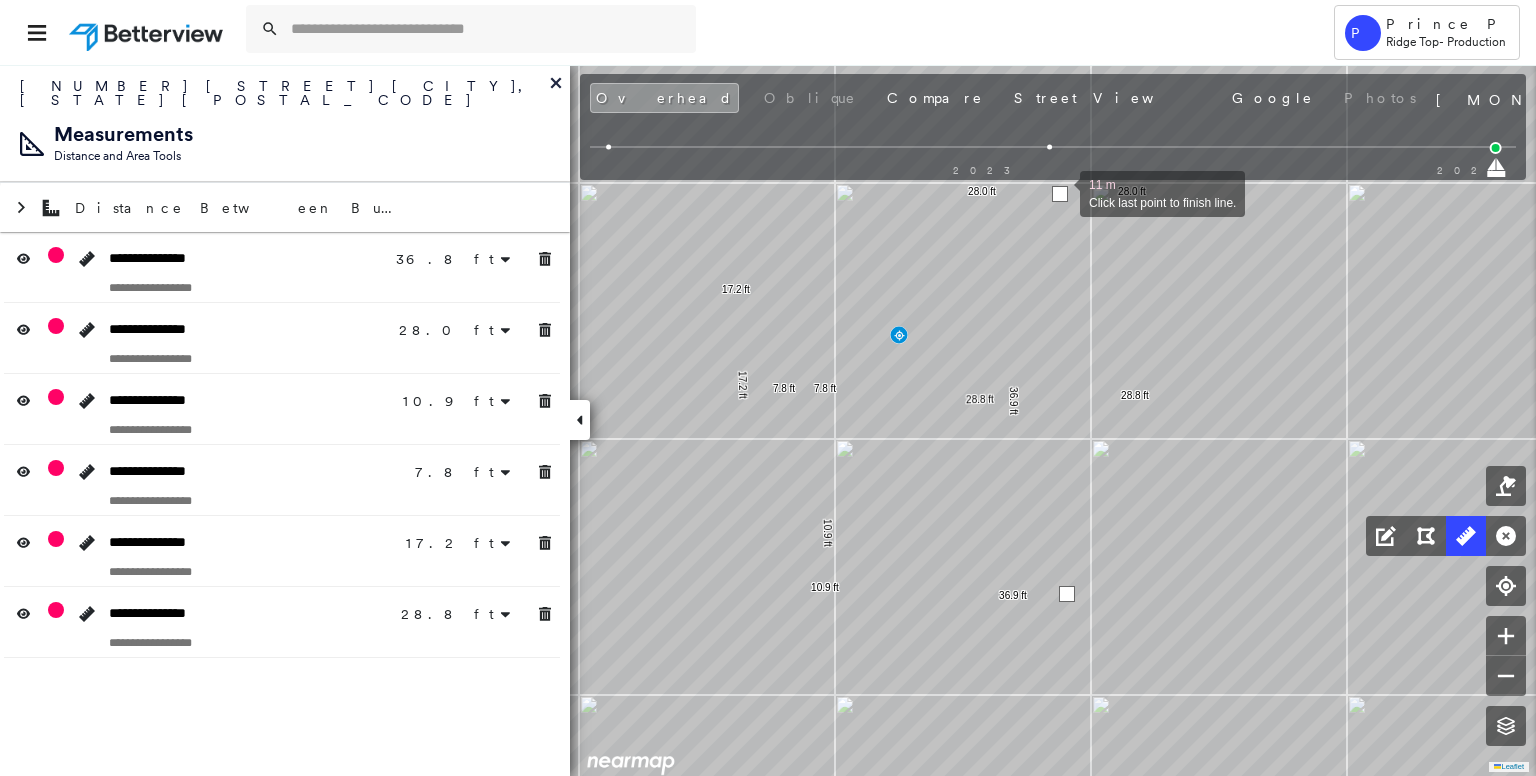 click at bounding box center (1060, 194) 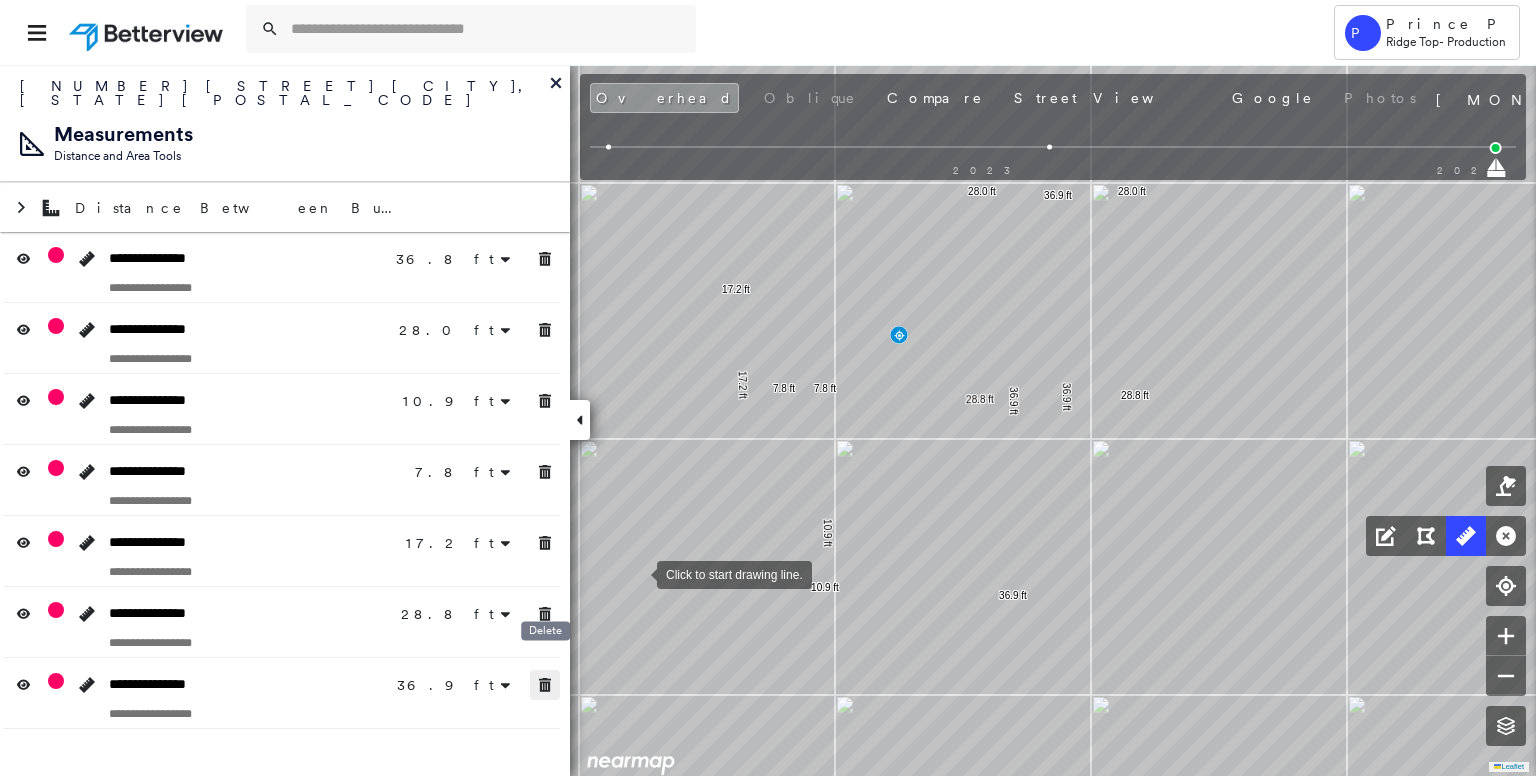 click 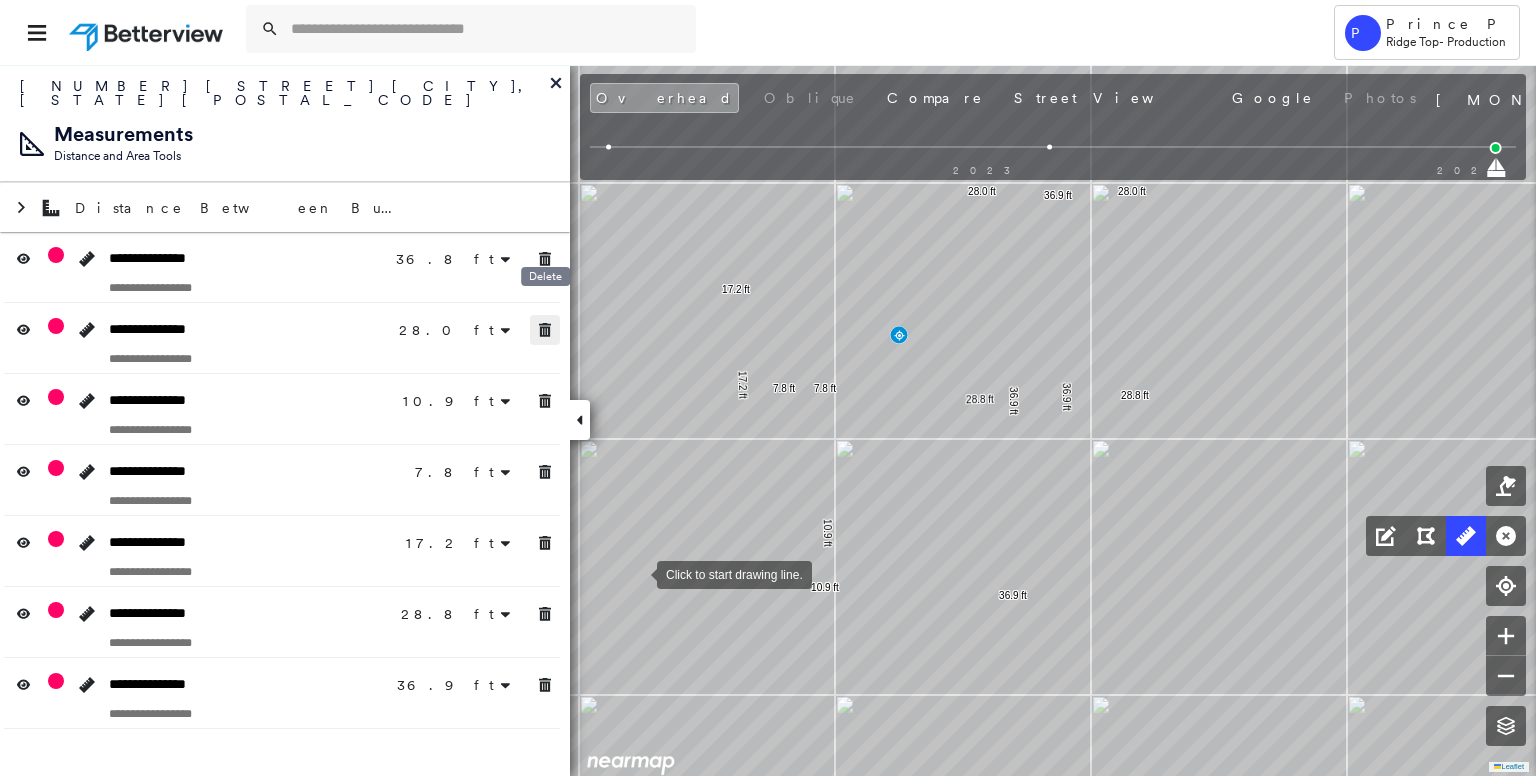 click 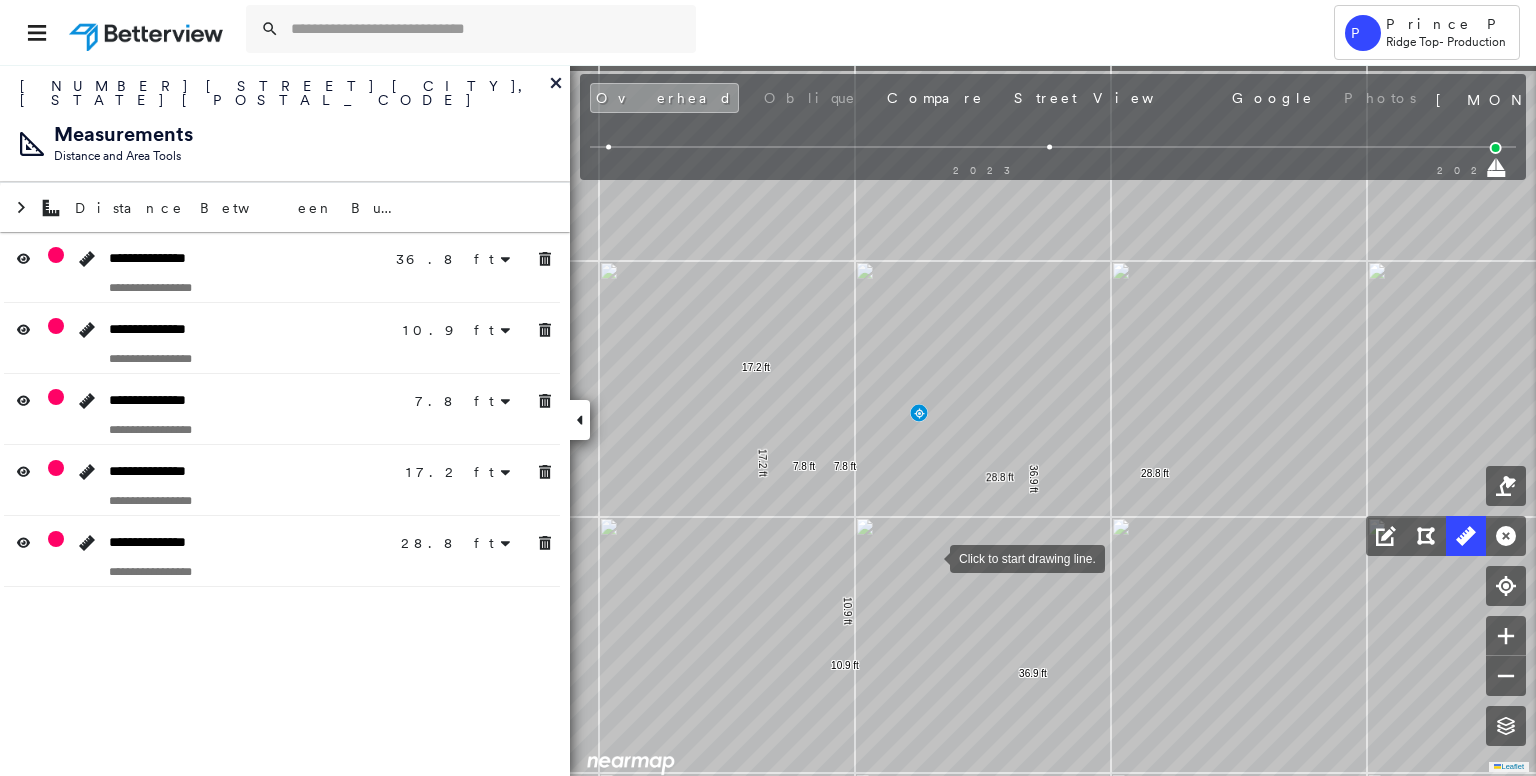 drag, startPoint x: 909, startPoint y: 477, endPoint x: 929, endPoint y: 555, distance: 80.523285 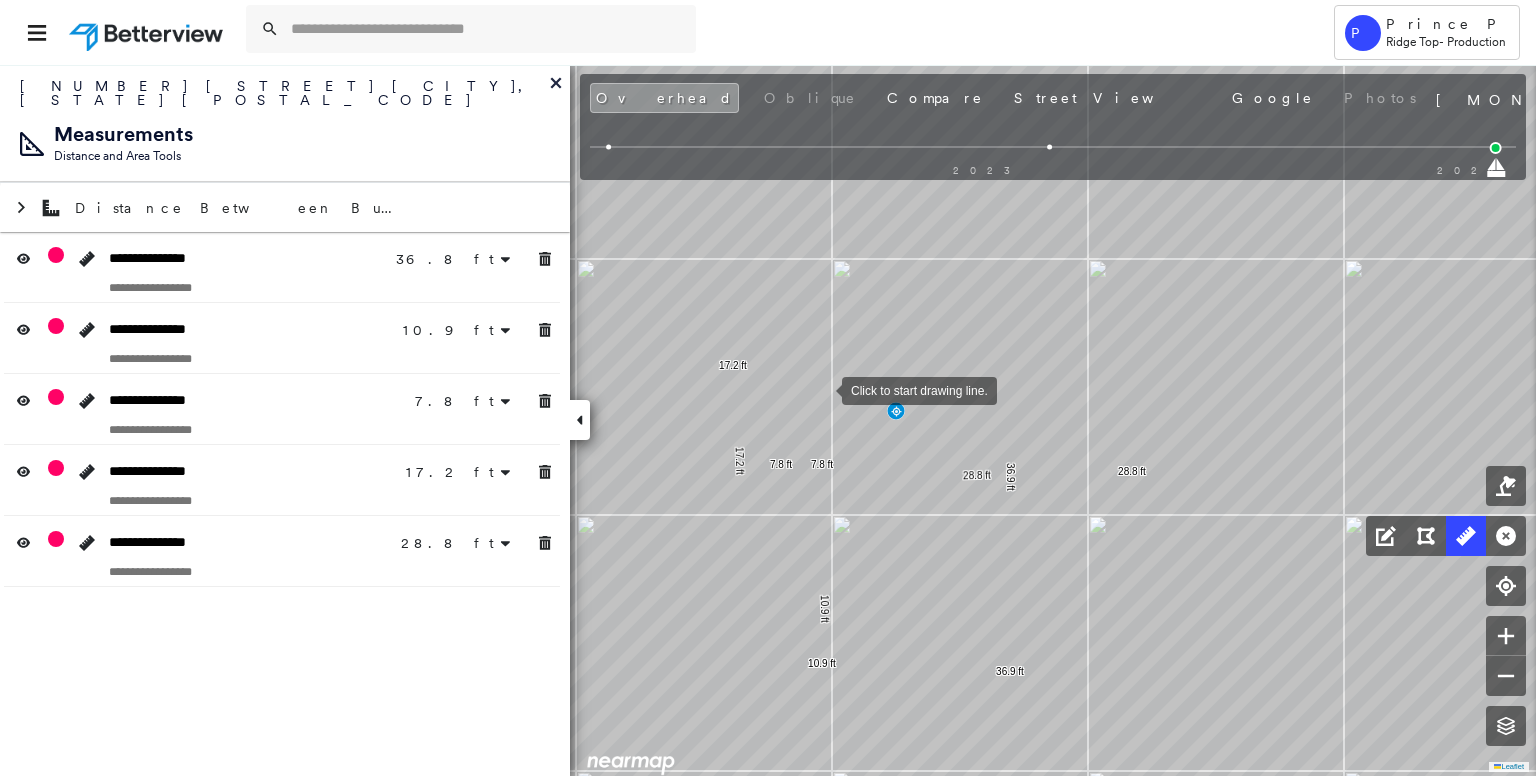 click at bounding box center (822, 389) 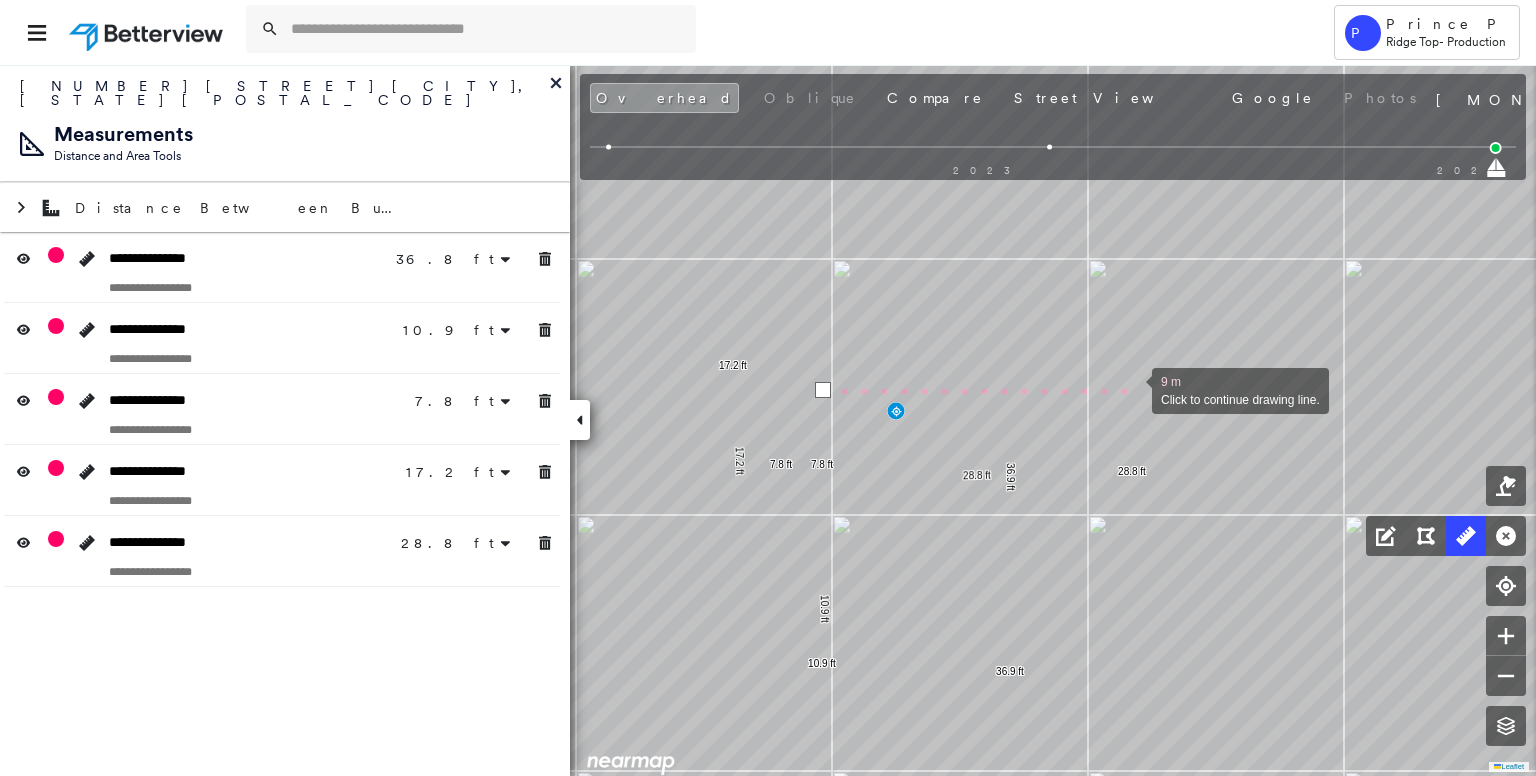 click at bounding box center [1132, 389] 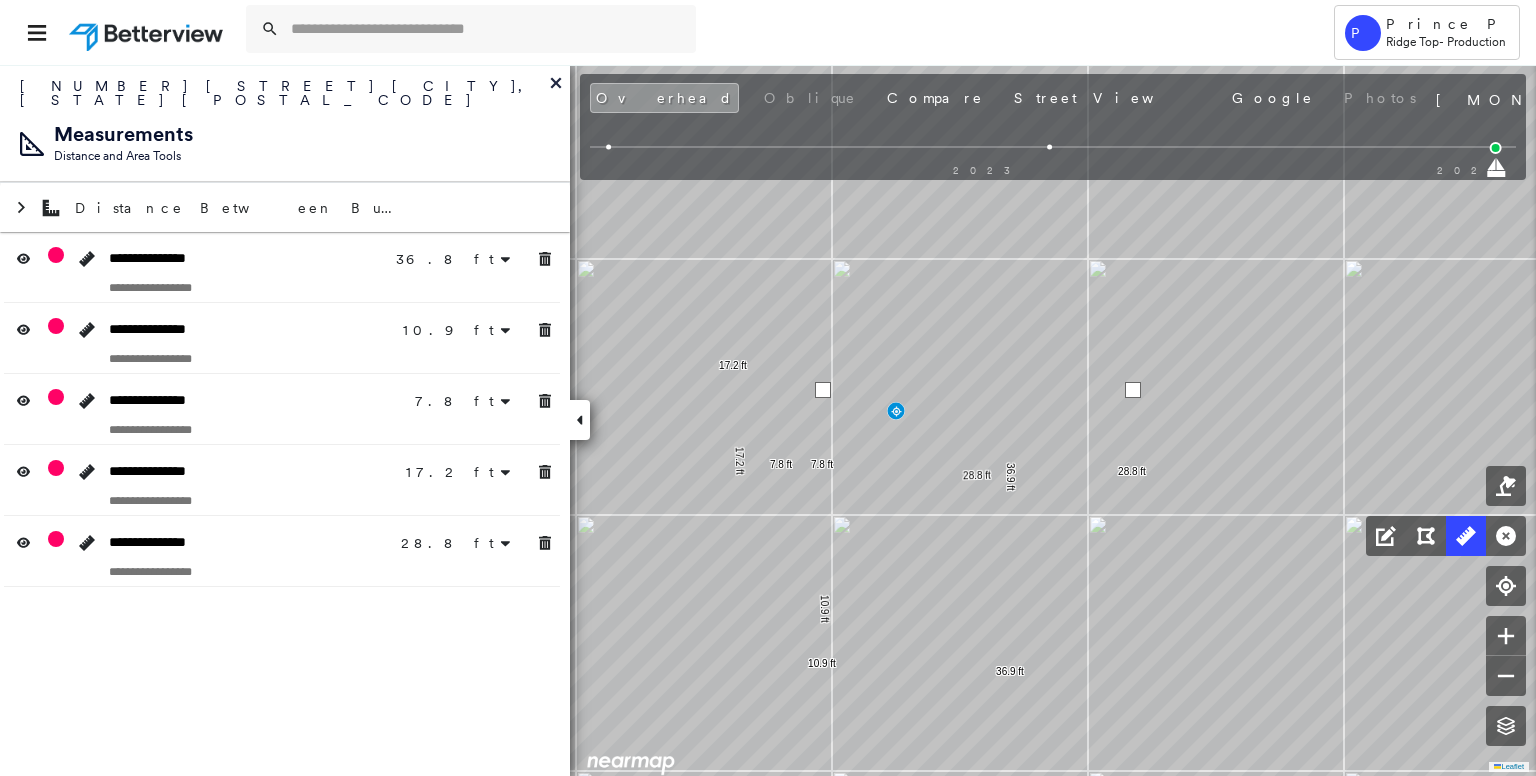 click at bounding box center (1133, 390) 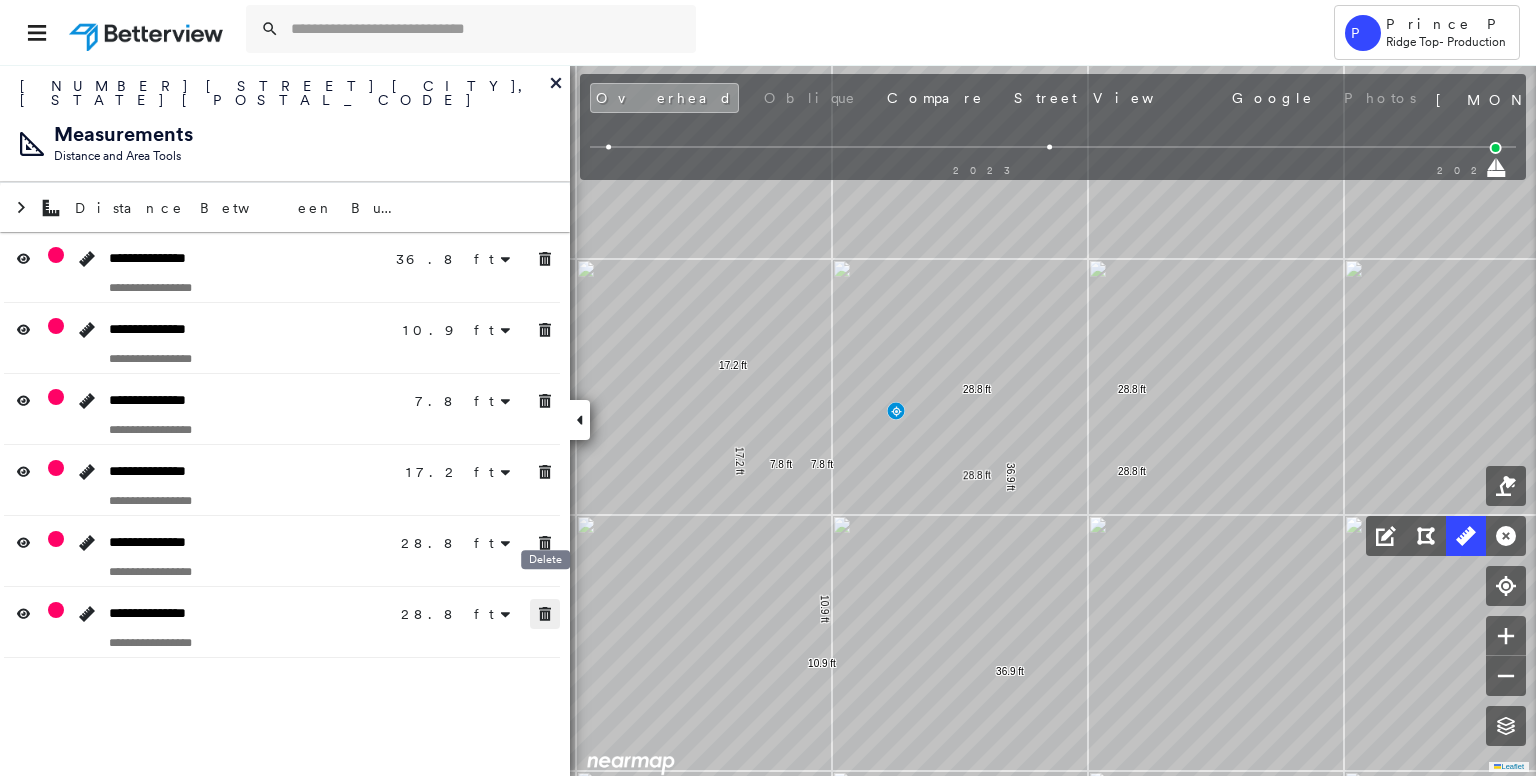 click 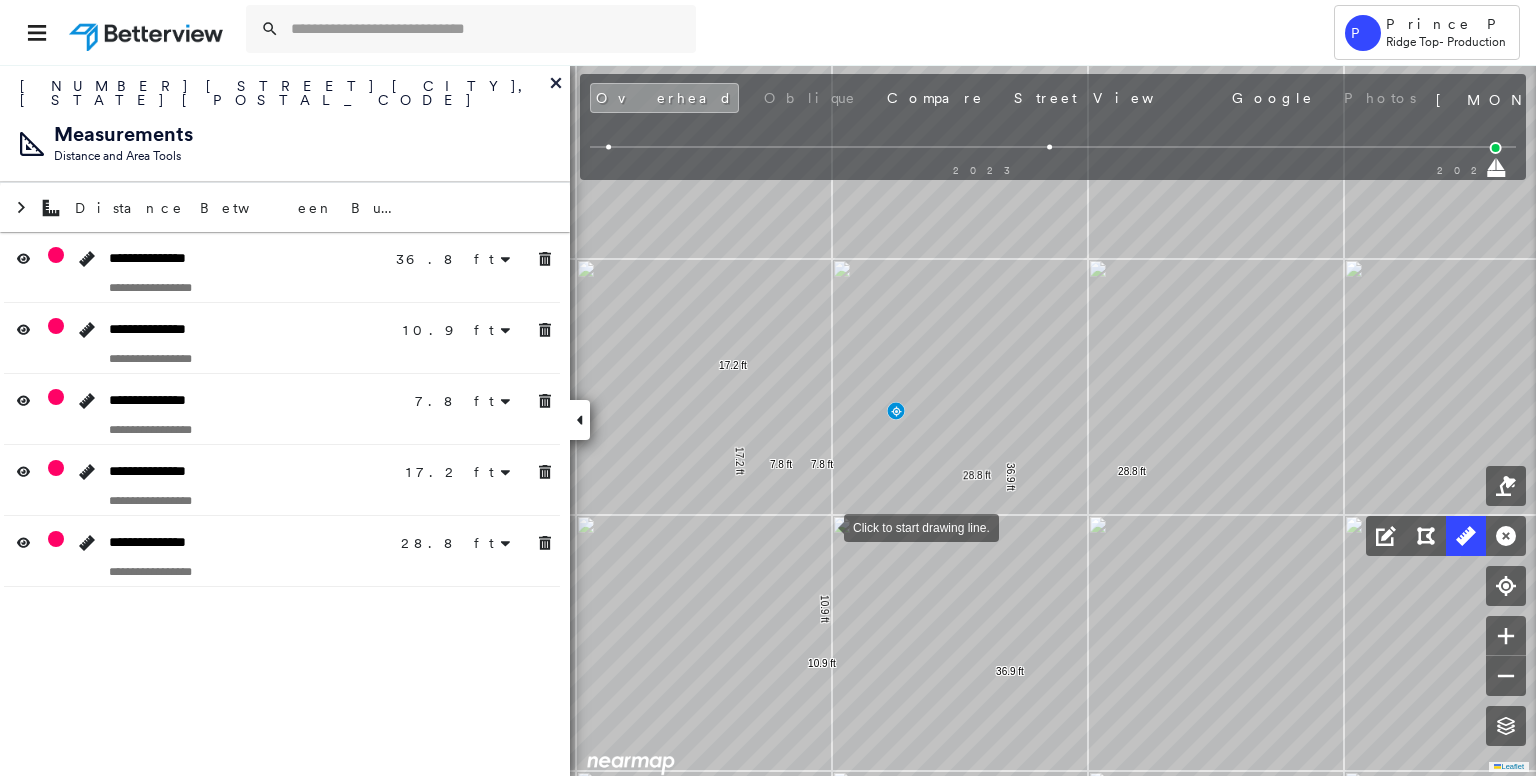 click at bounding box center (824, 526) 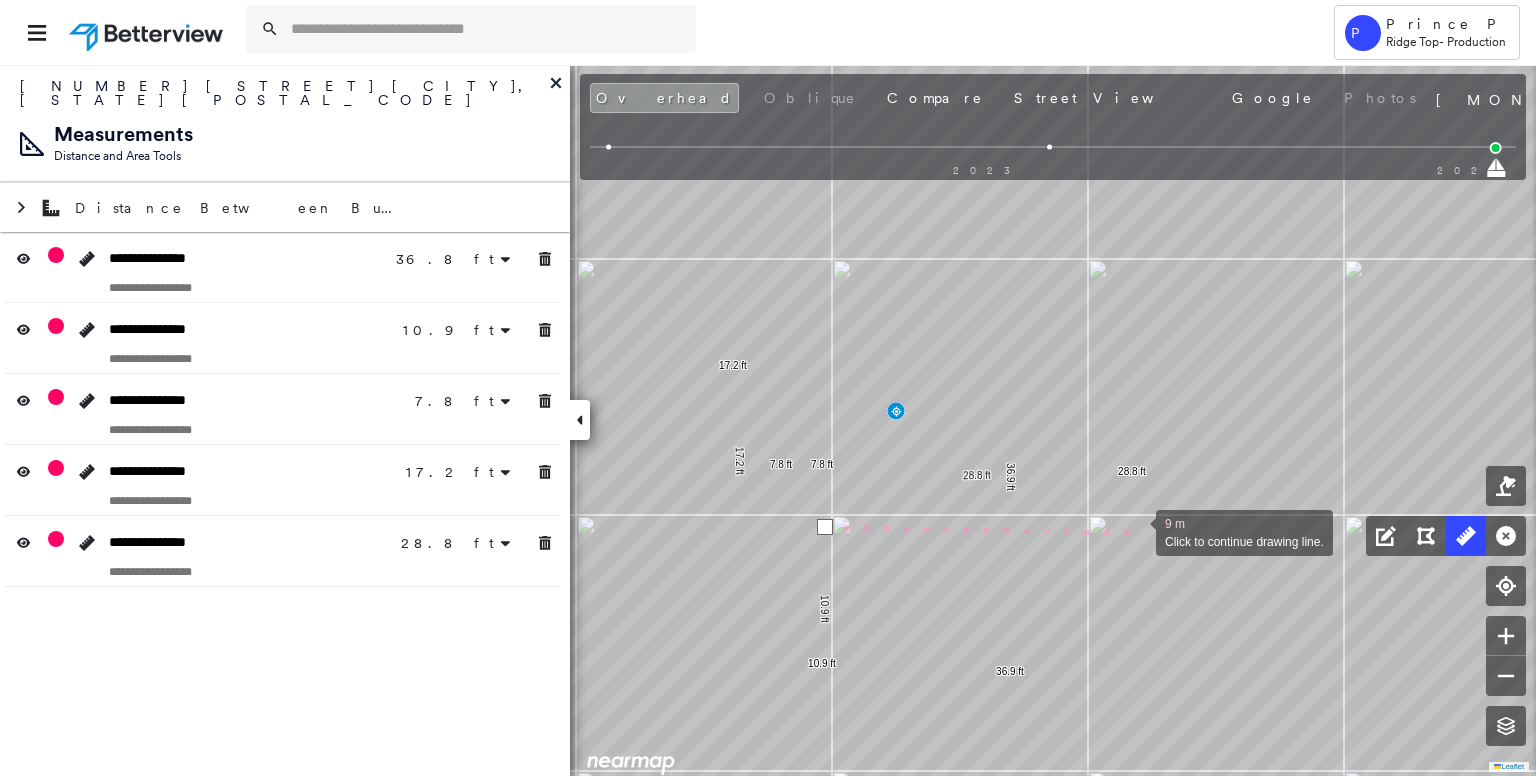 click at bounding box center (1136, 531) 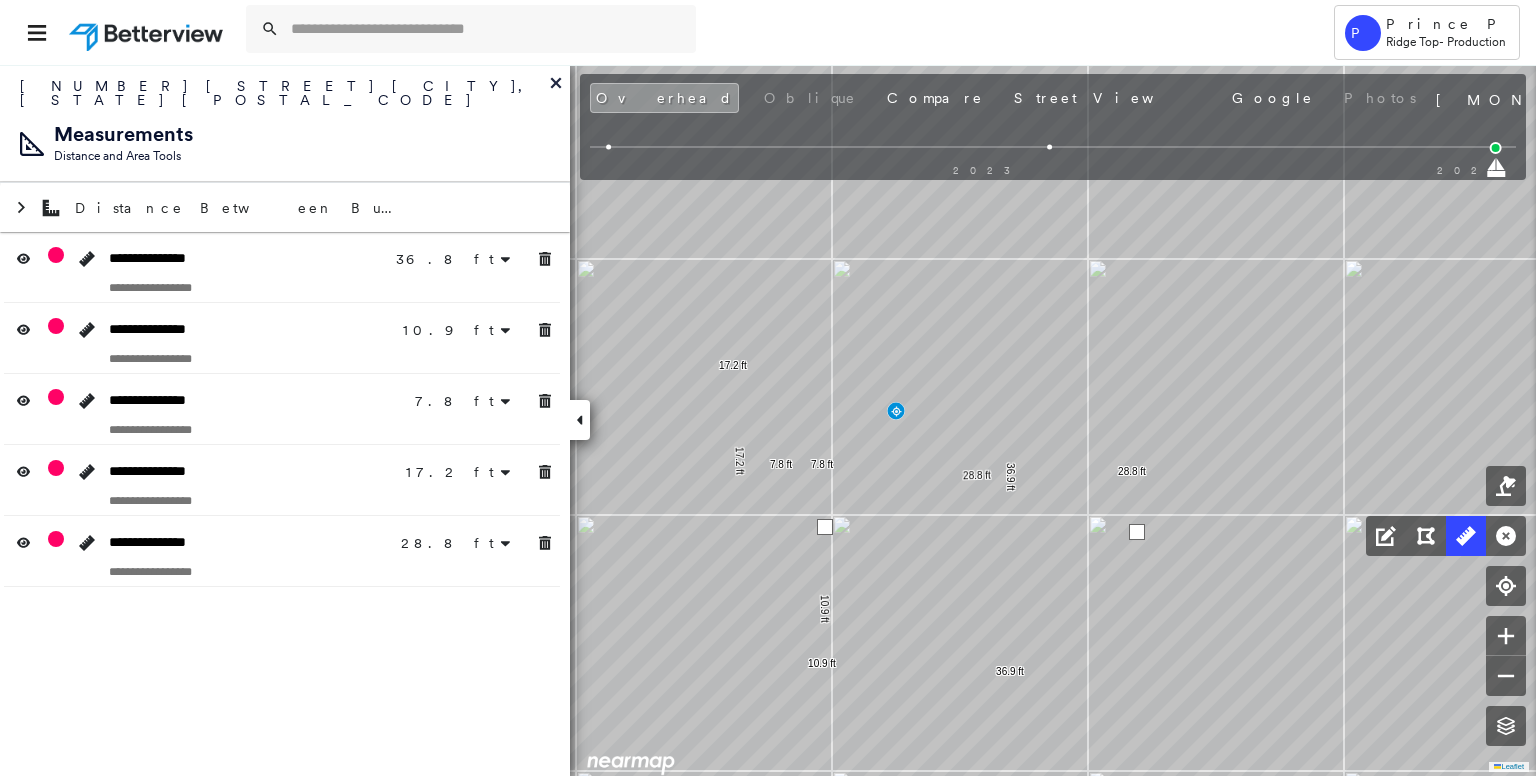 click at bounding box center [1137, 532] 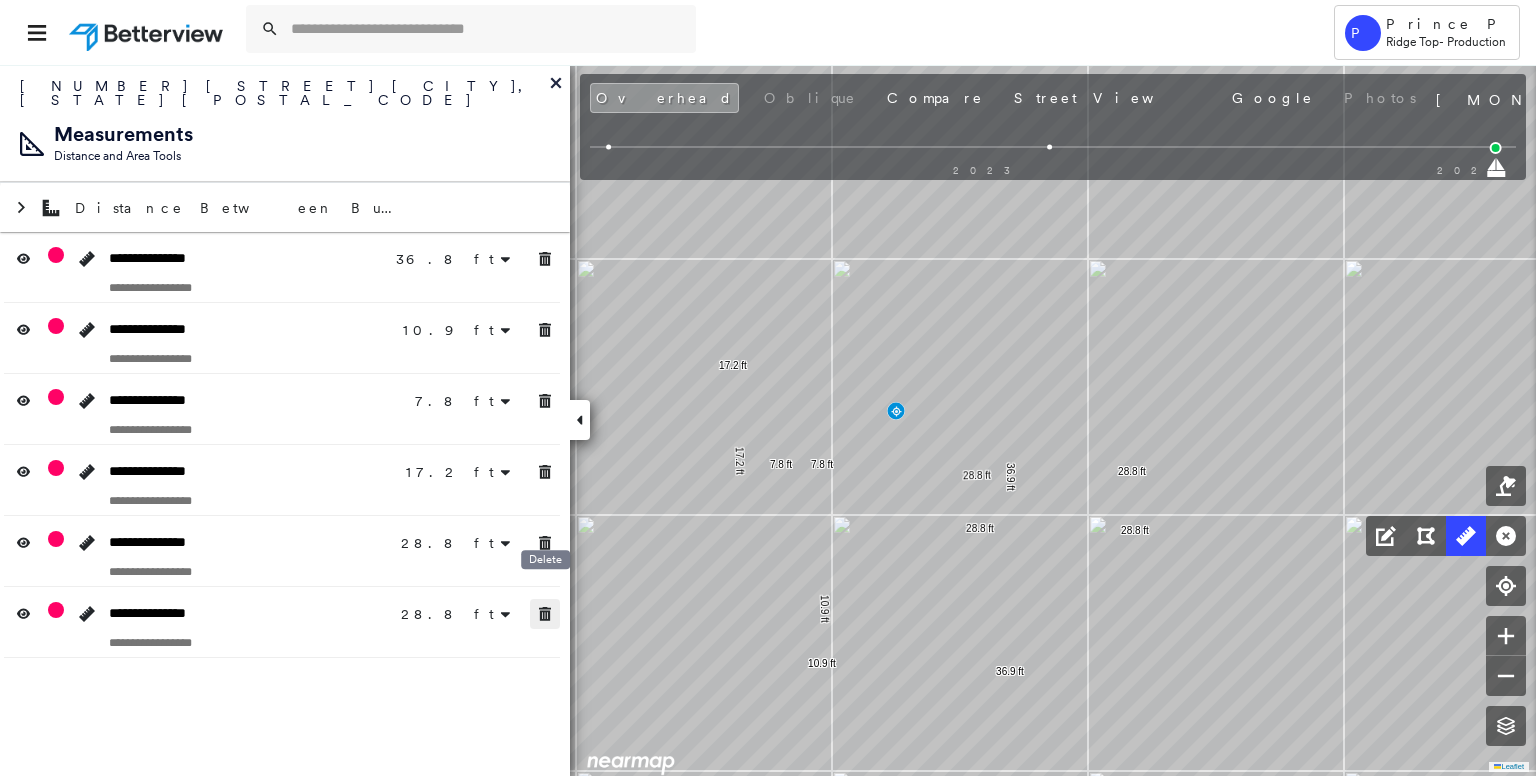 click at bounding box center (545, 614) 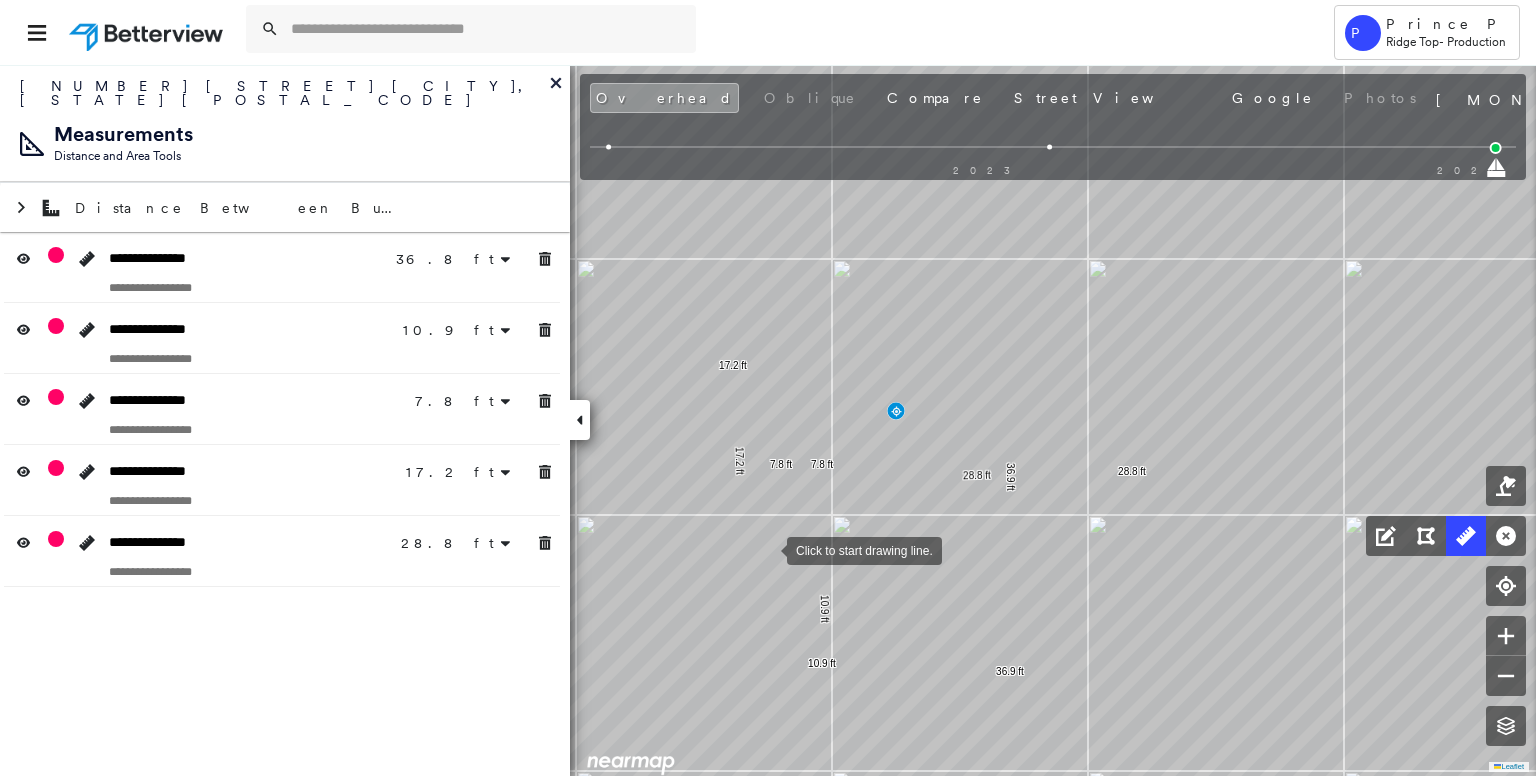 click at bounding box center [767, 549] 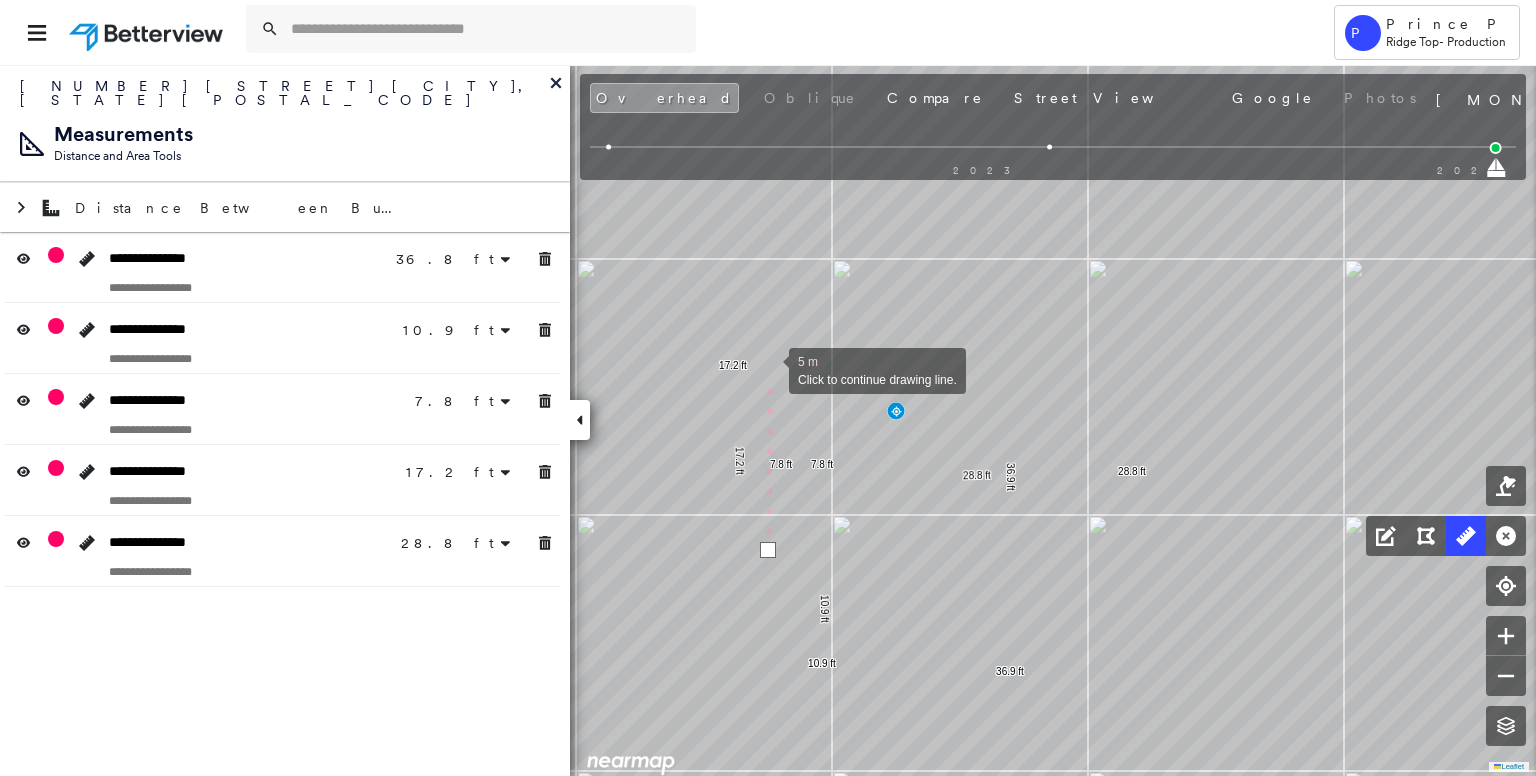 click at bounding box center [769, 369] 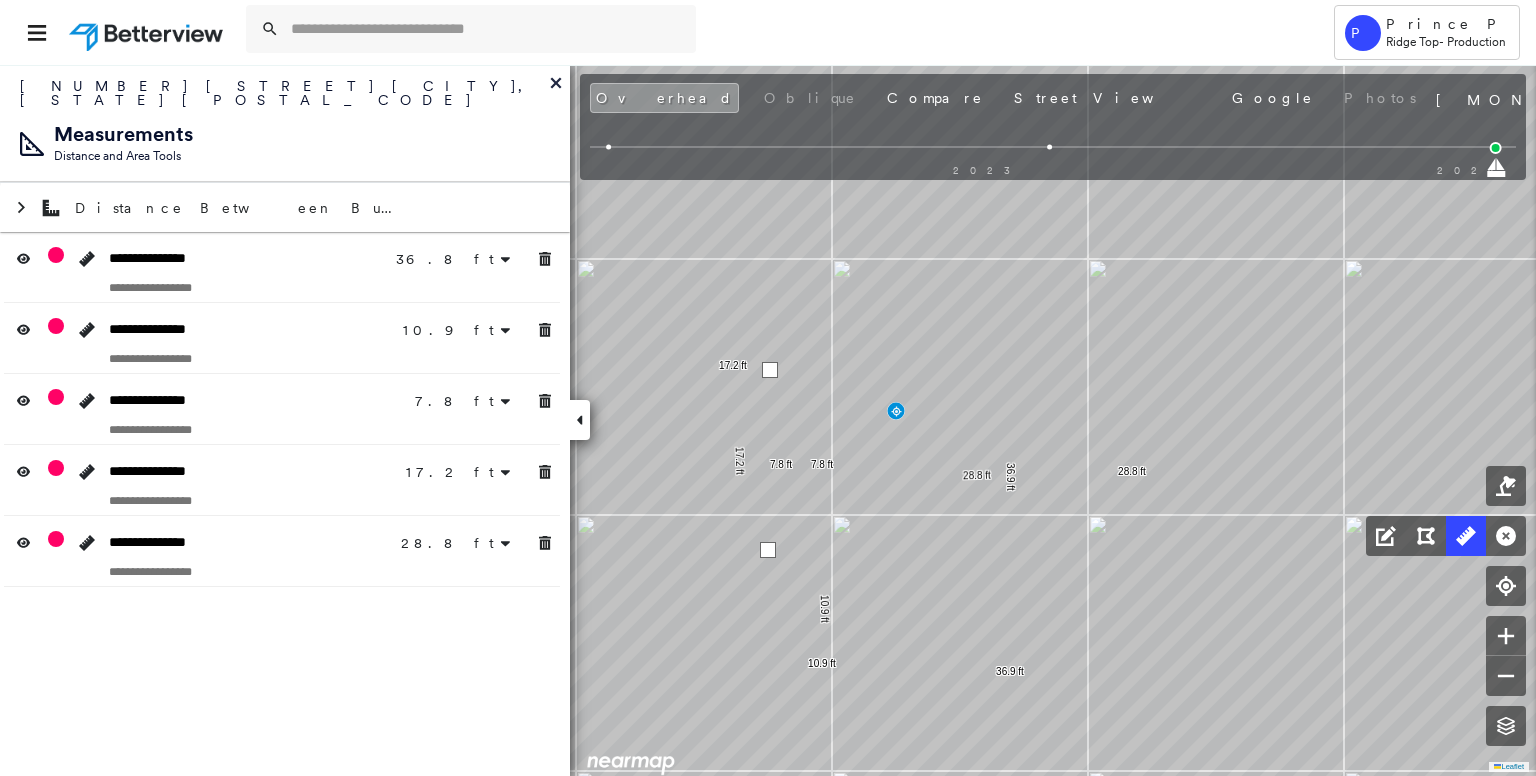 click at bounding box center (770, 370) 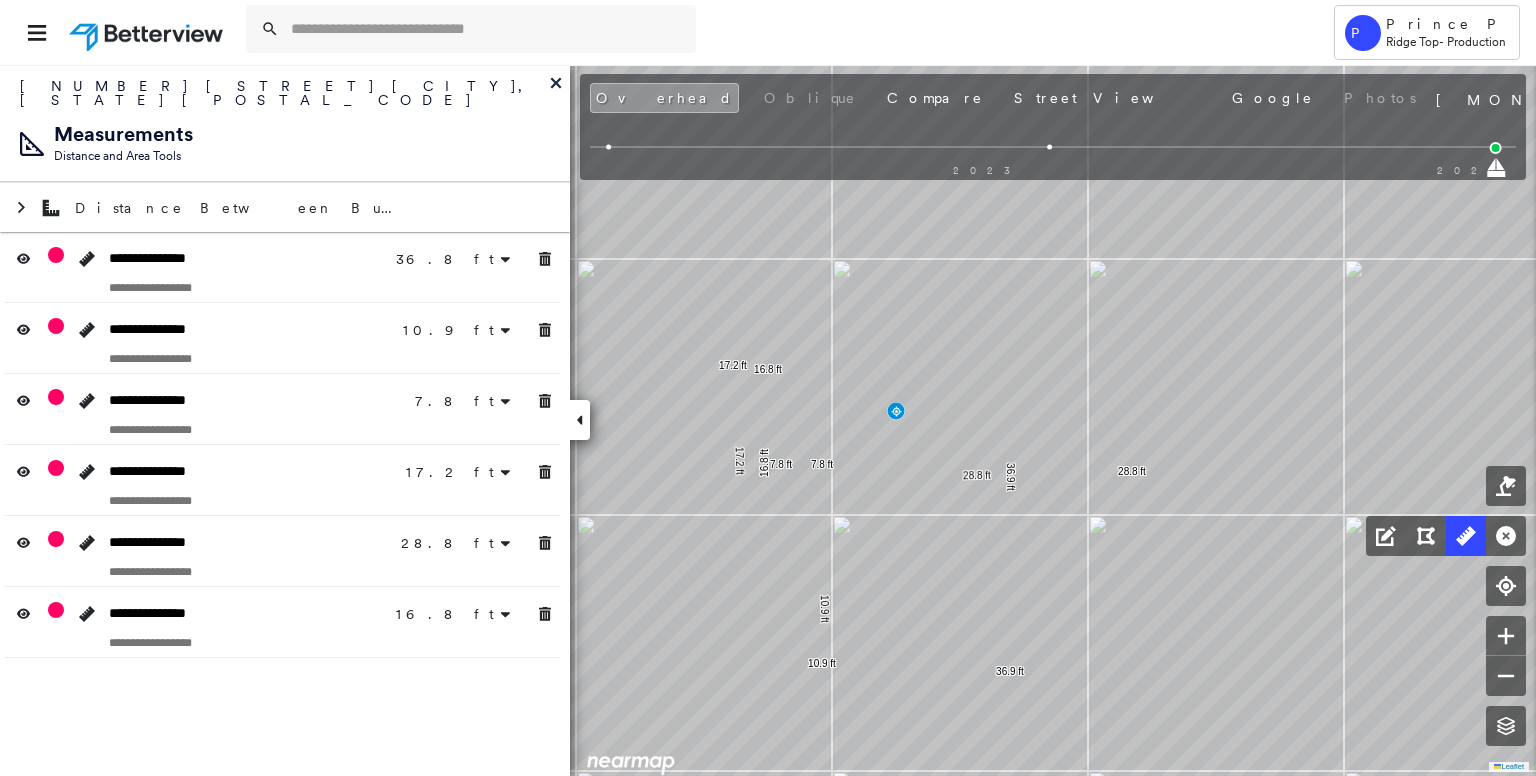 drag, startPoint x: 542, startPoint y: 617, endPoint x: 544, endPoint y: 607, distance: 10.198039 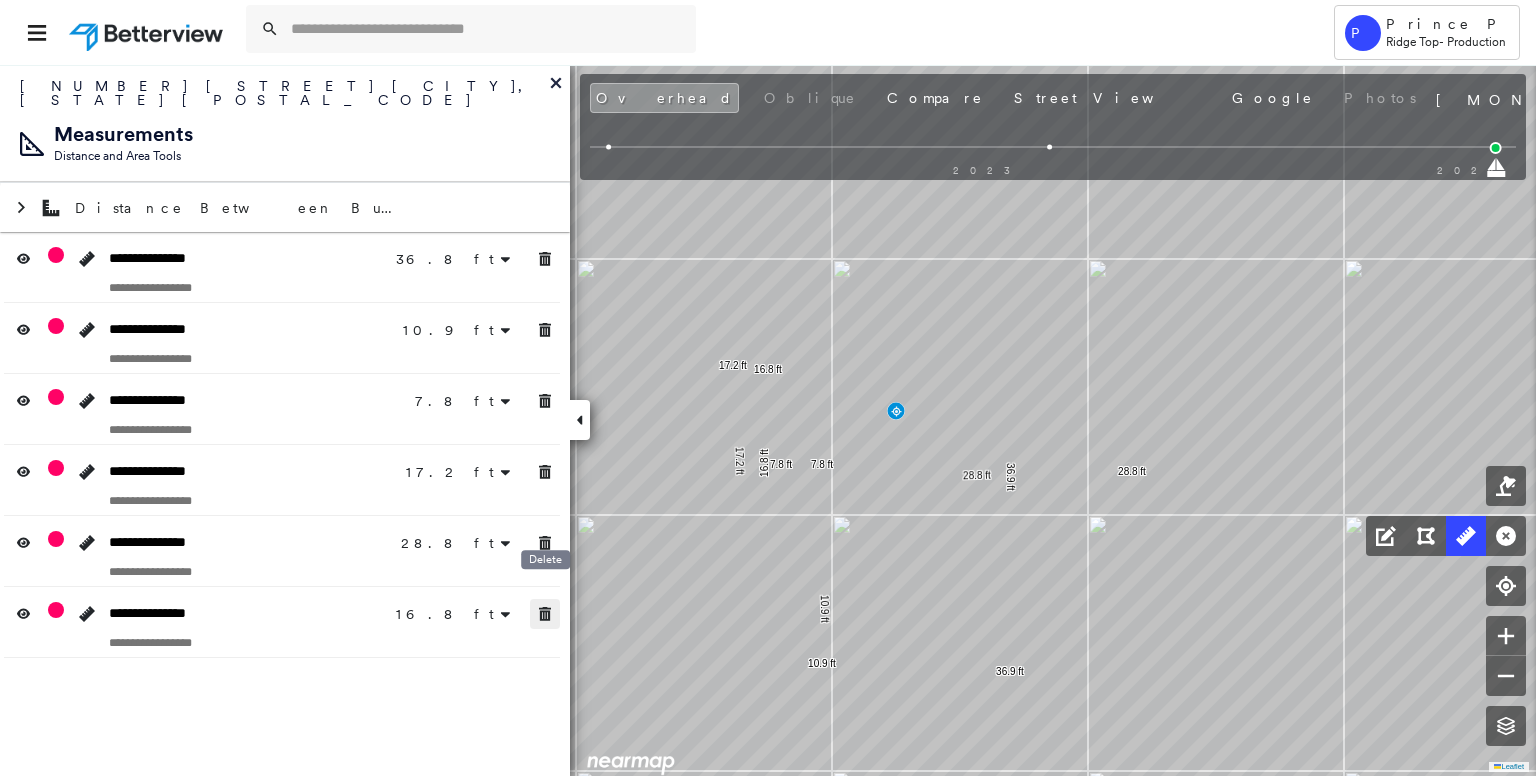 click at bounding box center (545, 614) 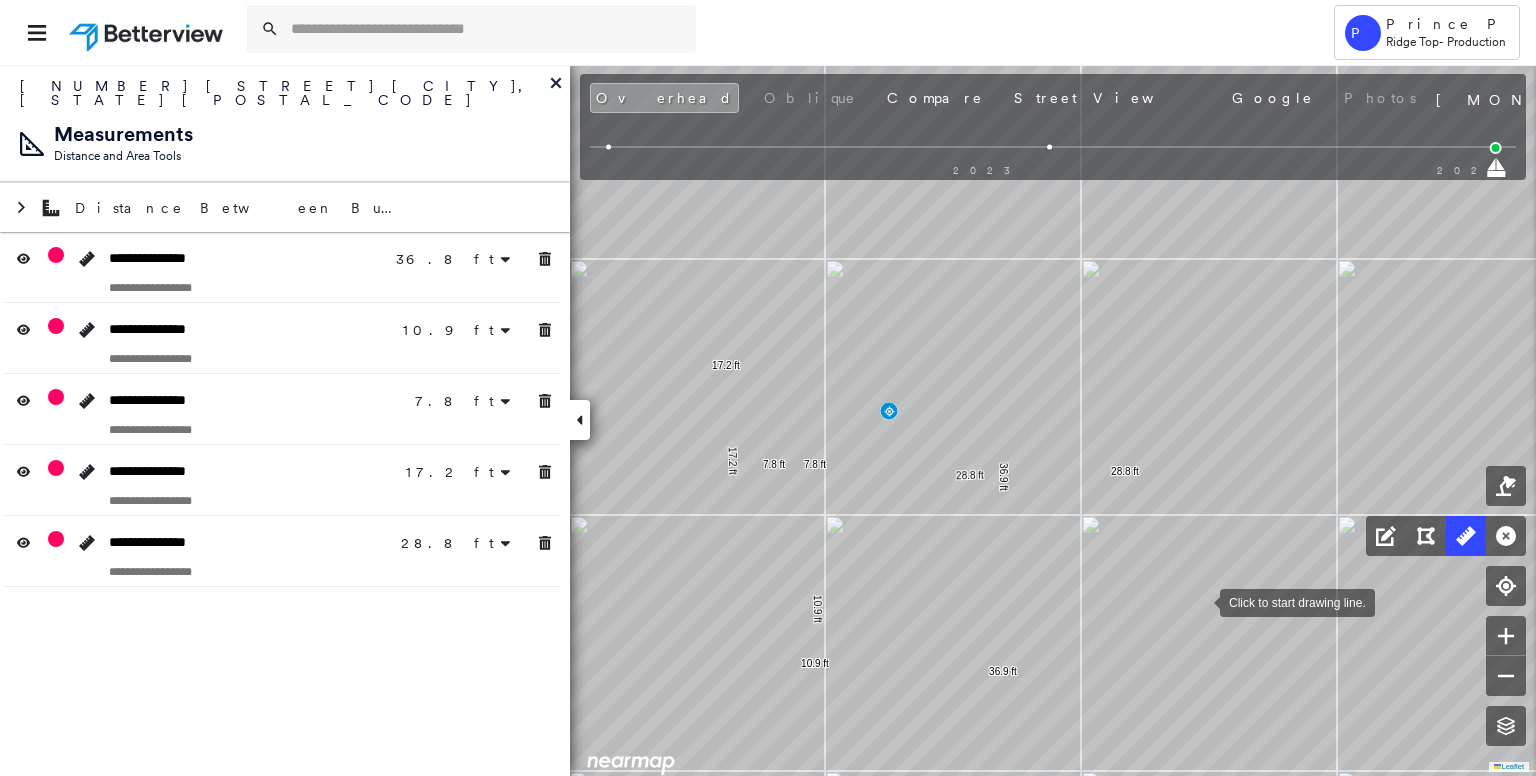 click at bounding box center (1200, 601) 